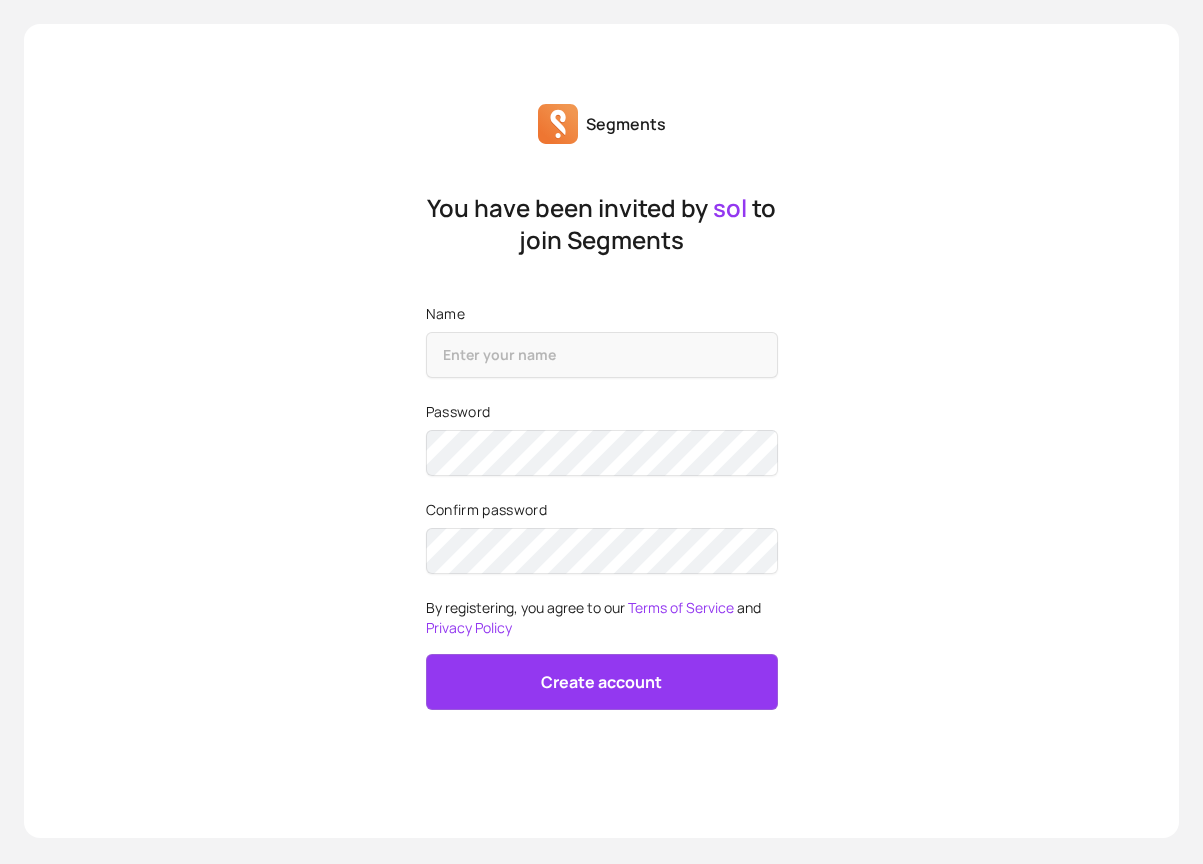 scroll, scrollTop: 0, scrollLeft: 0, axis: both 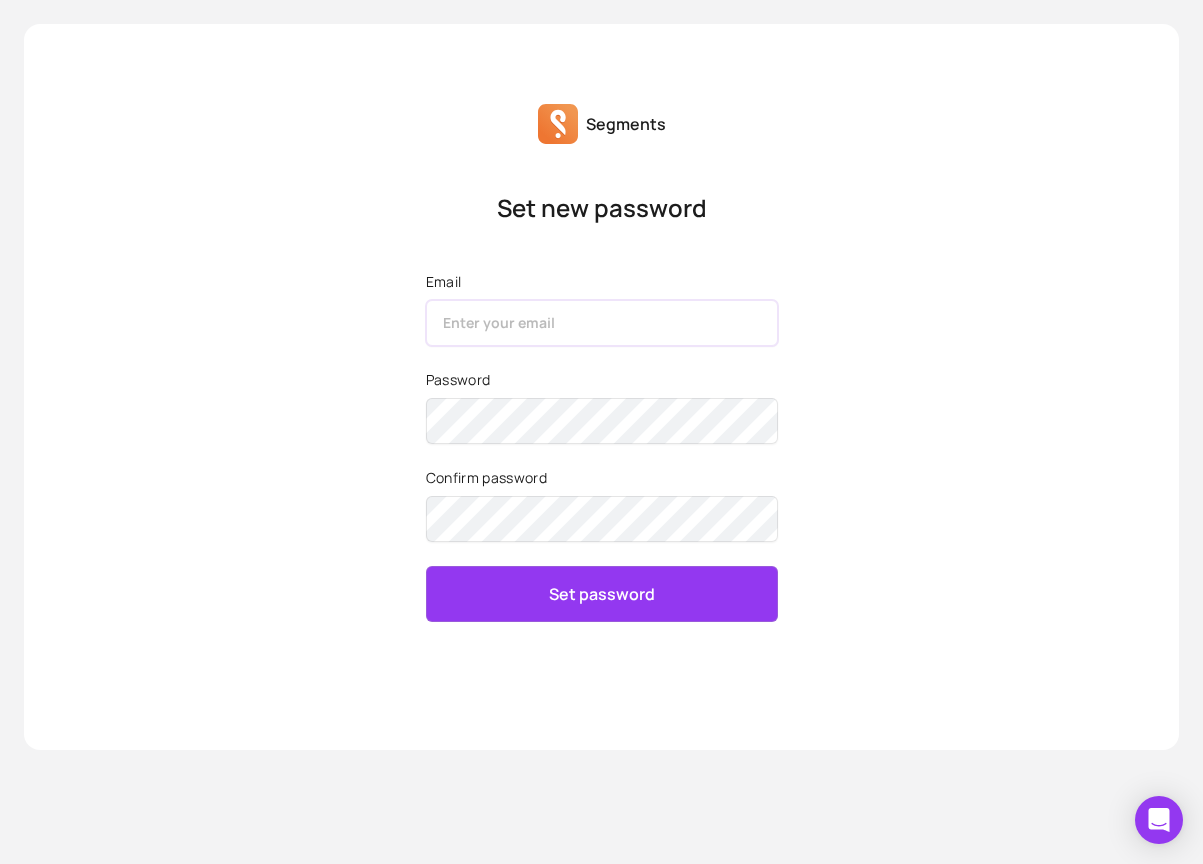 type on "mmohammod@soldejaneiro.com" 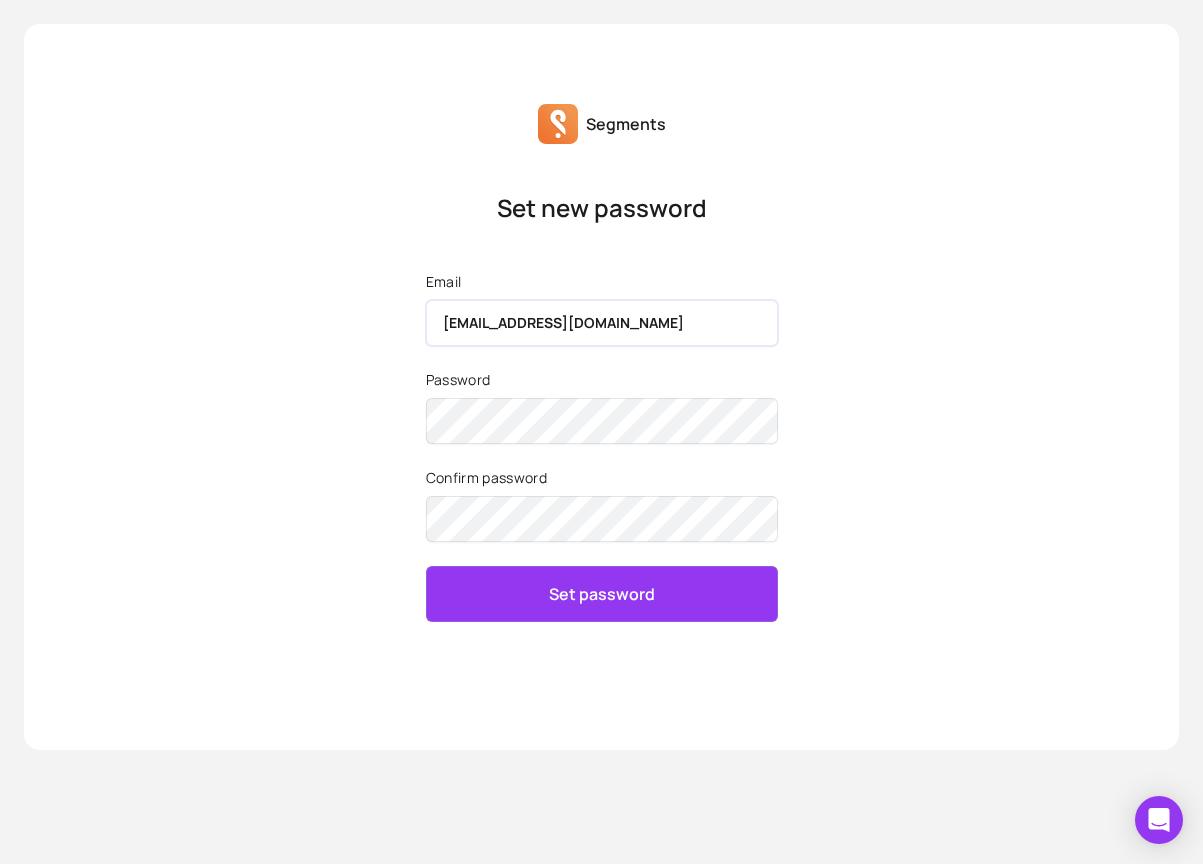 click on "[EMAIL_ADDRESS][DOMAIN_NAME]" at bounding box center [602, 323] 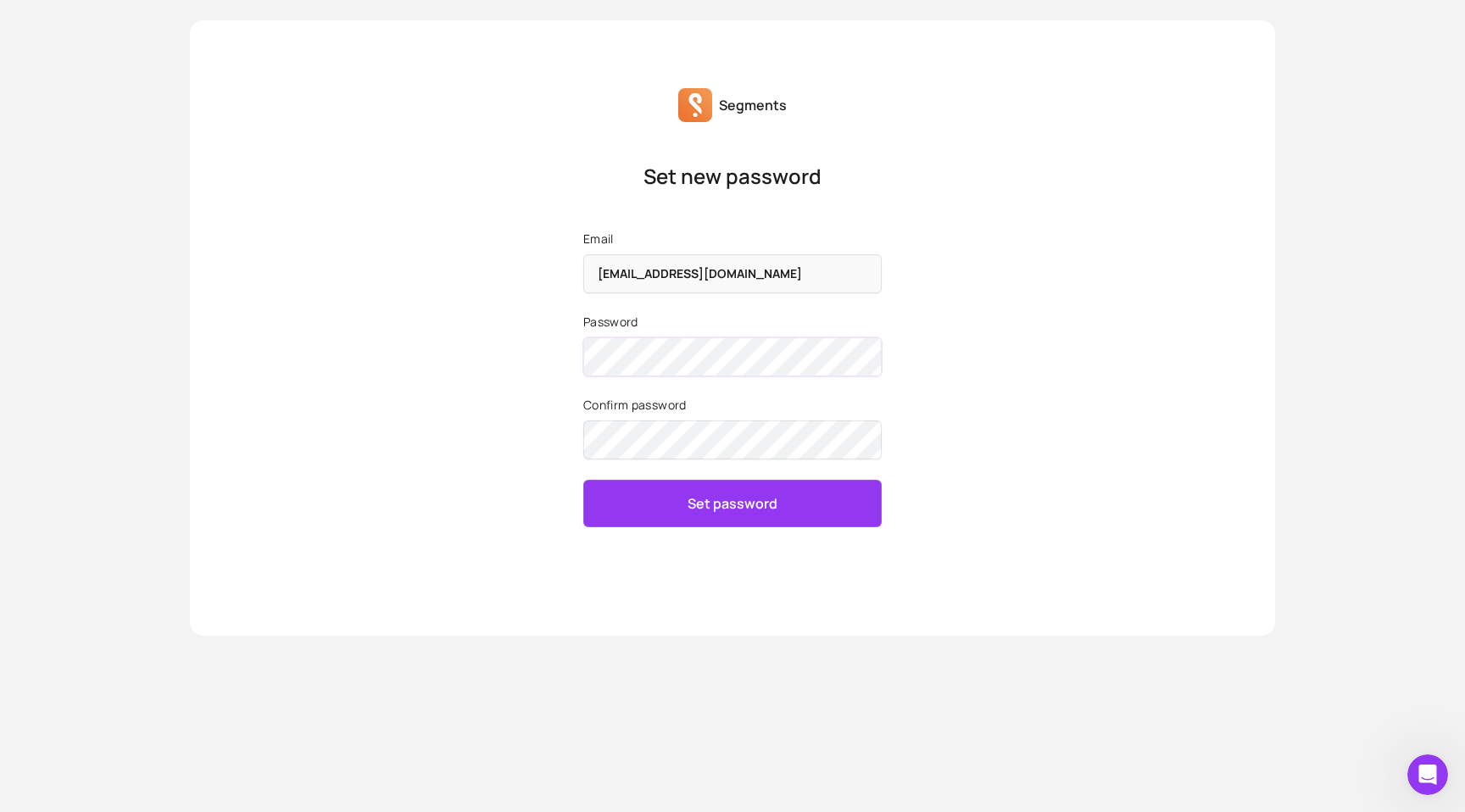 scroll, scrollTop: 0, scrollLeft: 0, axis: both 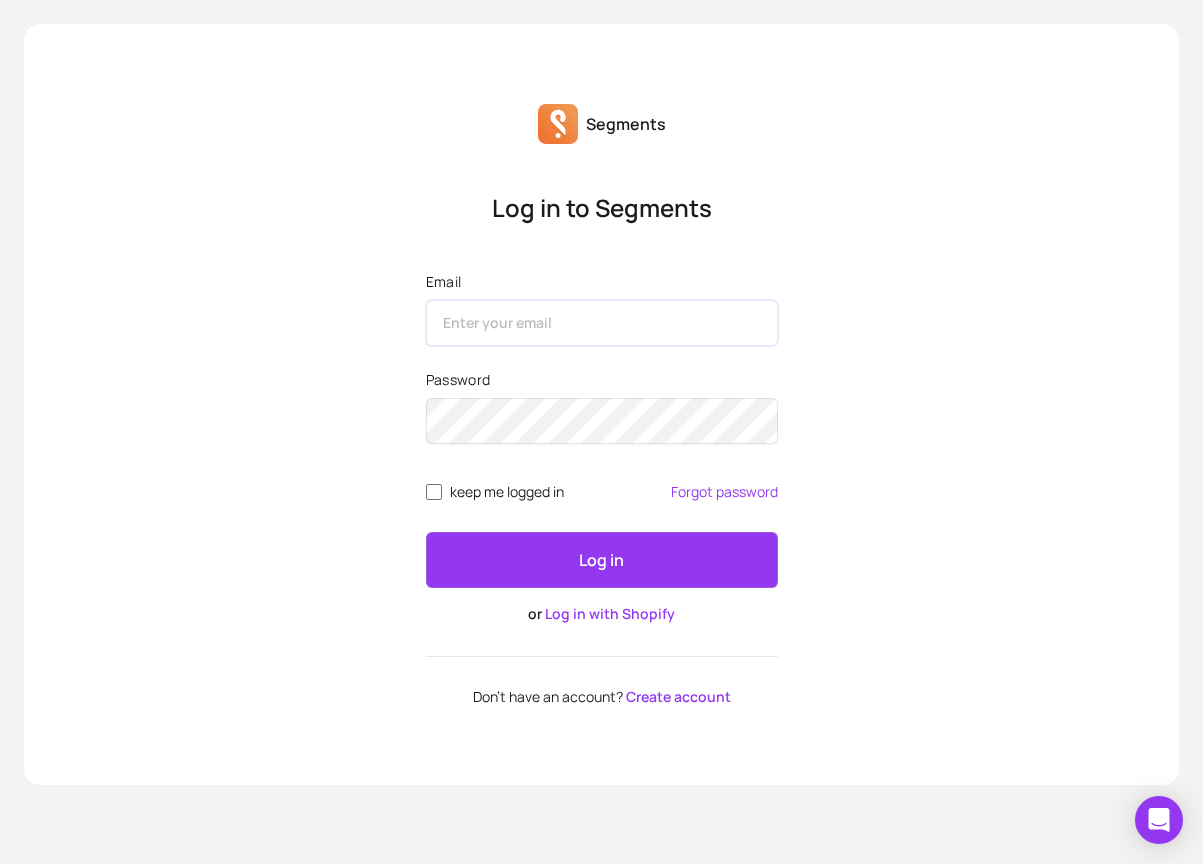 type on "[EMAIL_ADDRESS][DOMAIN_NAME]" 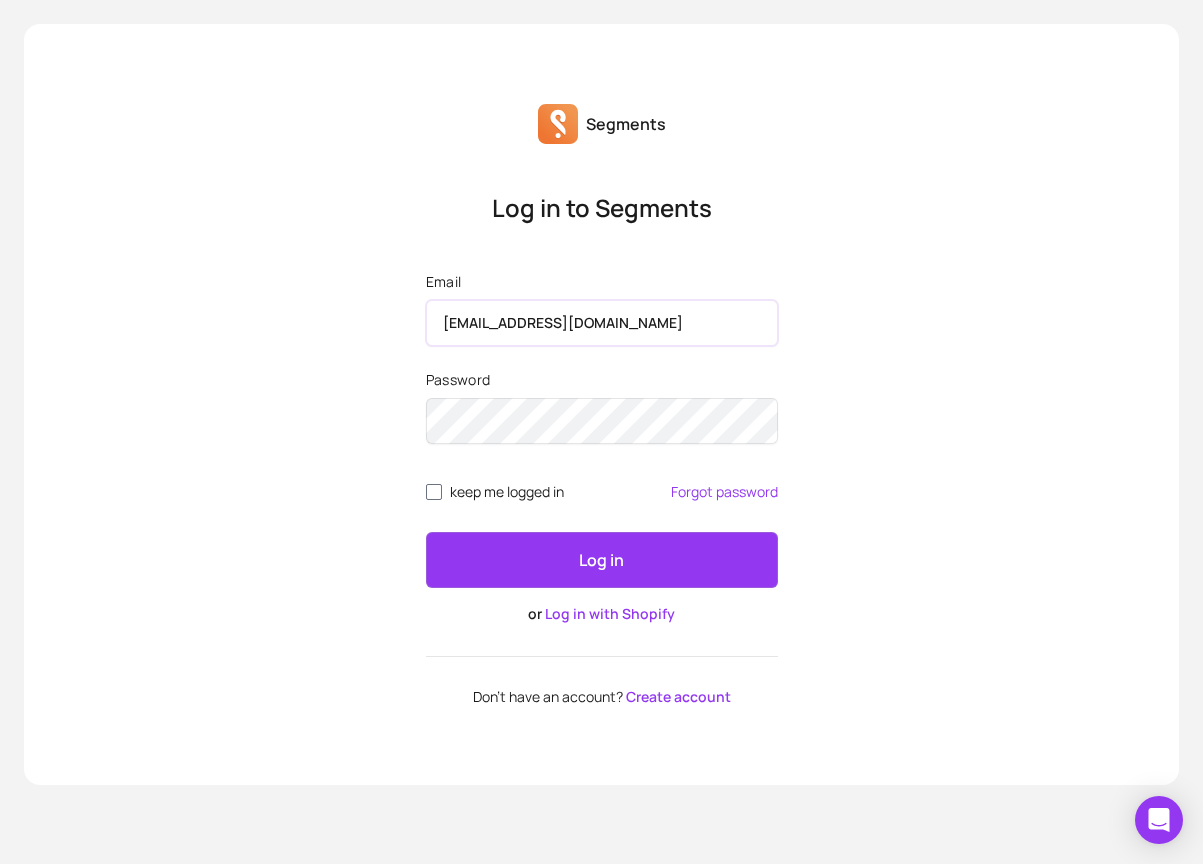 click on "[EMAIL_ADDRESS][DOMAIN_NAME]" at bounding box center [602, 323] 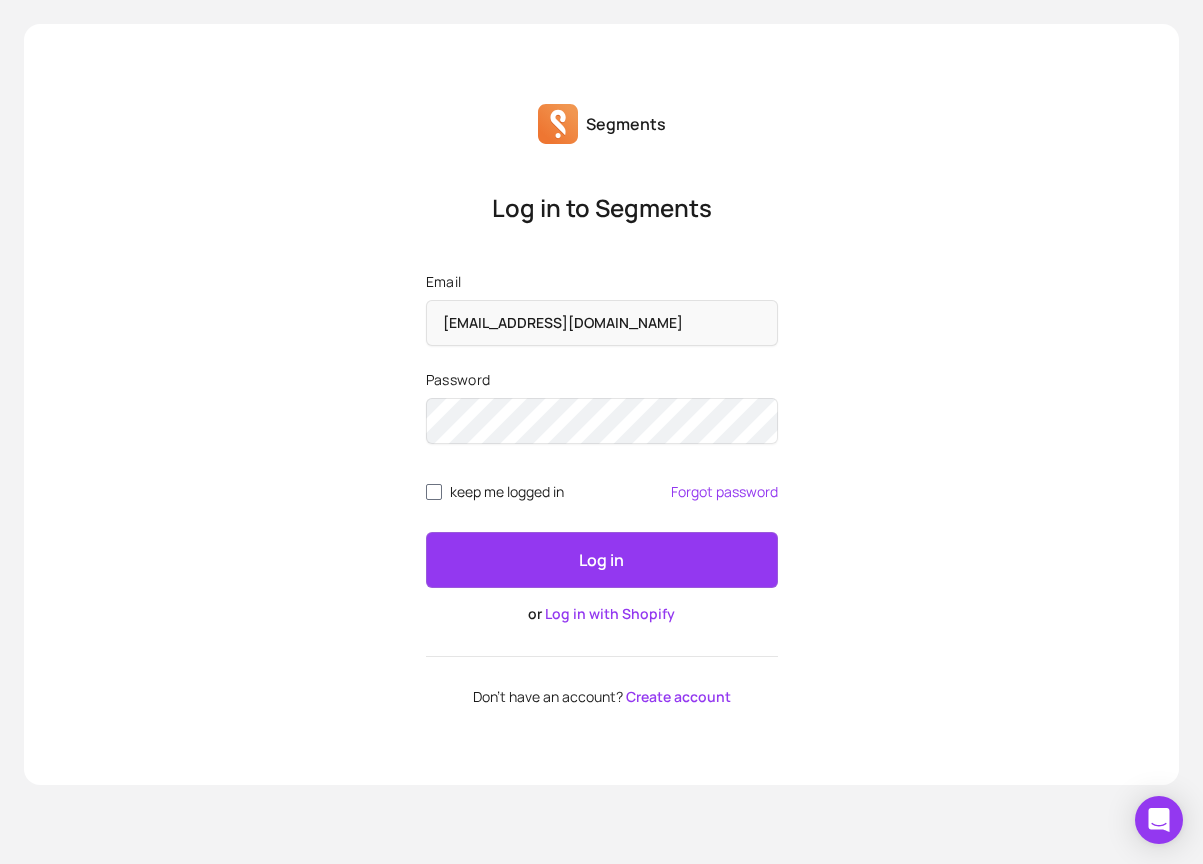 click on "Log in" at bounding box center [602, 560] 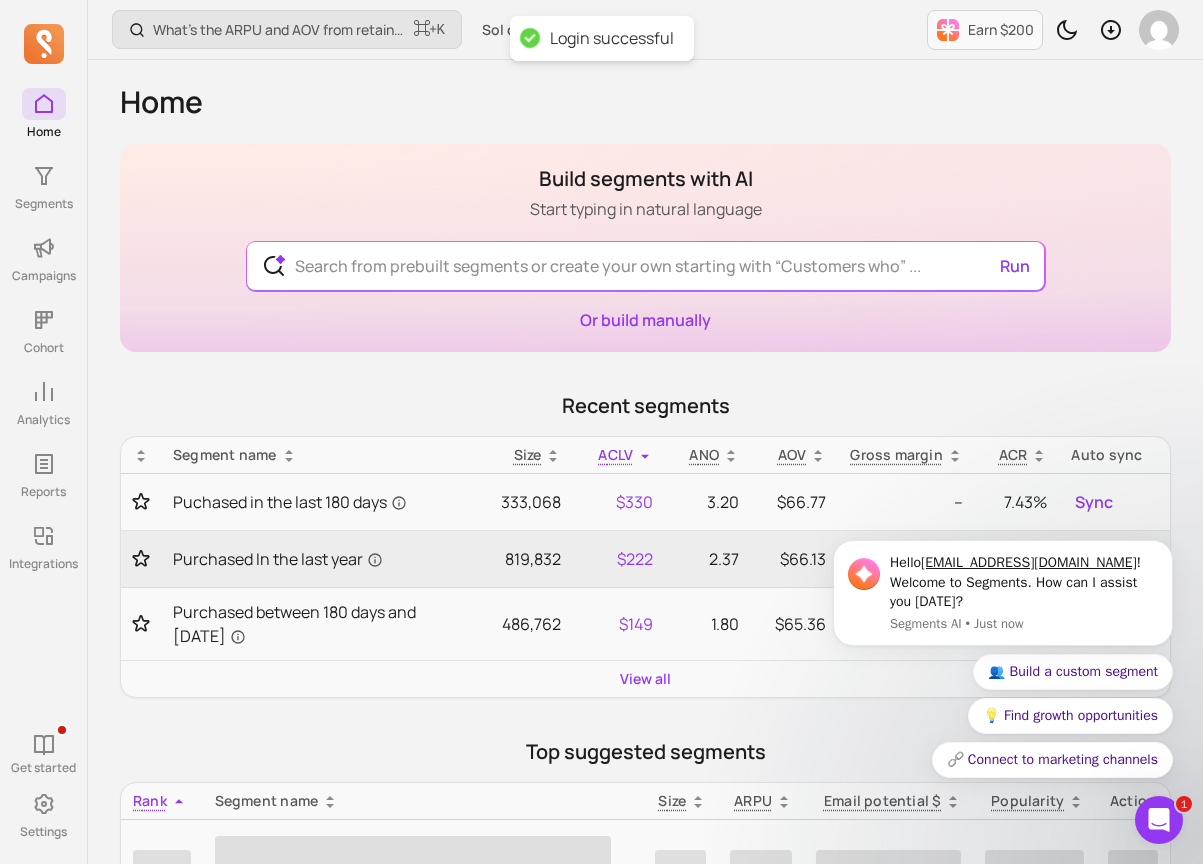 scroll, scrollTop: 0, scrollLeft: 0, axis: both 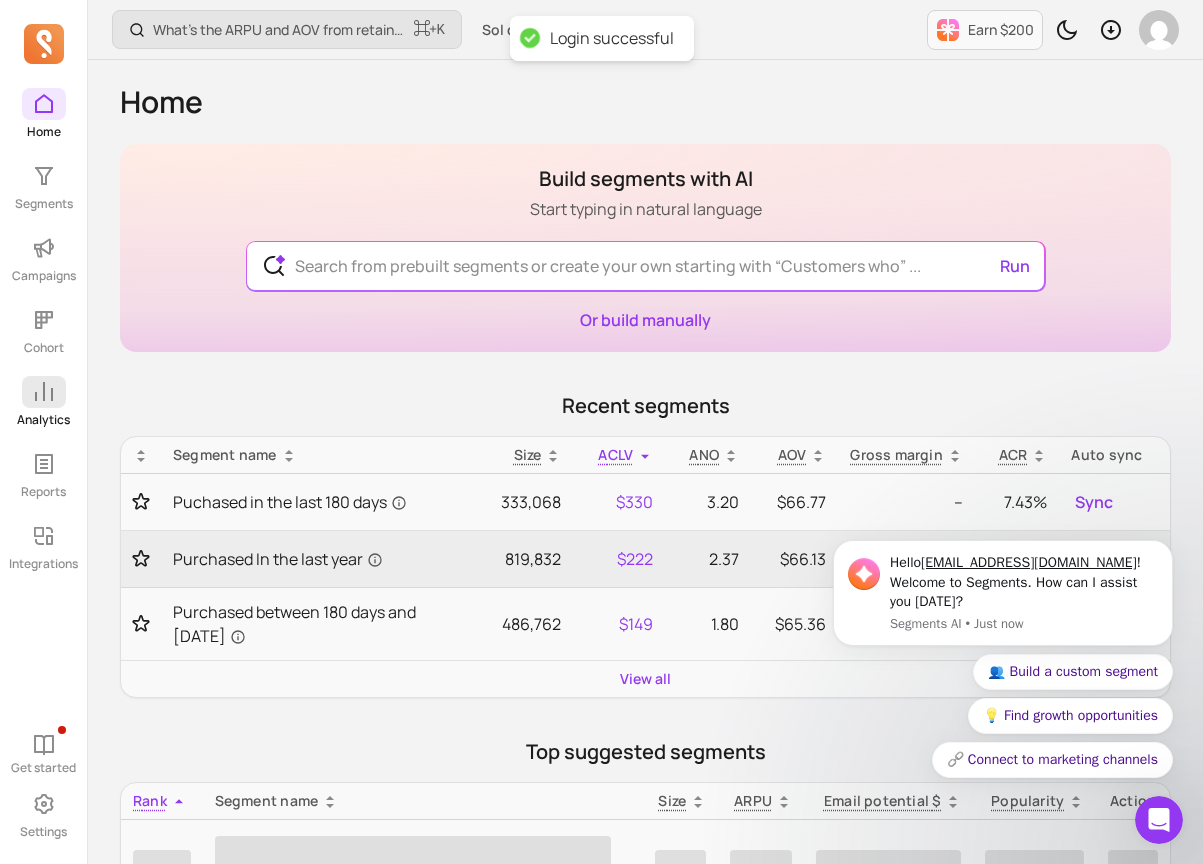 click at bounding box center (44, 392) 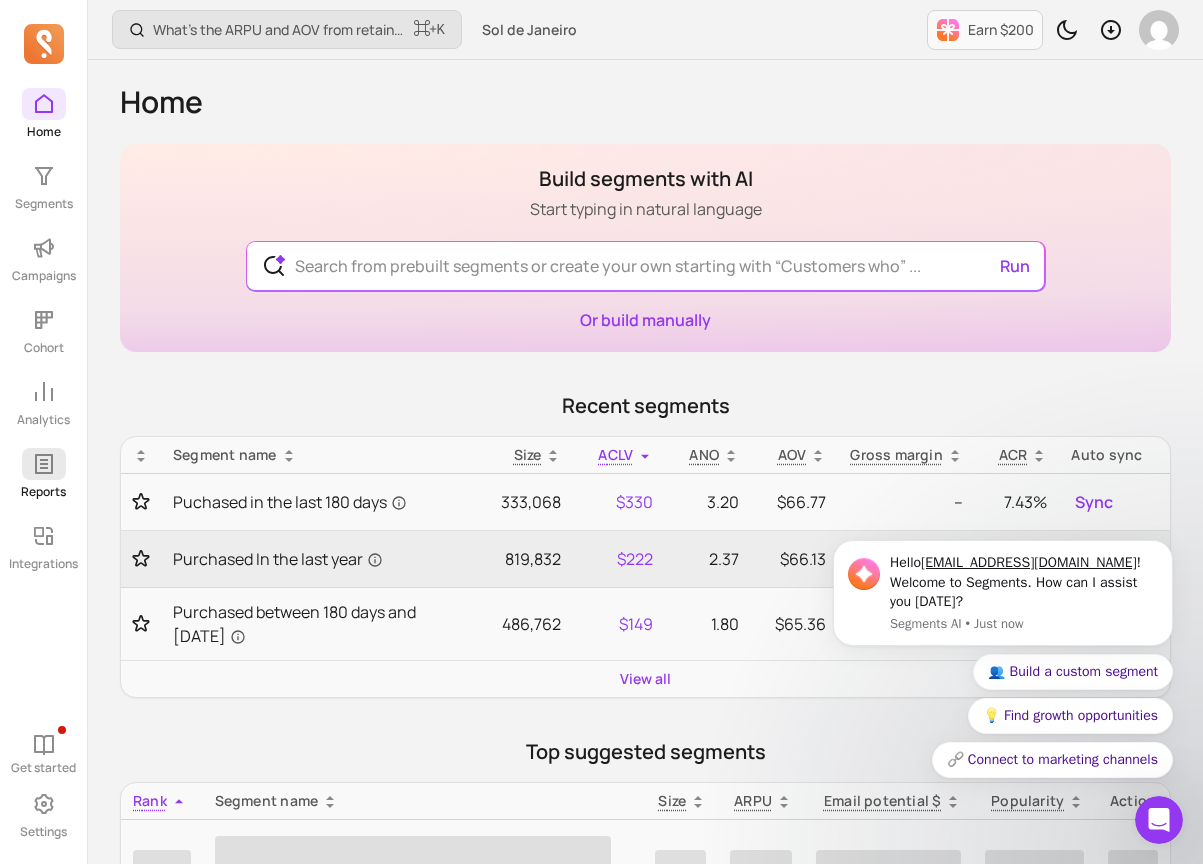 click on "Reports" at bounding box center [43, 492] 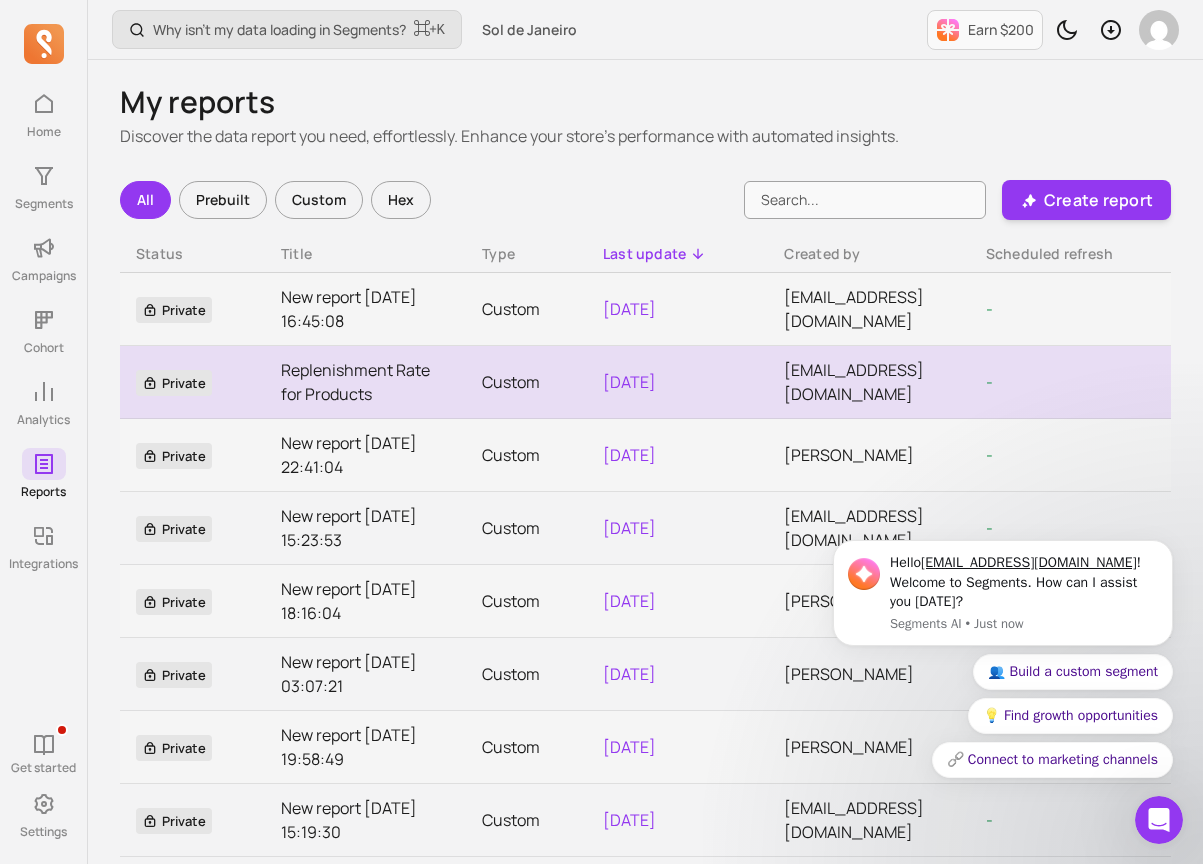 click on "Replenishment Rate for Products" at bounding box center [365, 382] 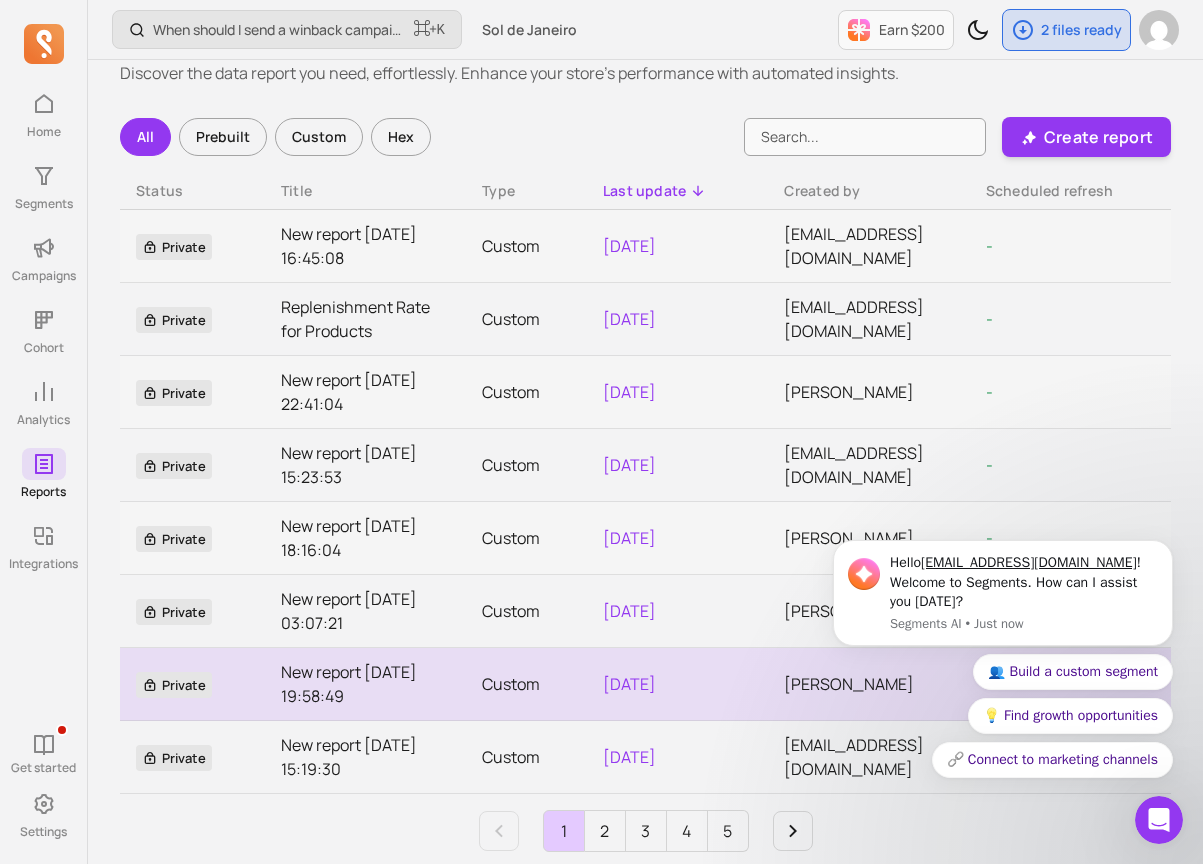scroll, scrollTop: 79, scrollLeft: 0, axis: vertical 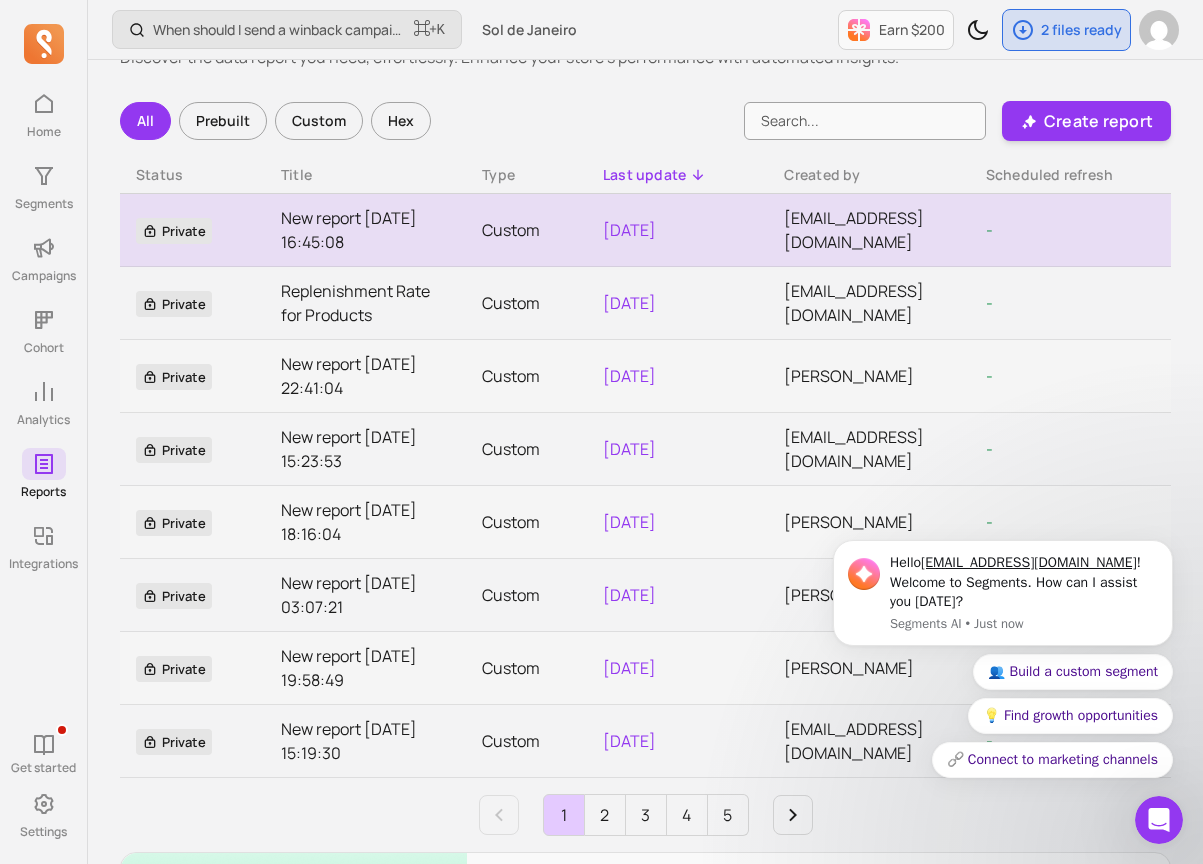 click on "New report 2025-06-05 16:45:08" at bounding box center (365, 230) 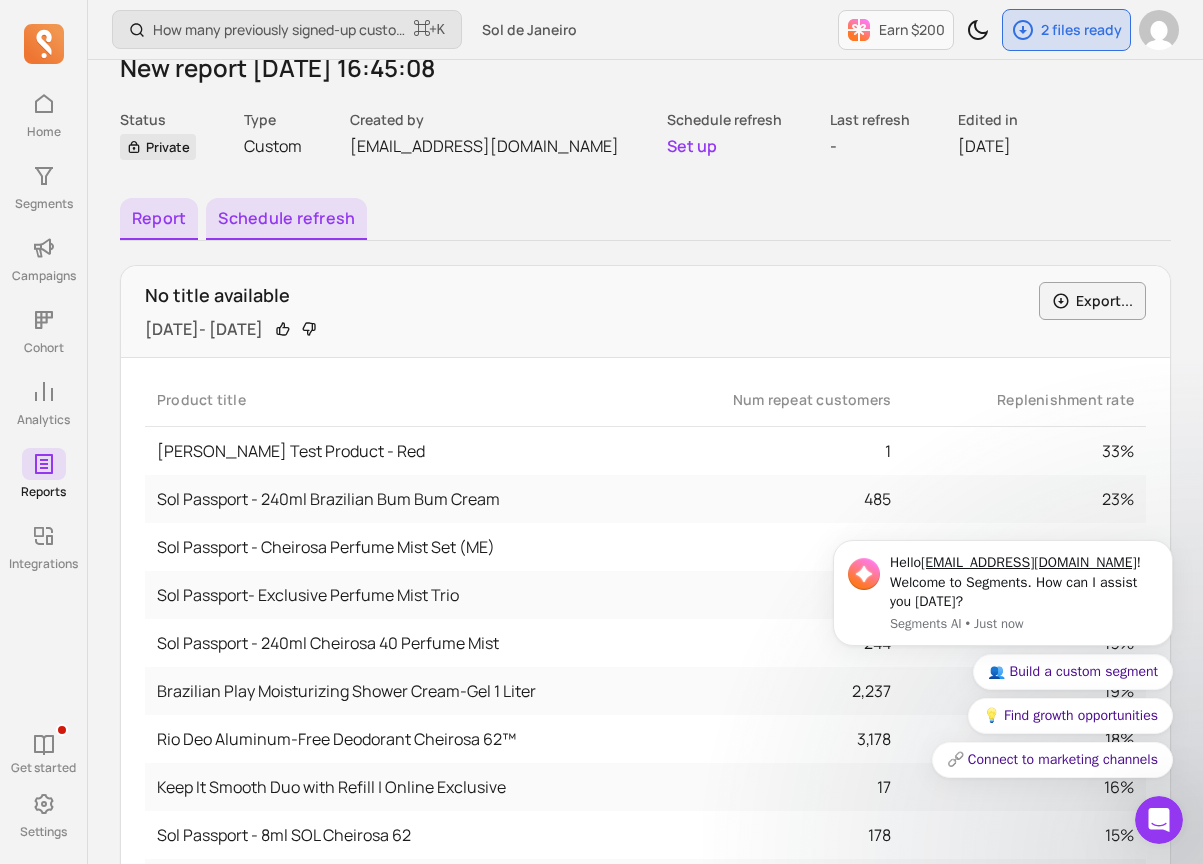 scroll, scrollTop: 143, scrollLeft: 0, axis: vertical 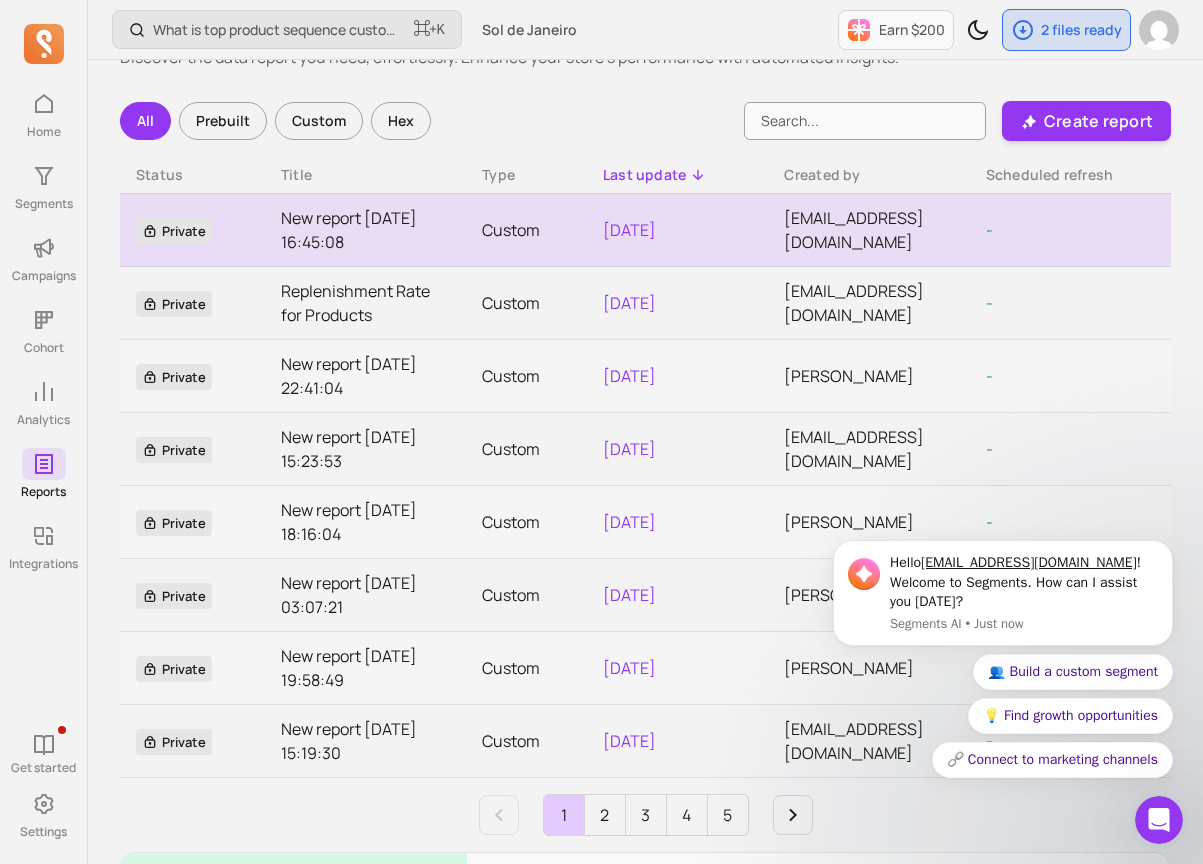 click on "New report 2025-06-05 16:45:08" at bounding box center (365, 230) 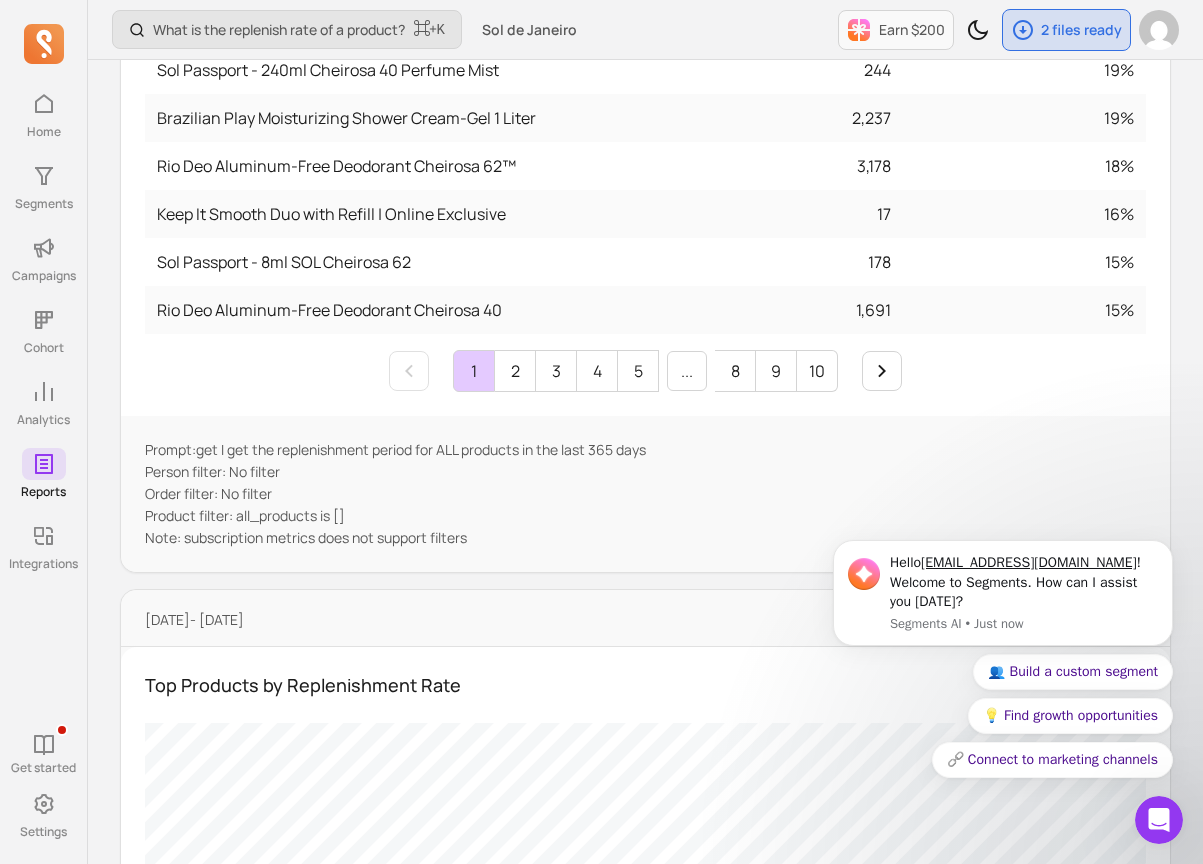 scroll, scrollTop: 146, scrollLeft: 0, axis: vertical 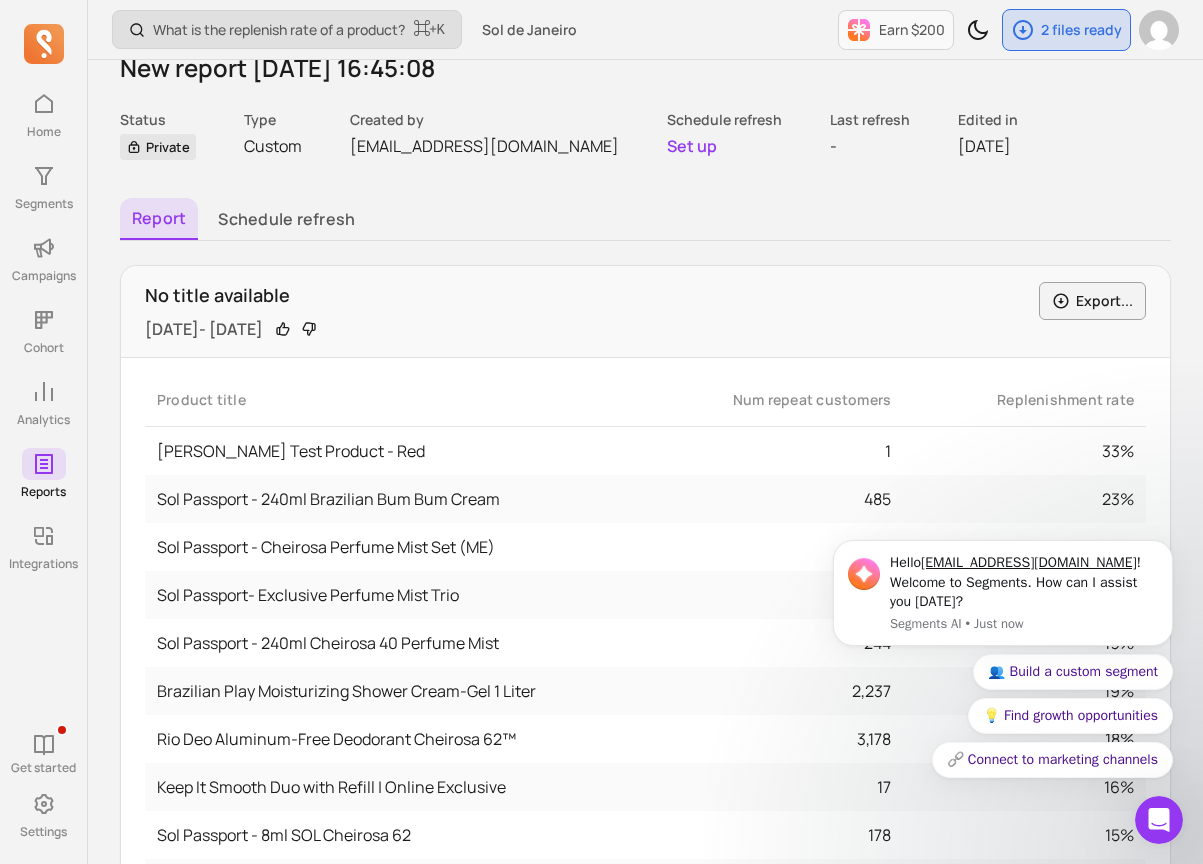 click on "What is the replenish rate of a product?" at bounding box center [279, 30] 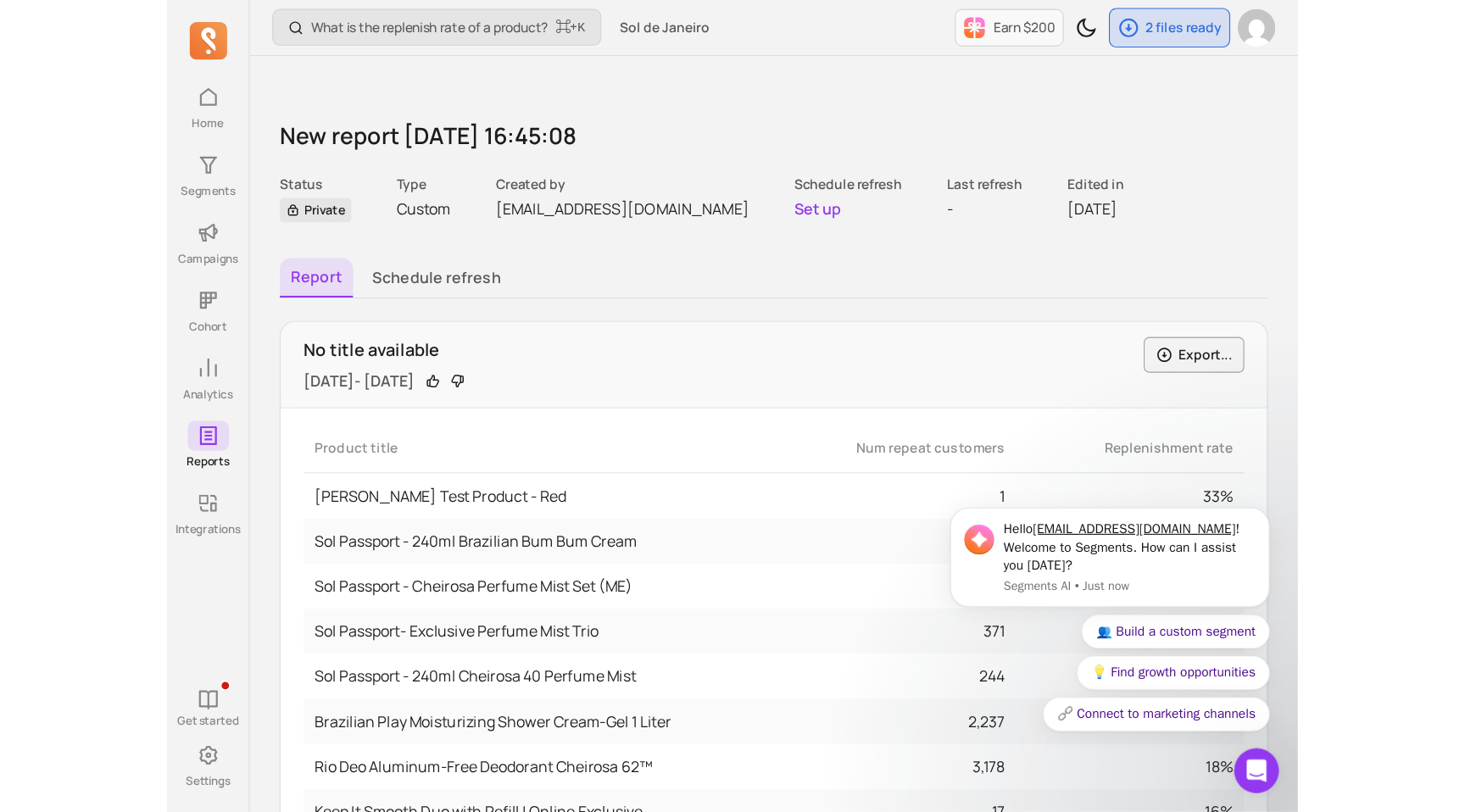 scroll, scrollTop: 0, scrollLeft: 0, axis: both 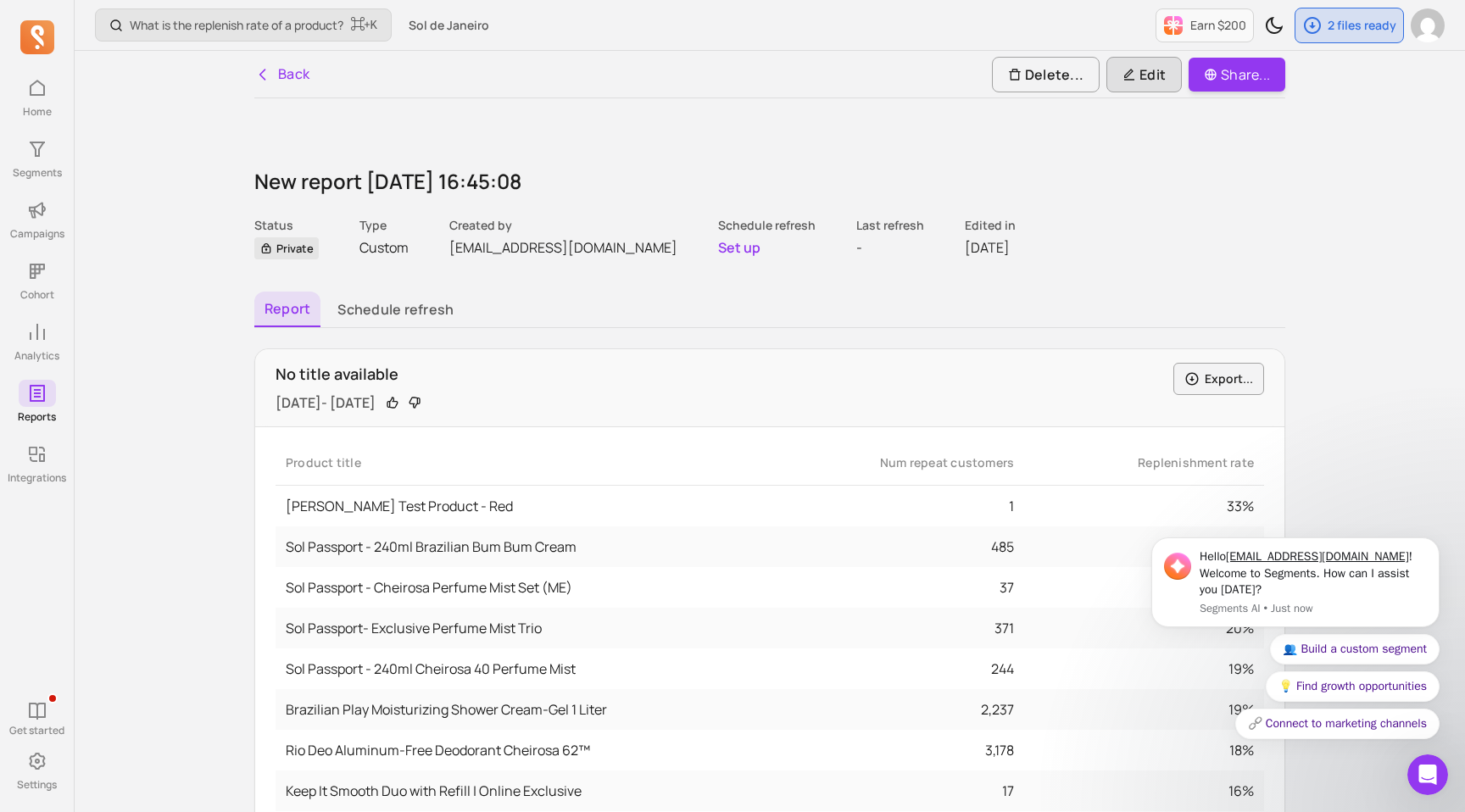 click 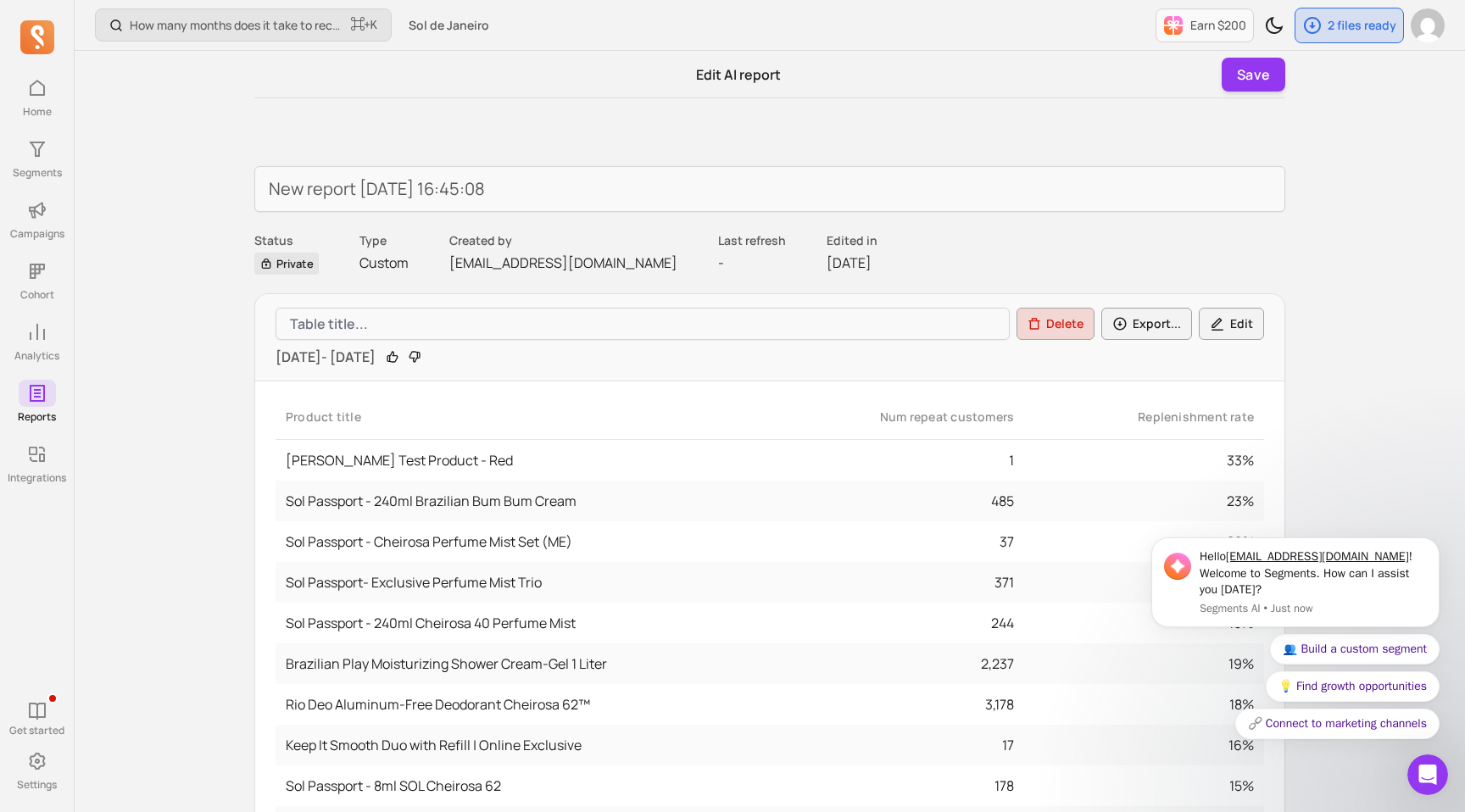 click on "Edit AI report" at bounding box center [738, 75] 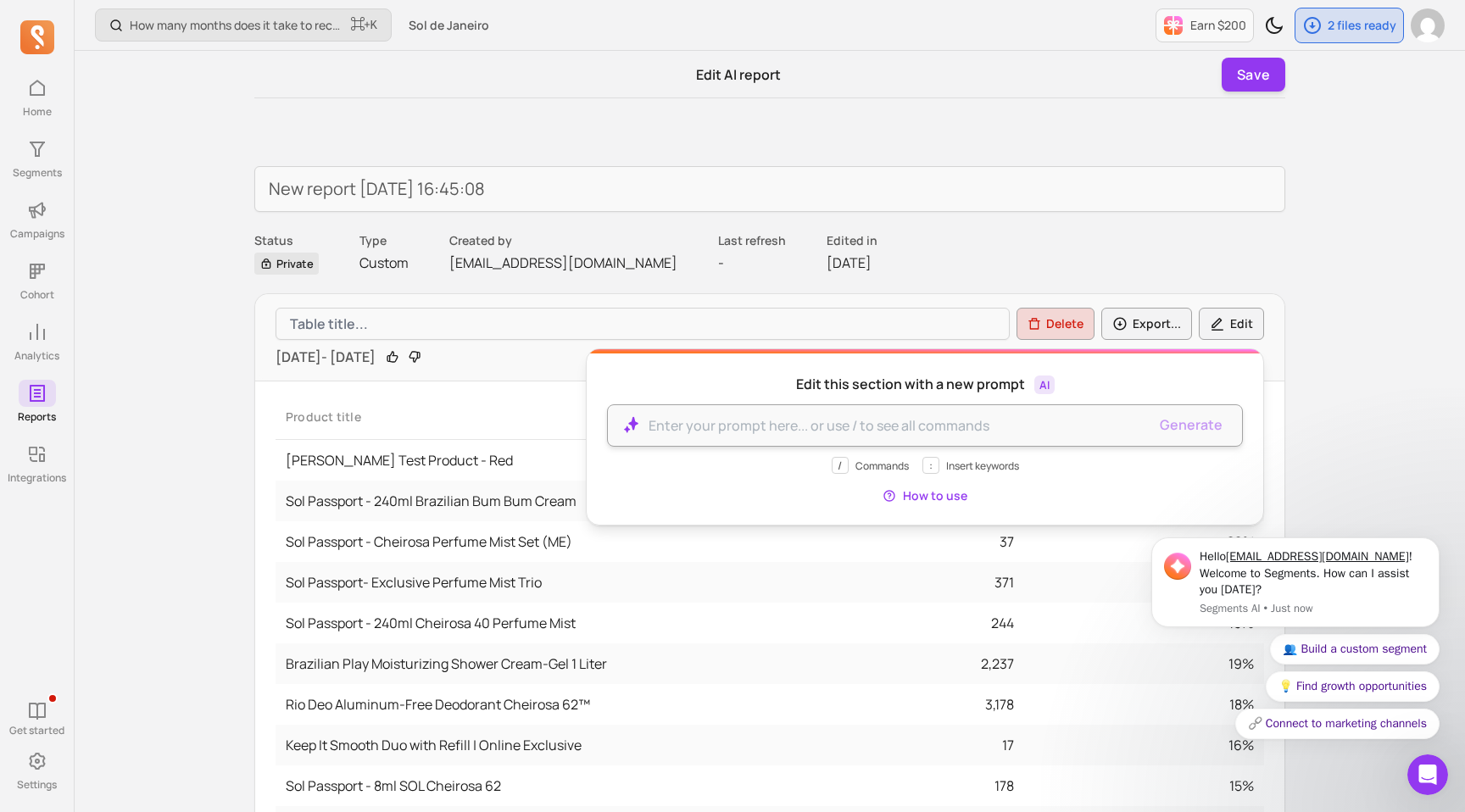 click at bounding box center [925, 425] 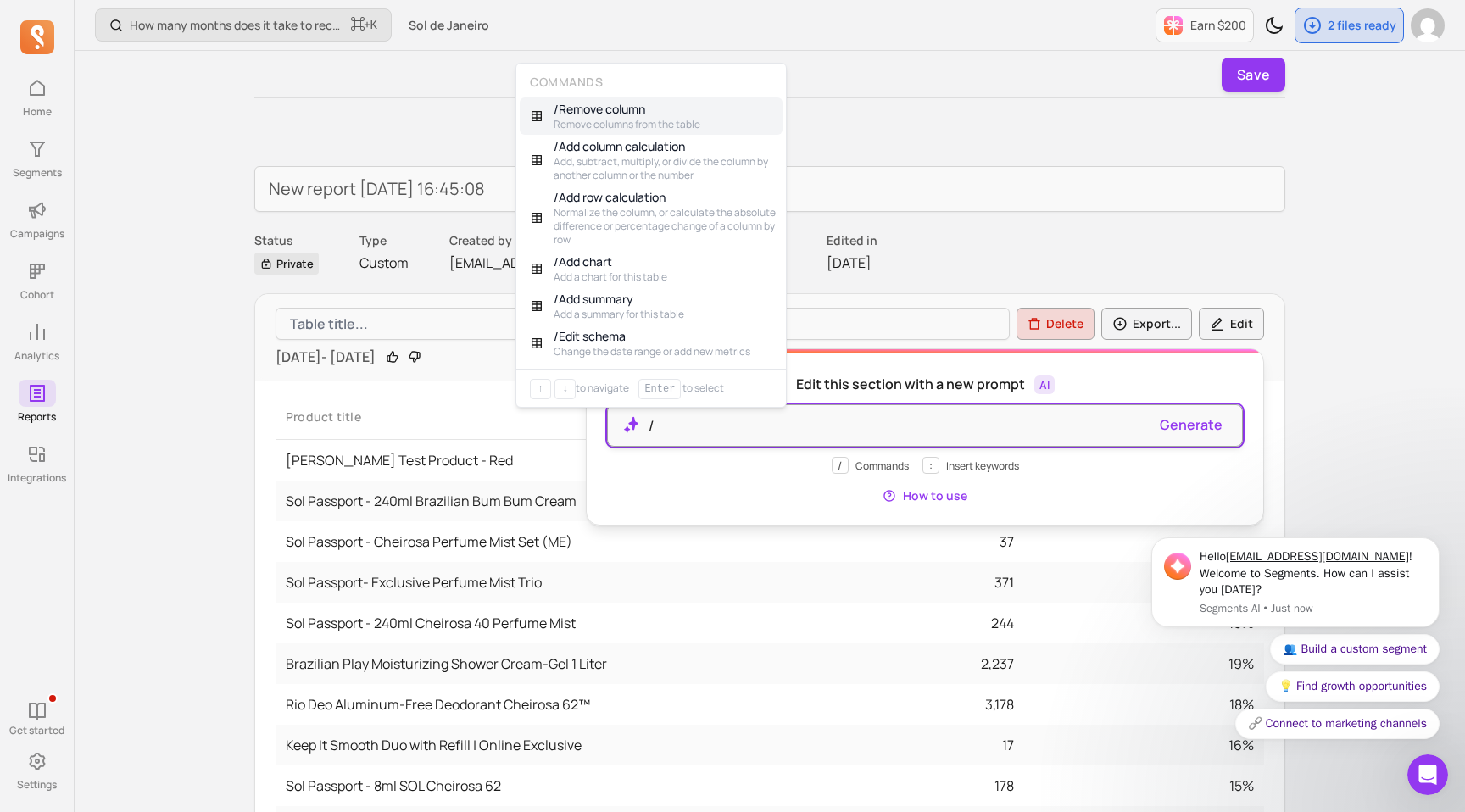 click on "/" at bounding box center (898, 425) 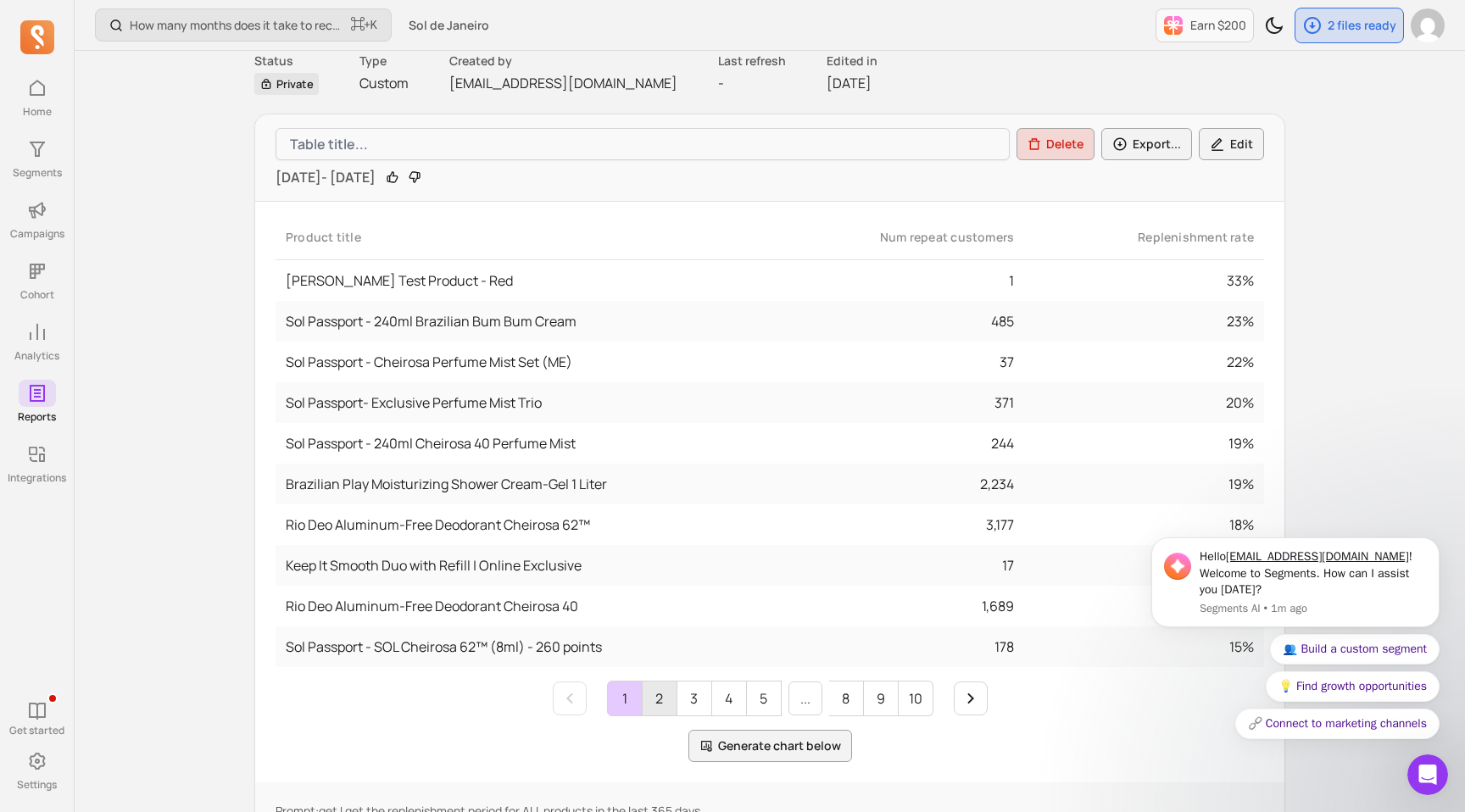 scroll, scrollTop: 7, scrollLeft: 0, axis: vertical 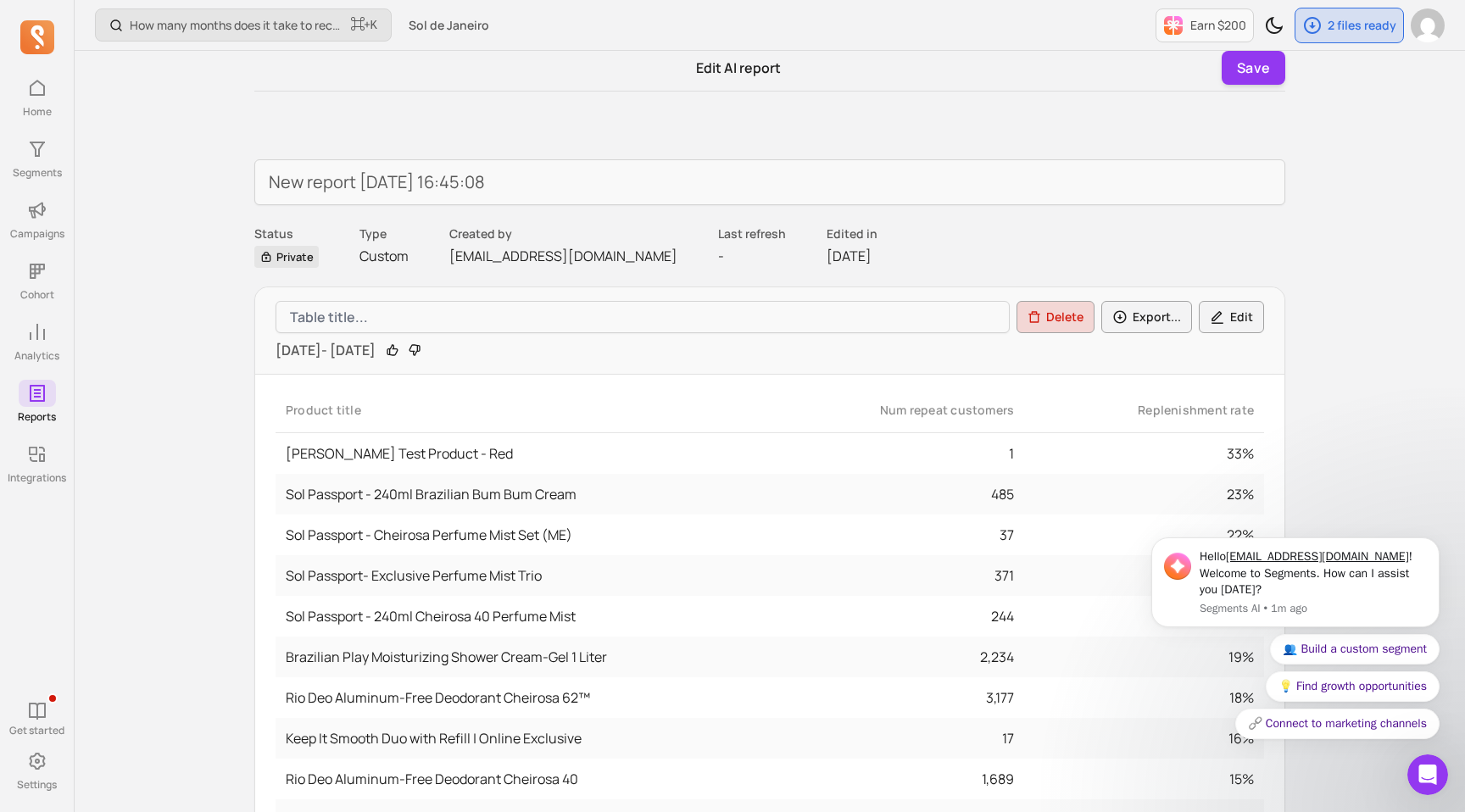 click on "2024-06-06  -   2025-06-05" at bounding box center [326, 350] 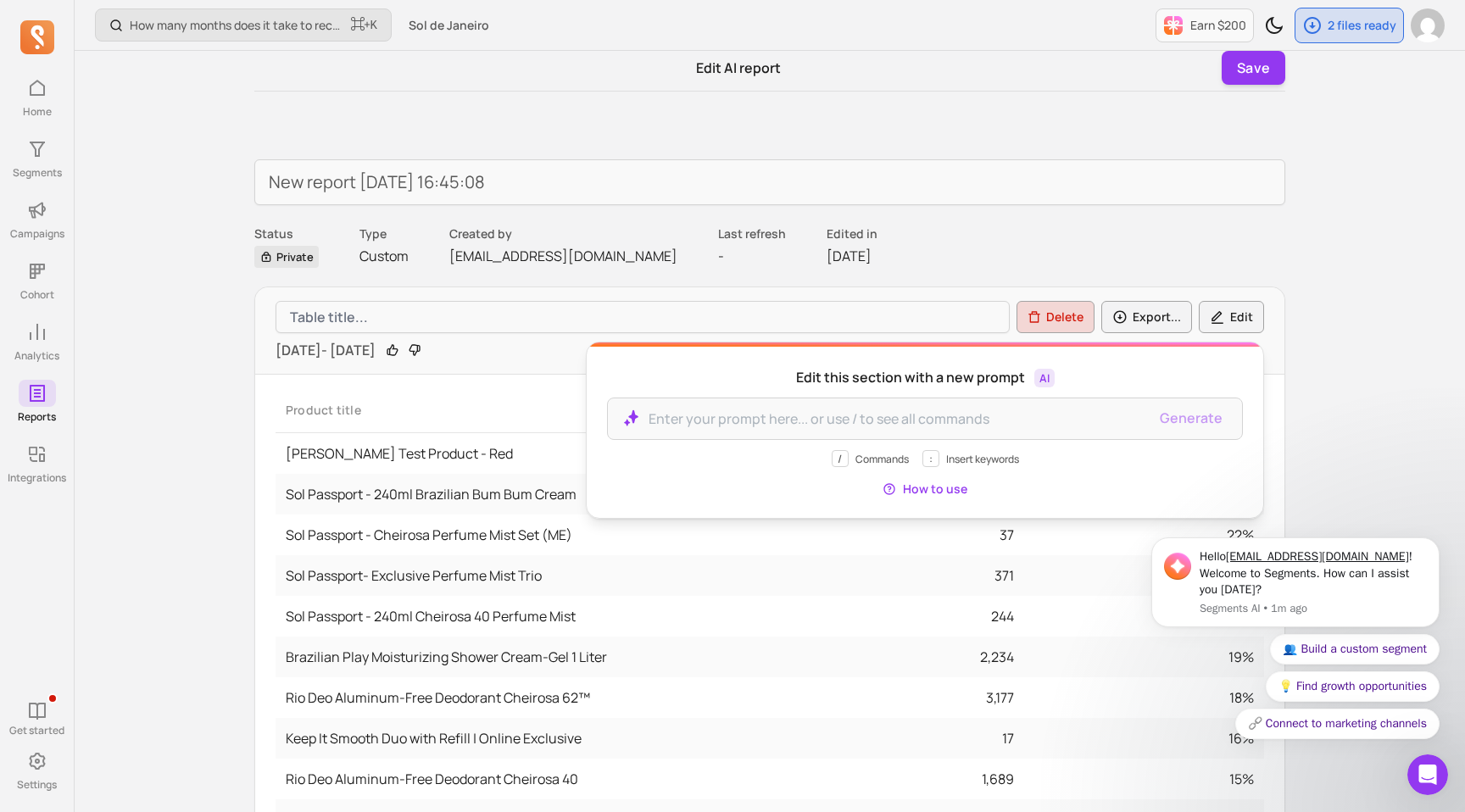 click on "2024-06-06  -   2025-06-05 Delete Export... Edit Edit this section with a new prompt   AI Generate / Commands : Insert keywords How to use" at bounding box center (770, 331) 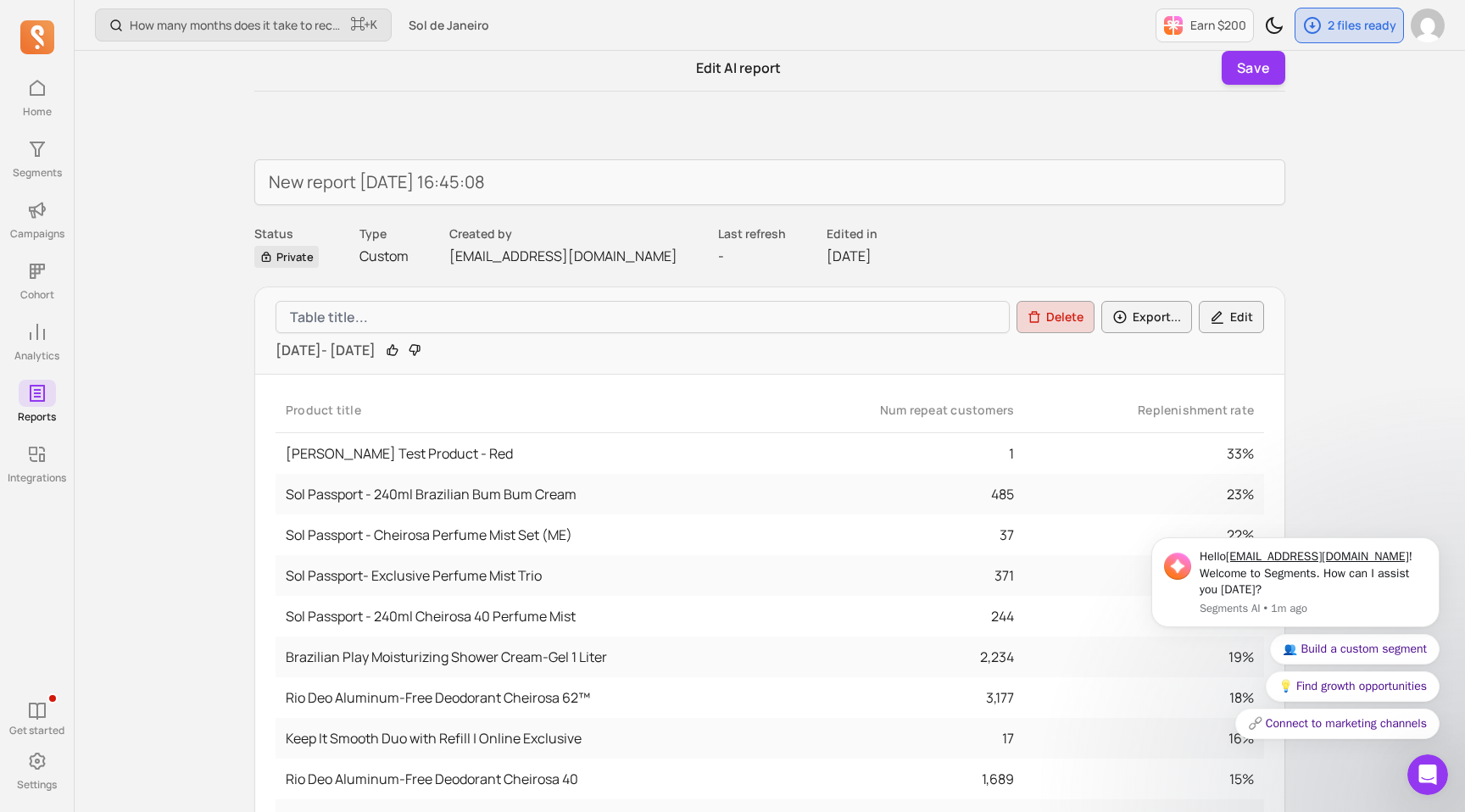 click on "2024-06-06  -   2025-06-05" at bounding box center [326, 350] 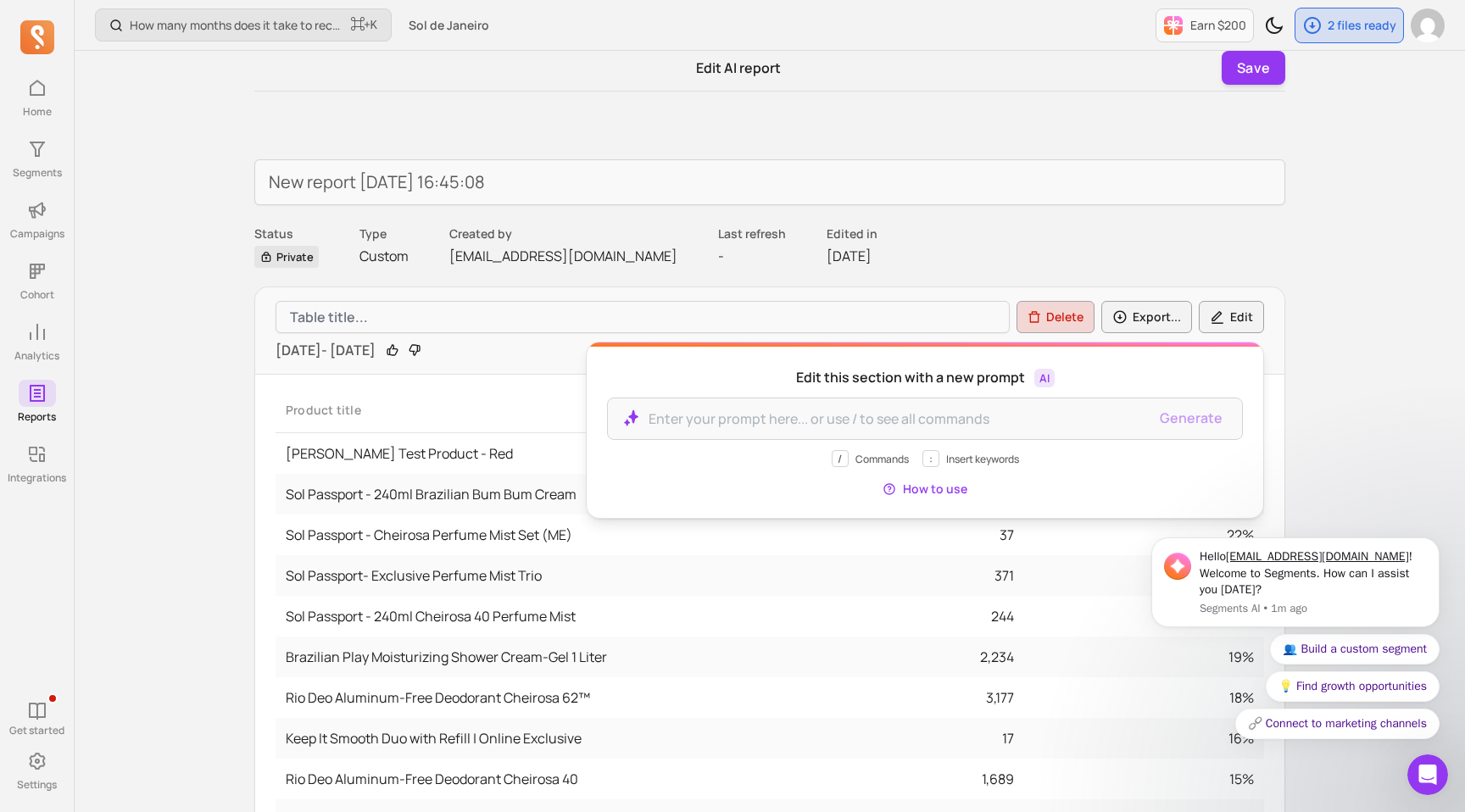 click on "2024-06-06  -   2025-06-05" at bounding box center (326, 350) 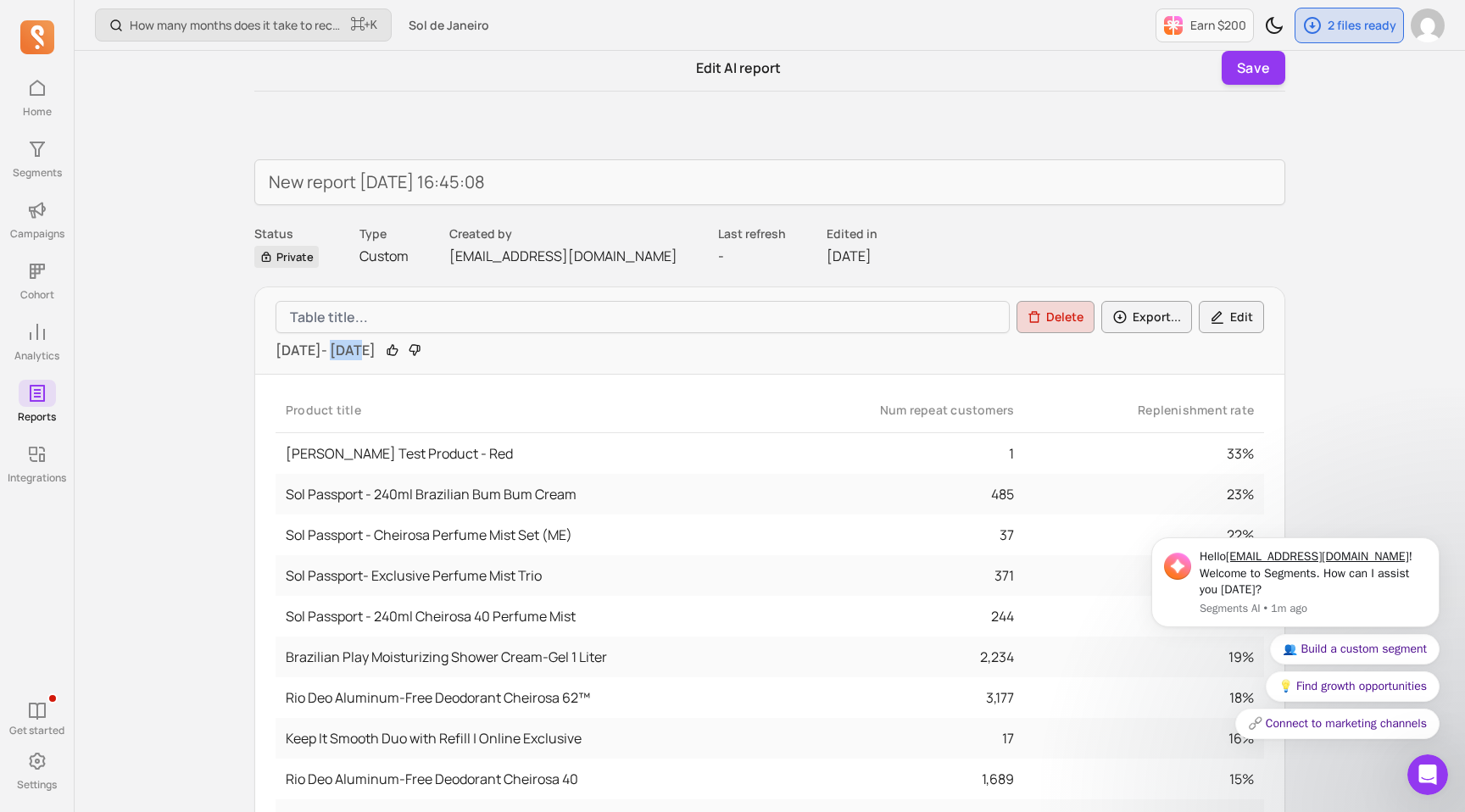 click on "2024-06-06  -   2025-06-05" at bounding box center (326, 350) 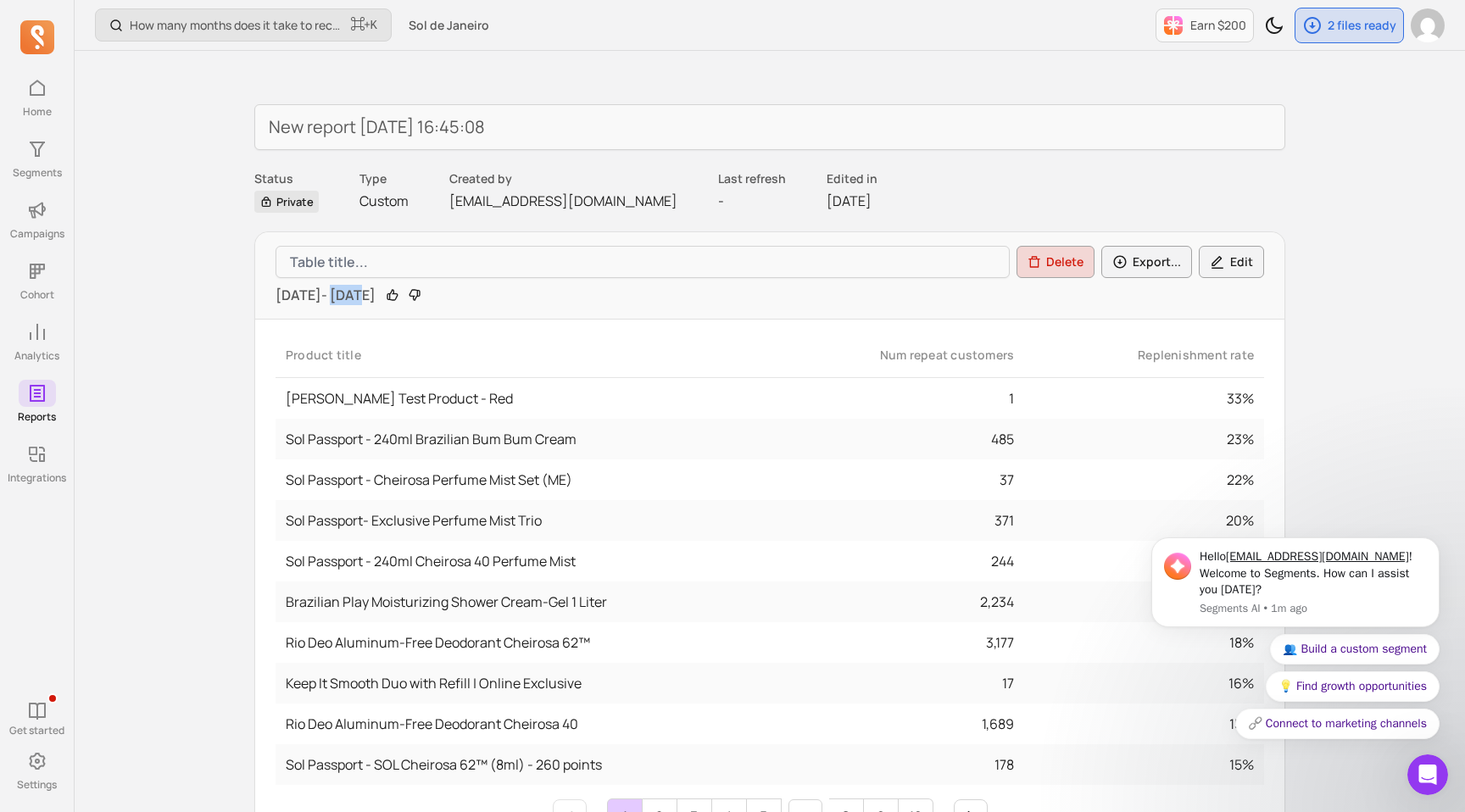 scroll, scrollTop: 49, scrollLeft: 0, axis: vertical 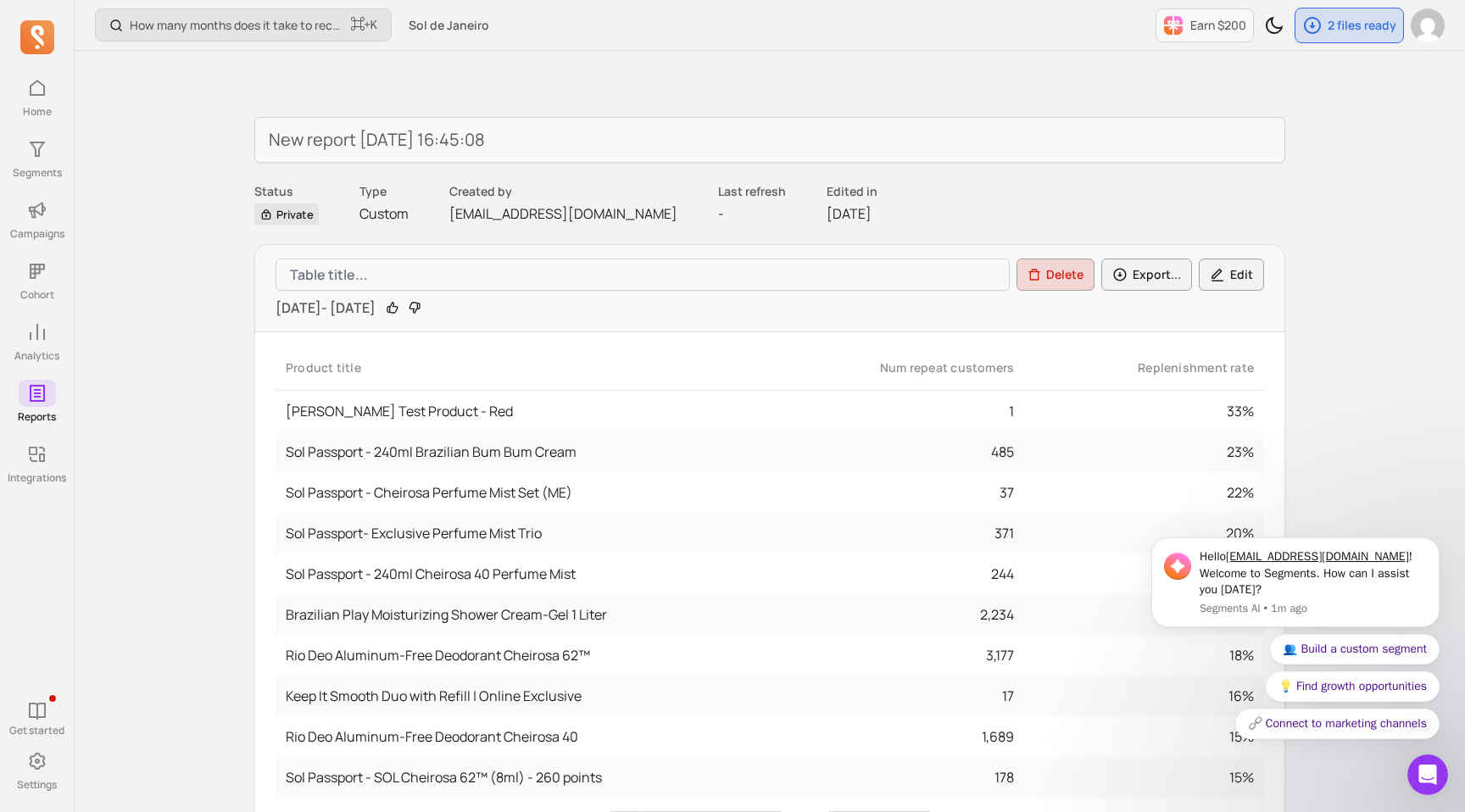 click on "2024-06-06  -   2025-06-05" at bounding box center (326, 308) 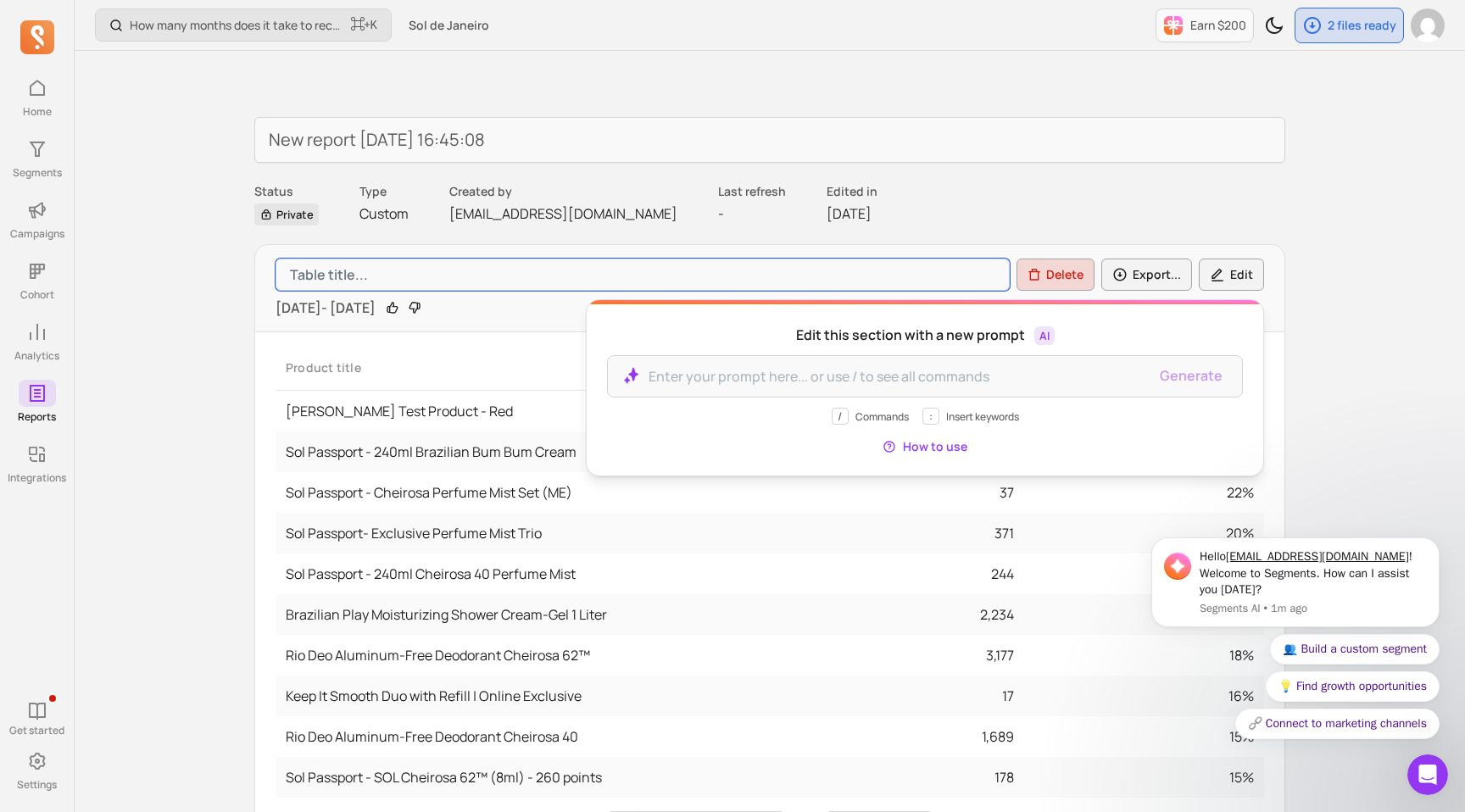click at bounding box center (643, 275) 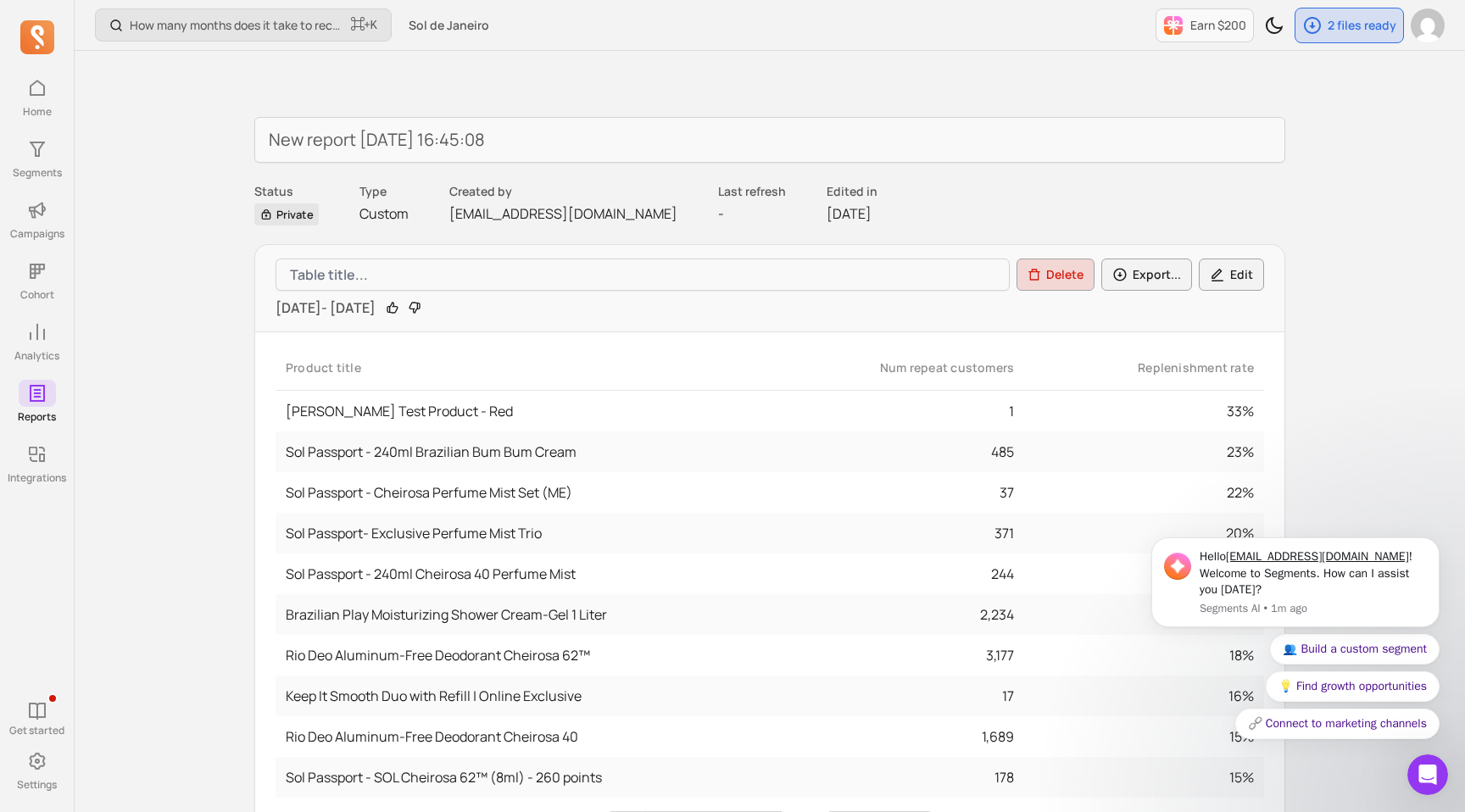 click on "Home Segments Campaigns Cohort Analytics Reports Integrations Get started Settings How many months does it take to recover my CAC (Customer Acquisition Cost)? ⌘  +  K Sol de Janeiro   Earn $200 2   files ready Edit AI report Save New report 2025-06-05 16:45:08 Status Private Type Custom  Created by mmohammod@soldejaneiro.com Last refresh - Edited in 2025-07-21 2024-06-06  -   2025-06-05 Delete Export... Edit Product title Num repeat customers Replenishment rate Quinn Test Product - Red 1 33% Sol Passport - 240ml Brazilian Bum Bum Cream 485 23% Sol Passport - Cheirosa Perfume Mist Set (ME) 37 22% Sol Passport- Exclusive Perfume Mist Trio 371 20% Sol Passport - 240ml Cheirosa 40 Perfume Mist 244 19% Brazilian Play Moisturizing Shower Cream-Gel 1 Liter 2,234 19% Rio Deo Aluminum-Free Deodorant Cheirosa 62™ 3,177 18% Keep It Smooth Duo with Refill | Online Exclusive 17 16% Rio Deo Aluminum-Free Deodorant Cheirosa 40 1,689 15% Sol Passport - SOL Cheirosa 62™ (8ml) - 260 points 178 15% 1 2 3 4 5 ... 8 9" at bounding box center (732, 1404) 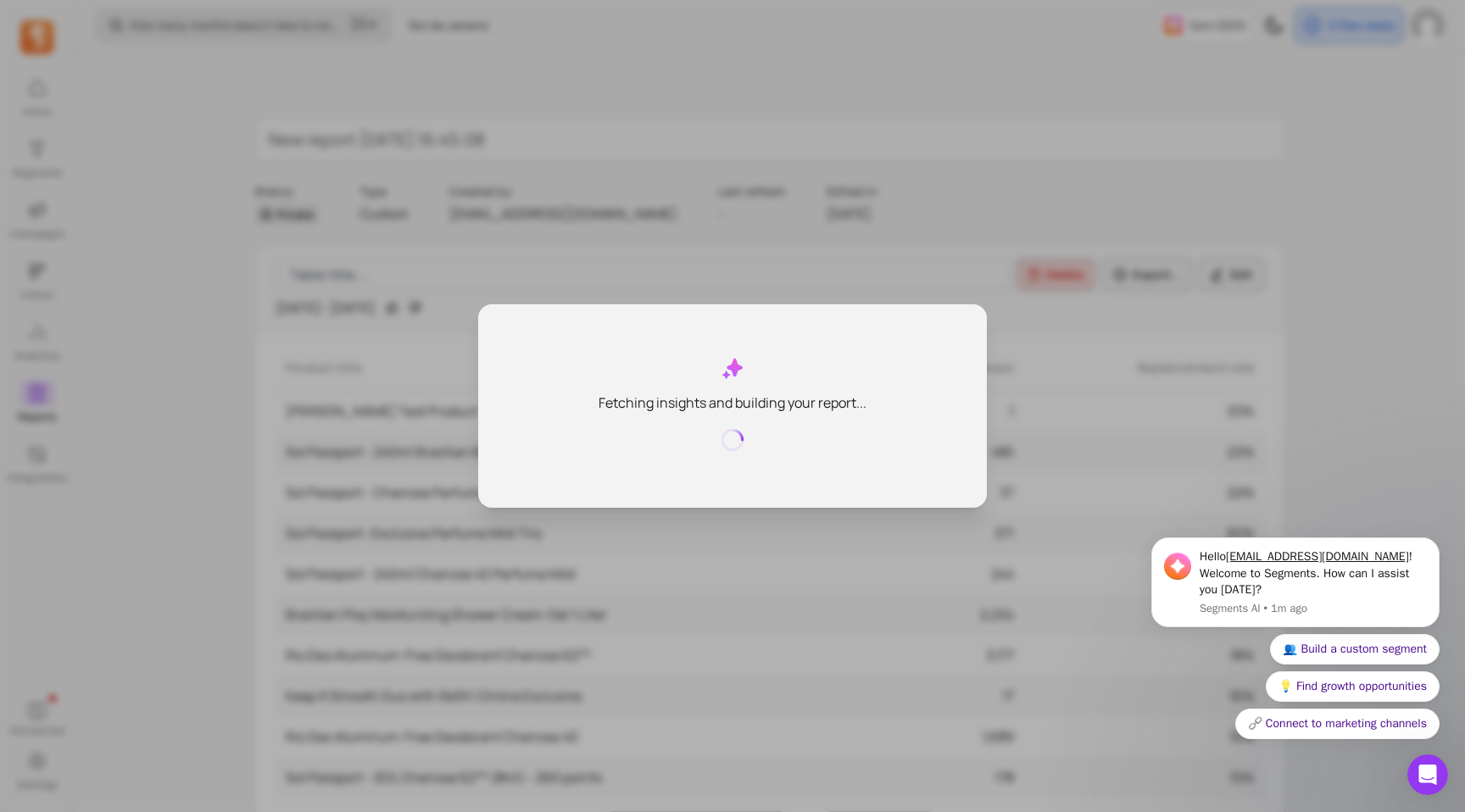 click on "Fetching insights and building your report..." at bounding box center [732, 406] 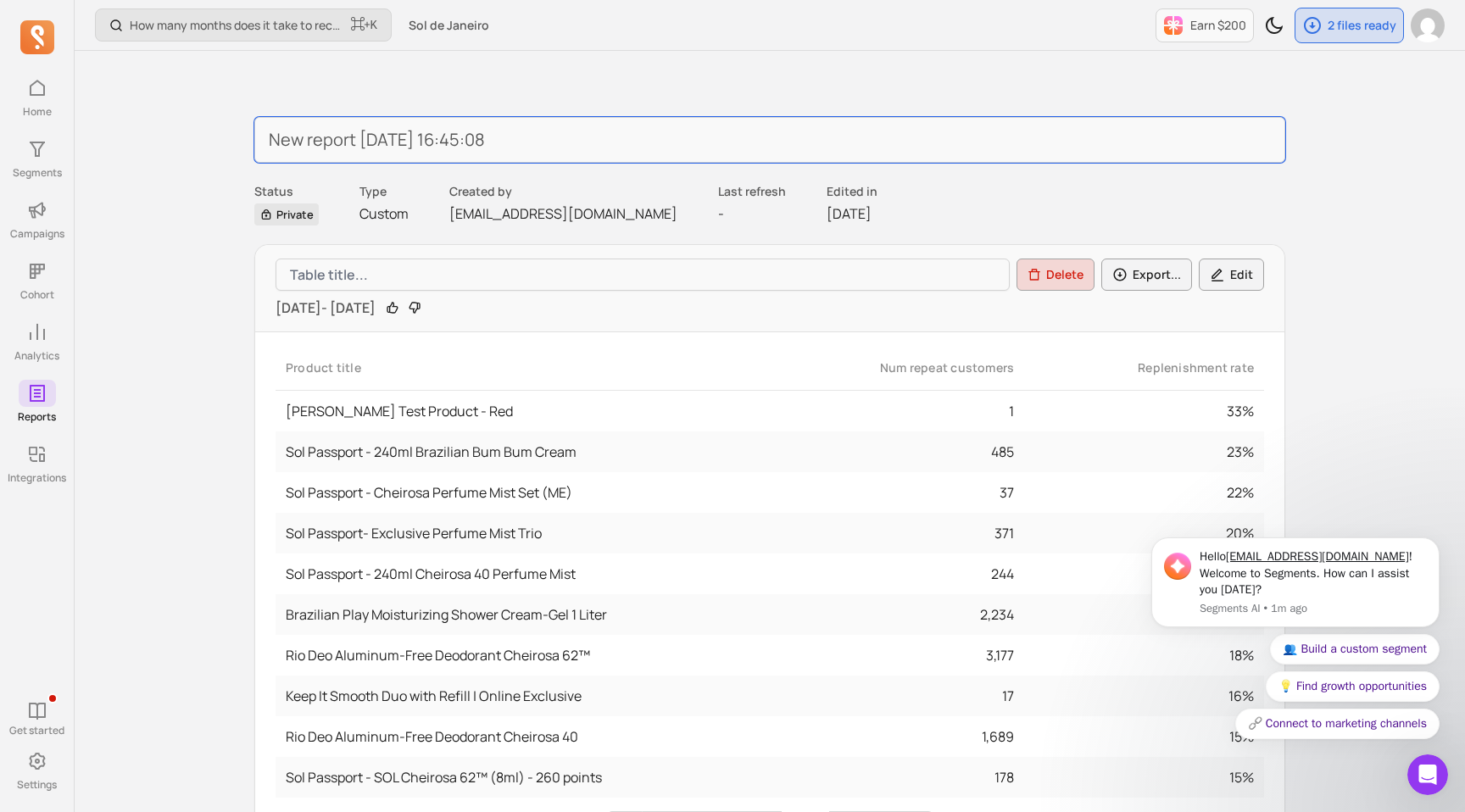 click on "New report 2025-06-05 16:45:08" at bounding box center [770, 140] 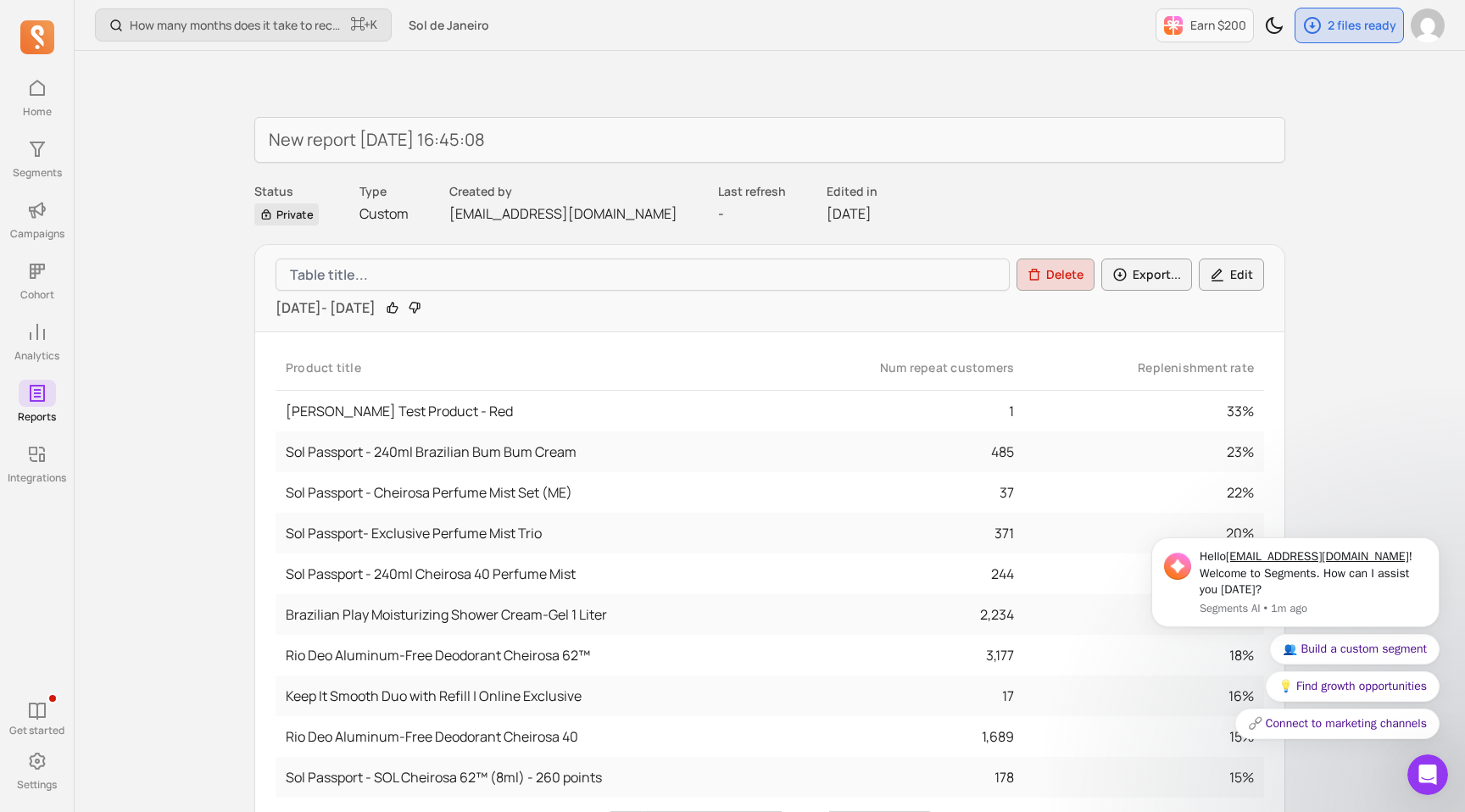 click on "Private" at bounding box center (287, 214) 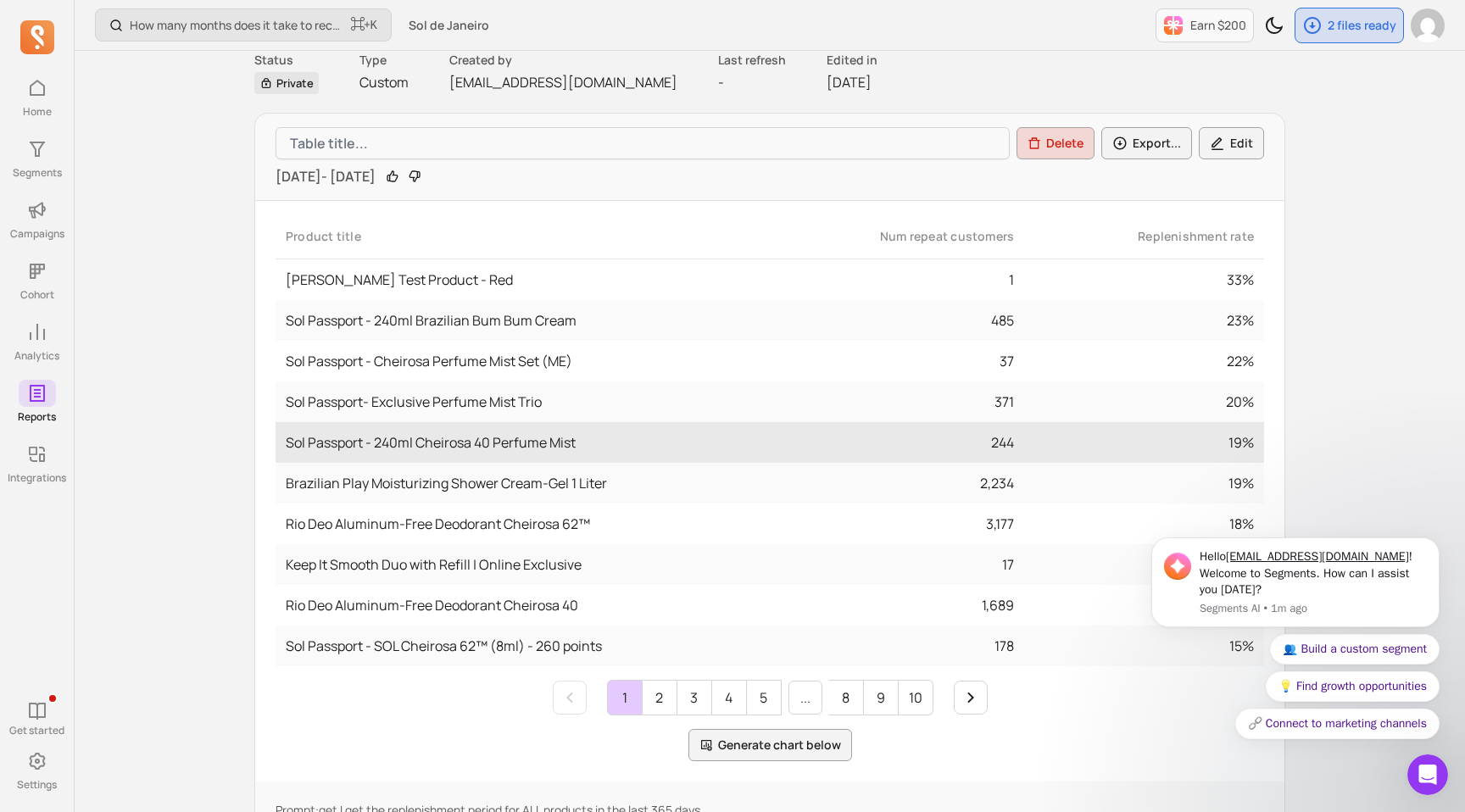 scroll, scrollTop: 0, scrollLeft: 0, axis: both 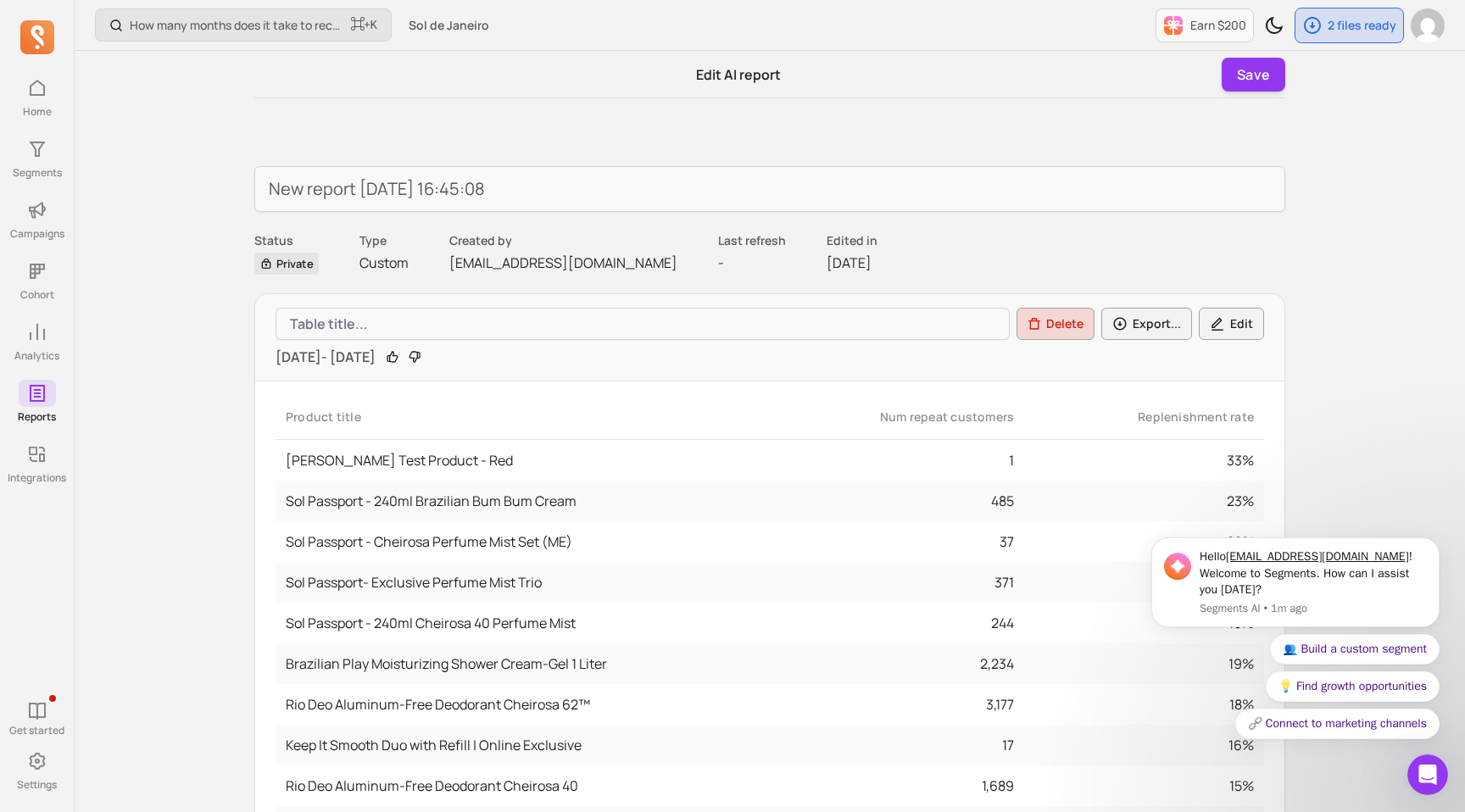 click on "2024-06-06  -   2025-06-05 Delete Export... Edit" at bounding box center [770, 337] 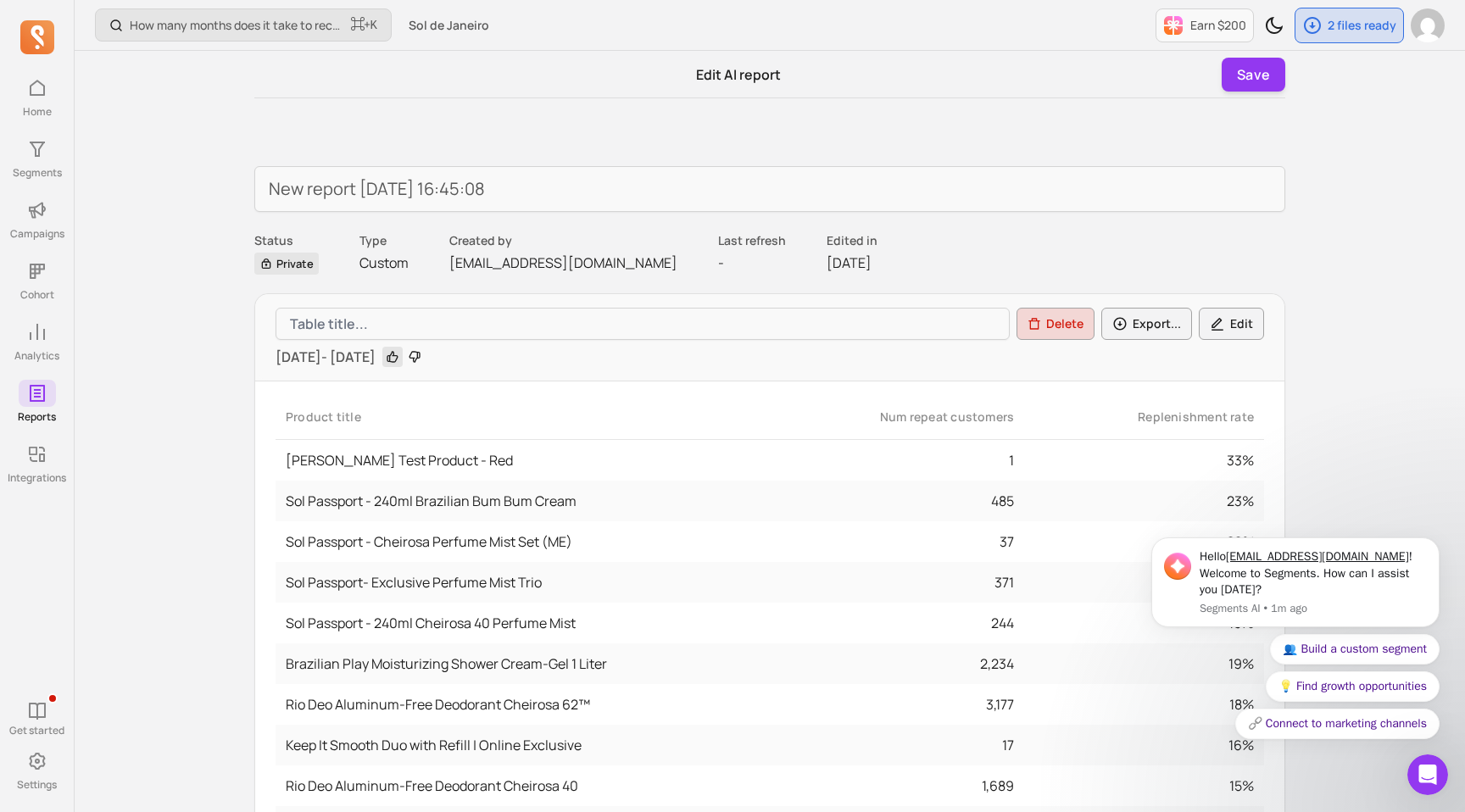 click 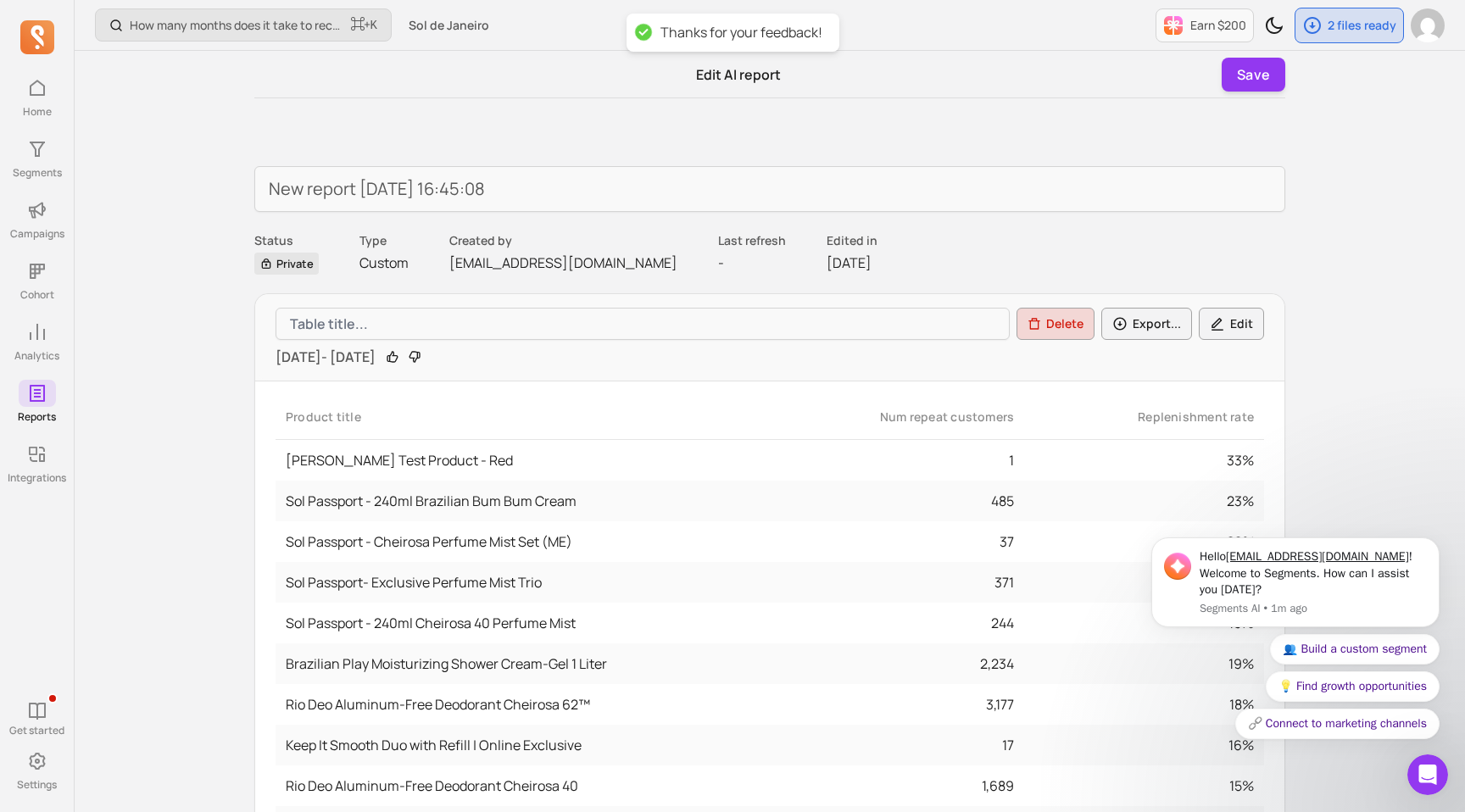 click on "2024-06-06  -   2025-06-05" at bounding box center (326, 357) 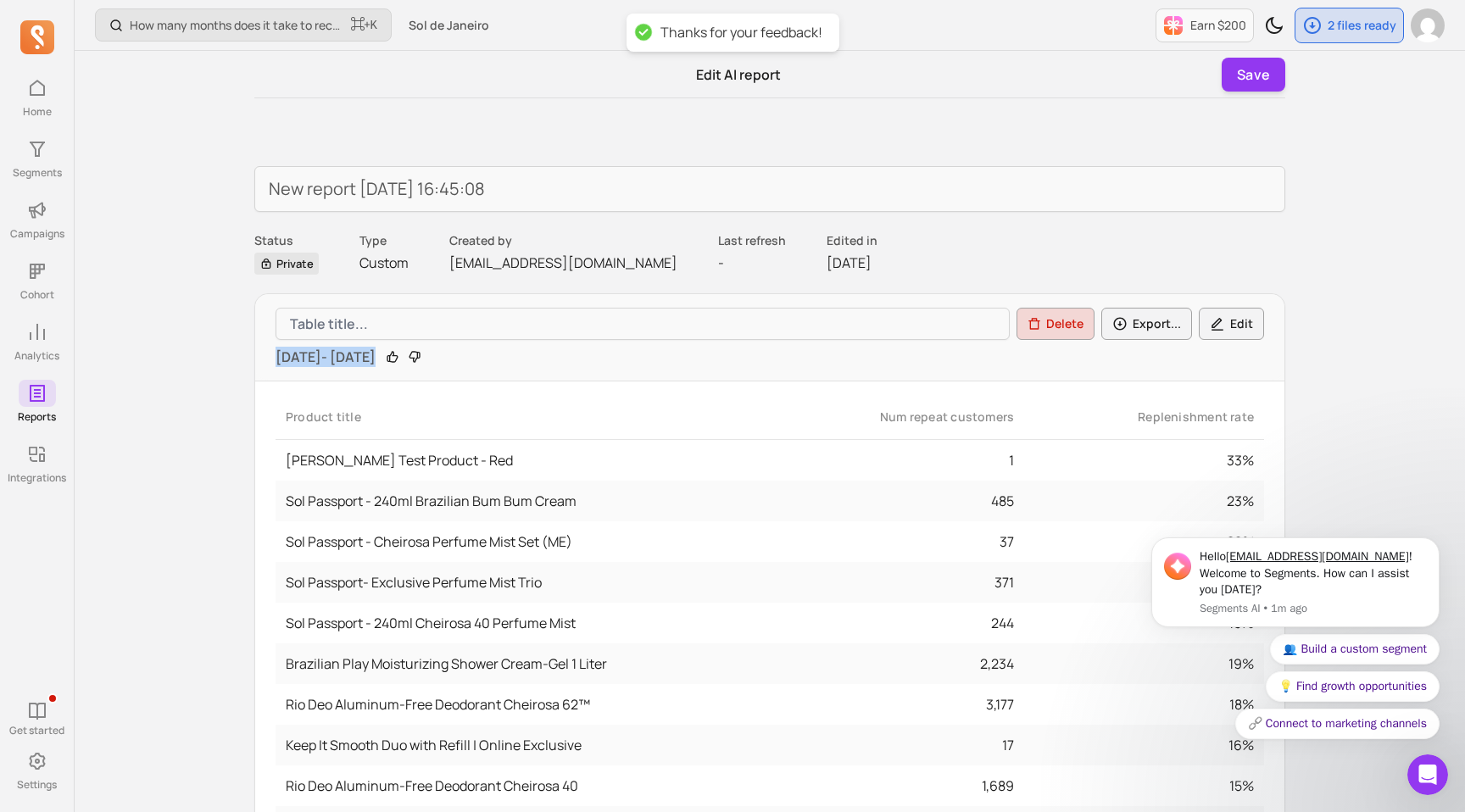 click on "2024-06-06  -   2025-06-05" at bounding box center (326, 357) 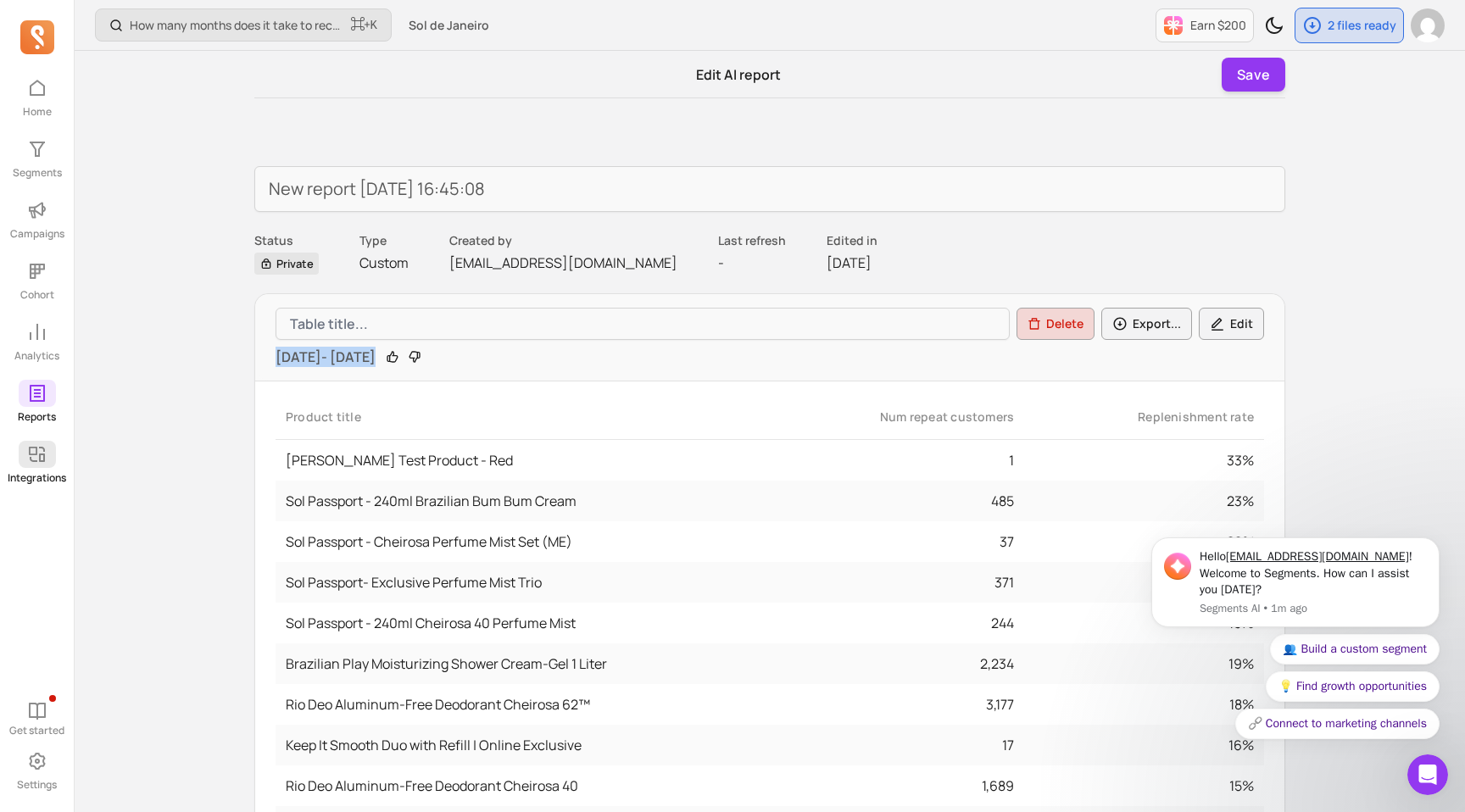 click at bounding box center [37, 454] 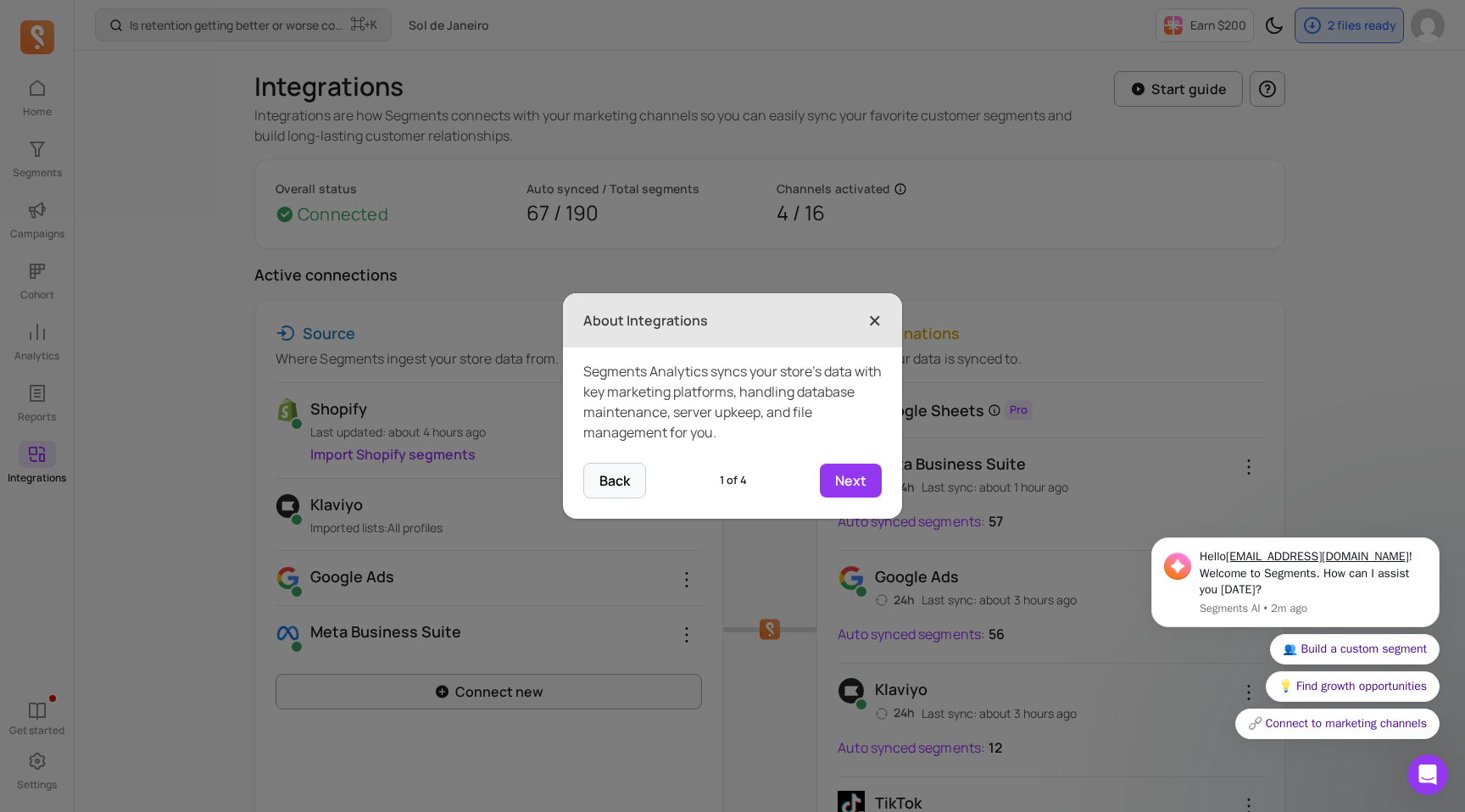 click on "×" at bounding box center (875, 320) 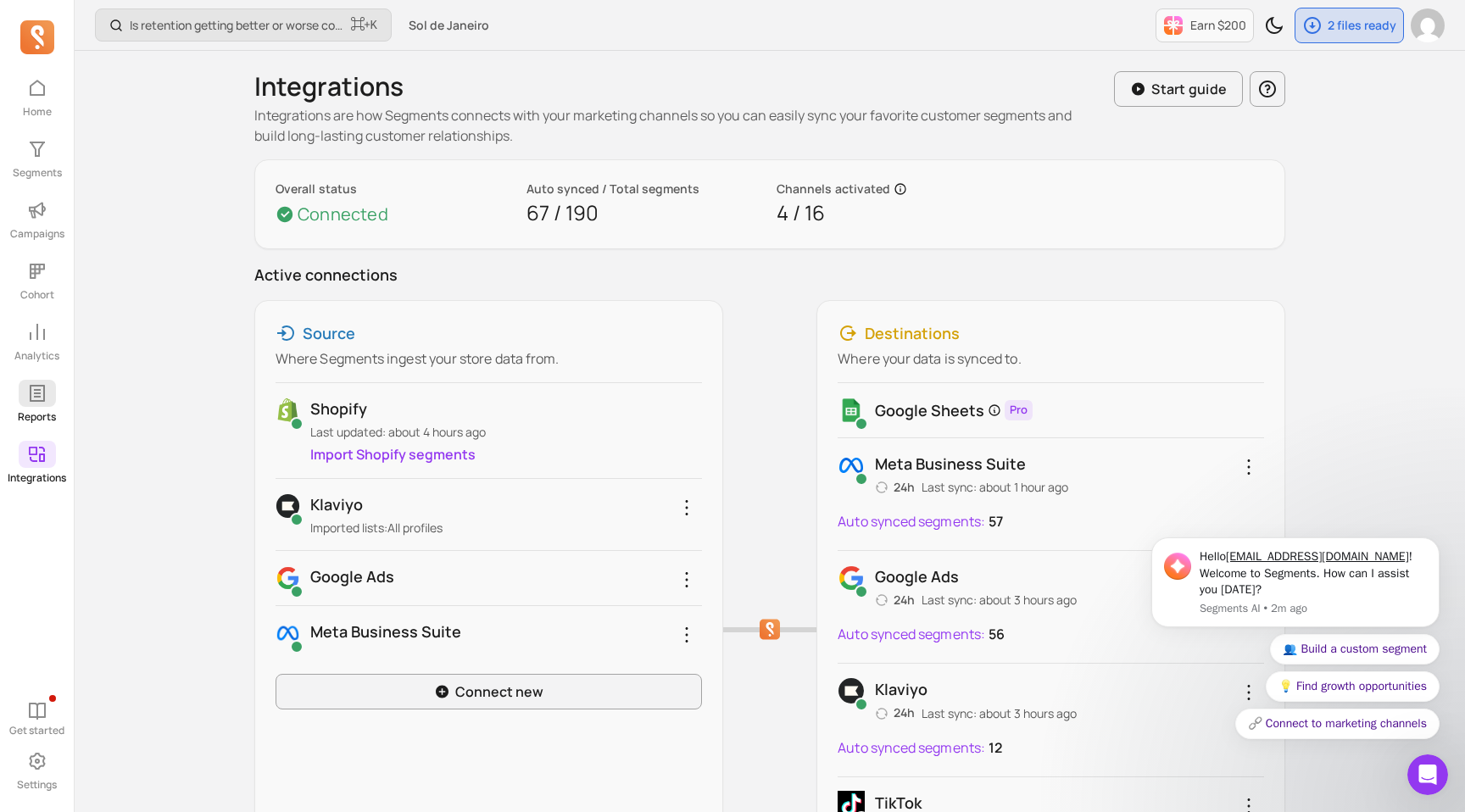 click 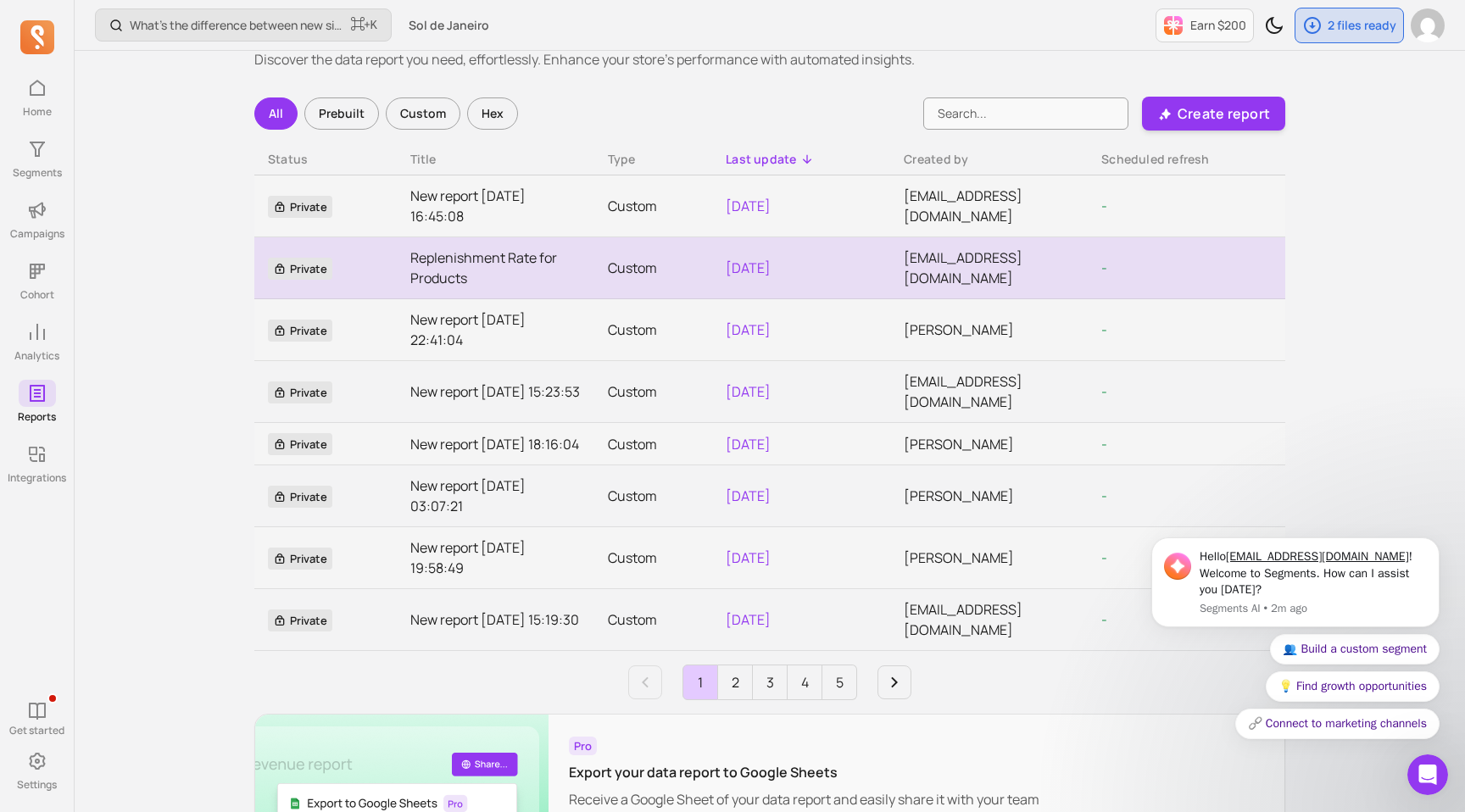 scroll, scrollTop: 58, scrollLeft: 0, axis: vertical 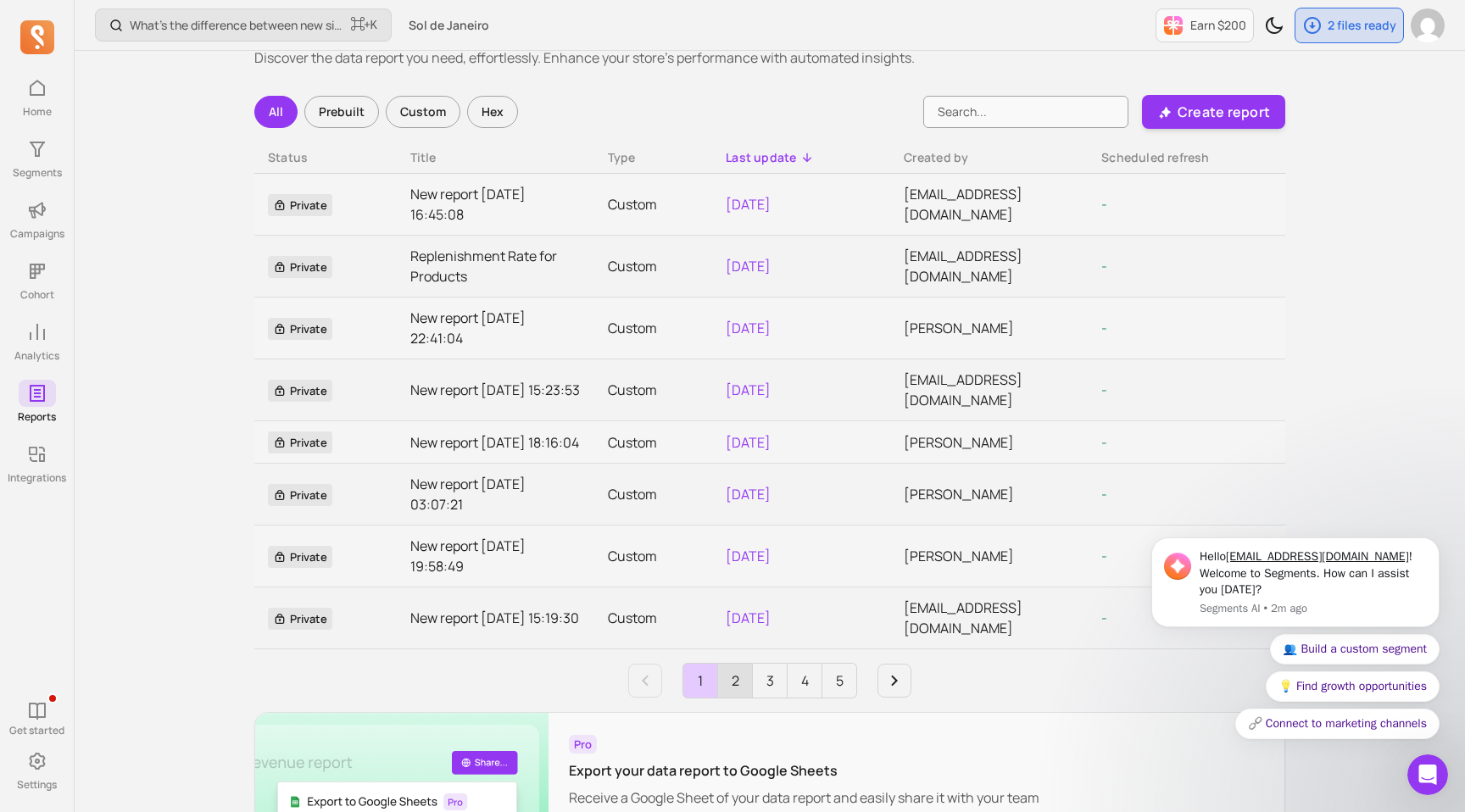 click on "2" at bounding box center (735, 681) 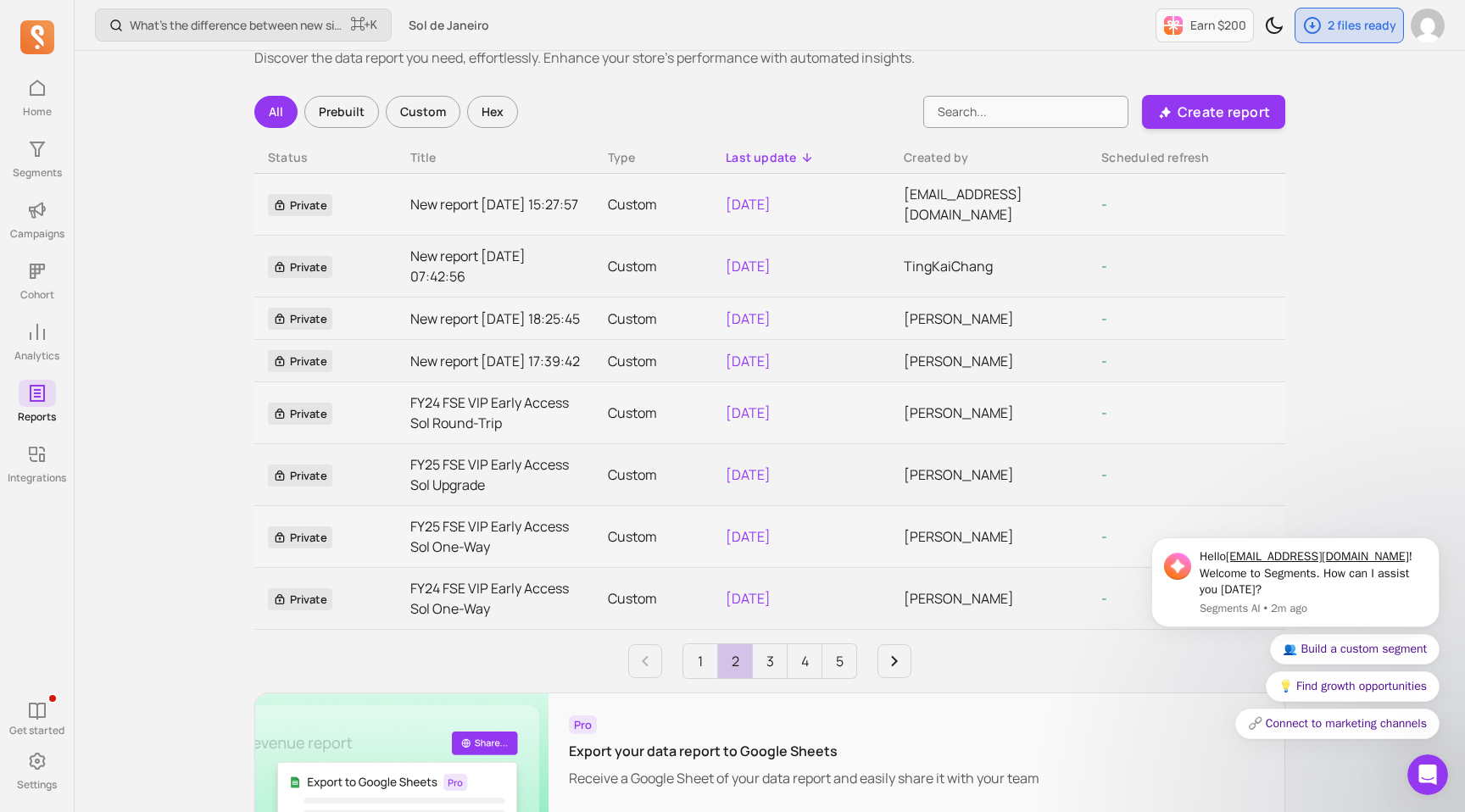 click on "2" at bounding box center [735, 661] 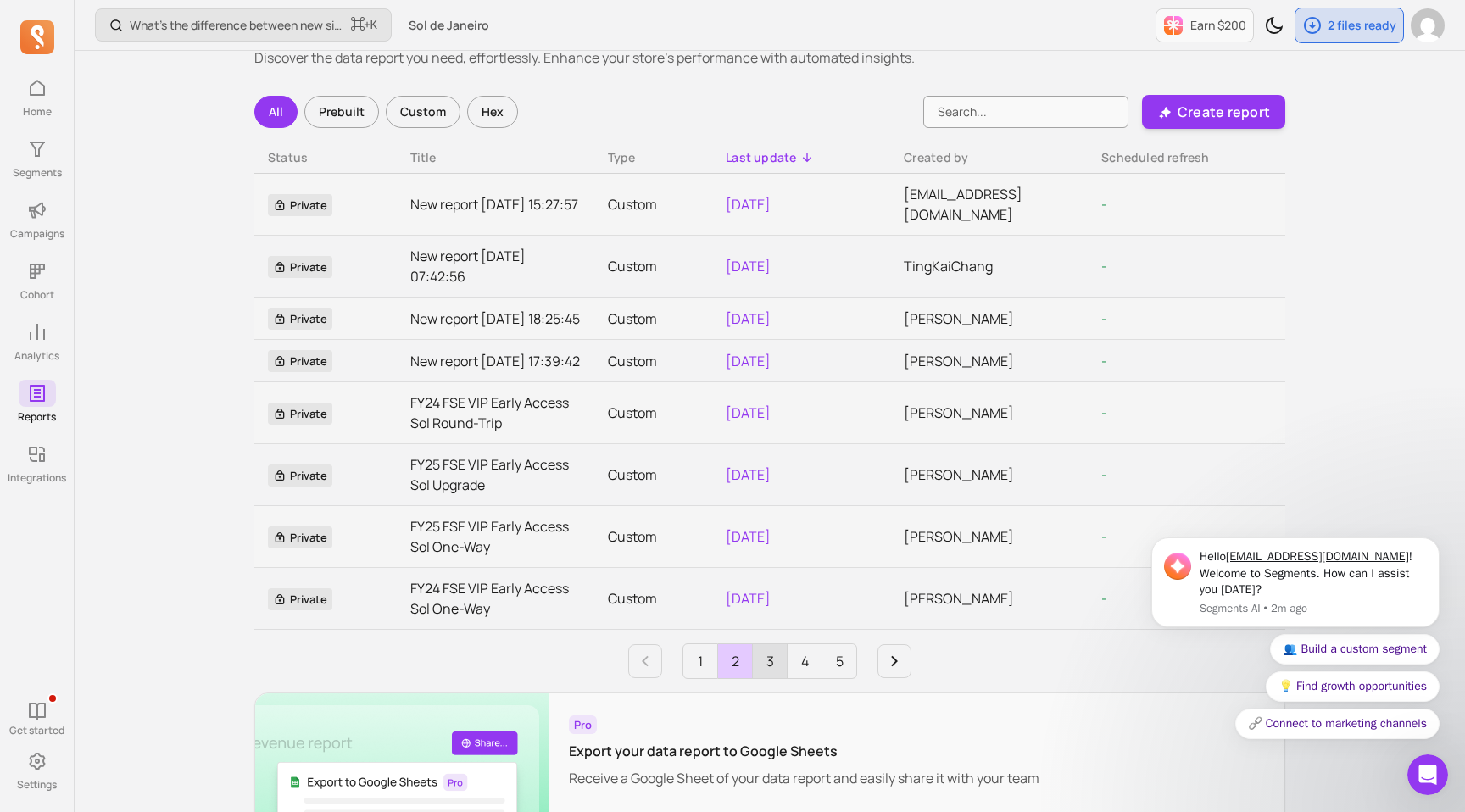 click on "3" at bounding box center (770, 661) 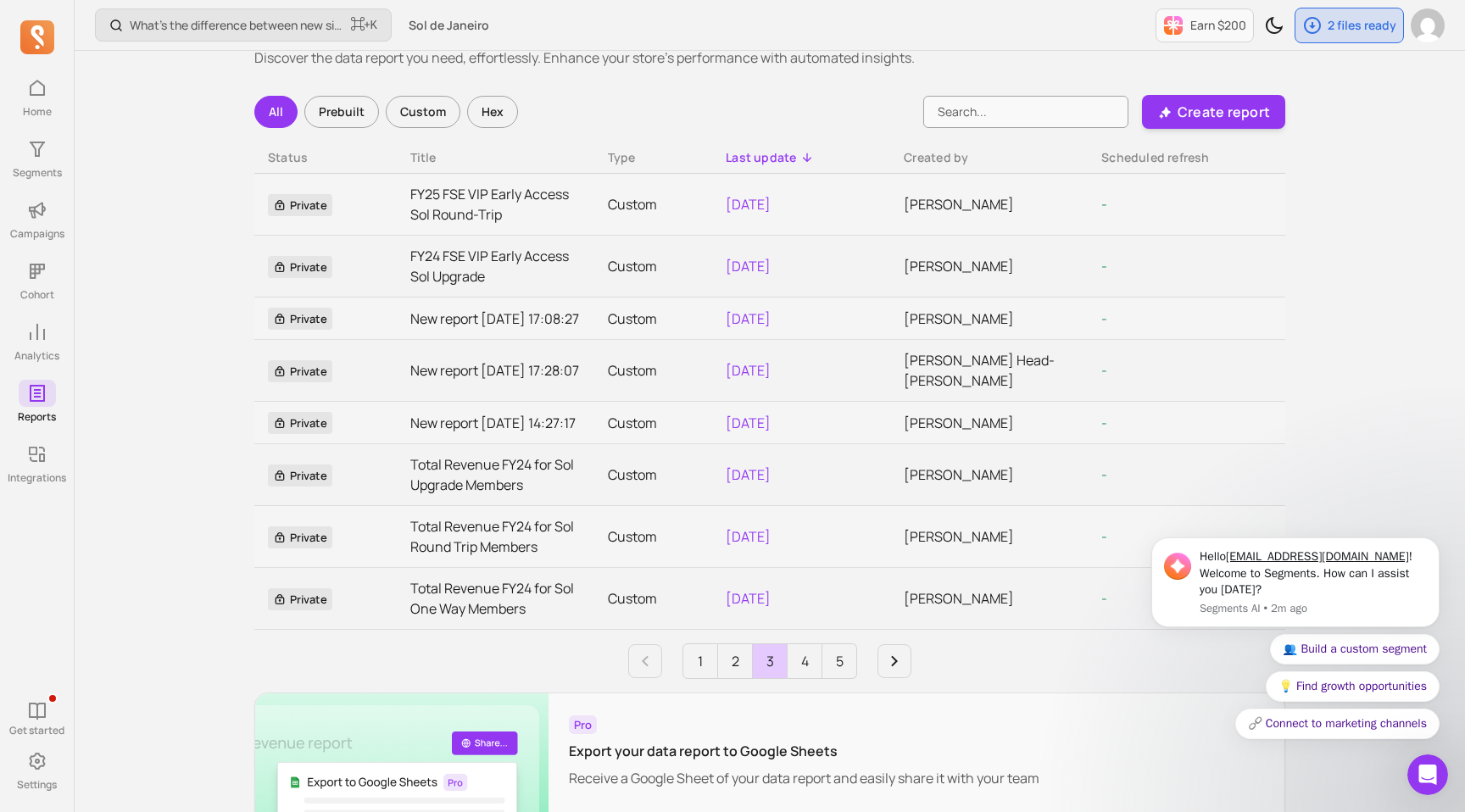 click on "1" at bounding box center (700, 661) 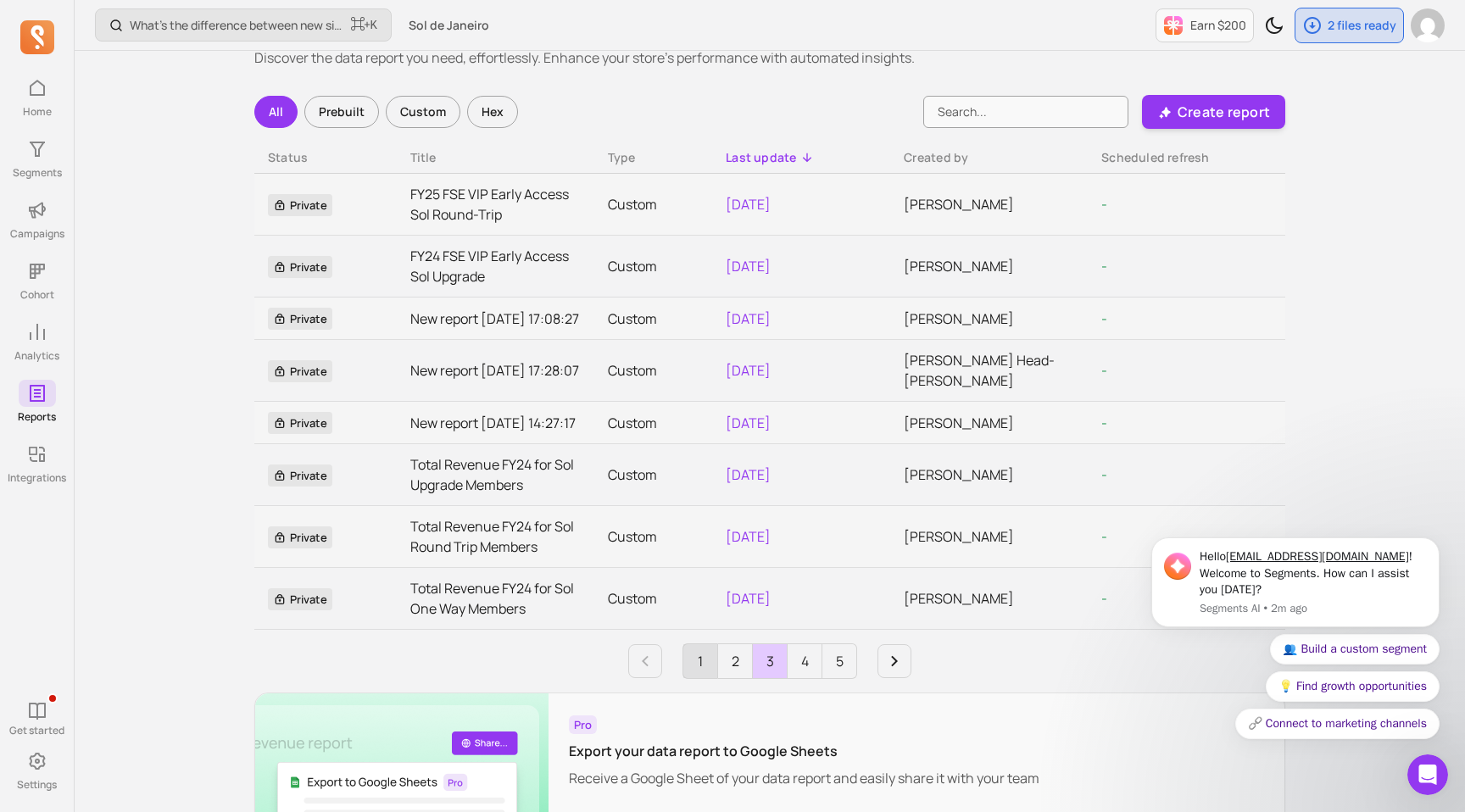 click on "1" at bounding box center [700, 661] 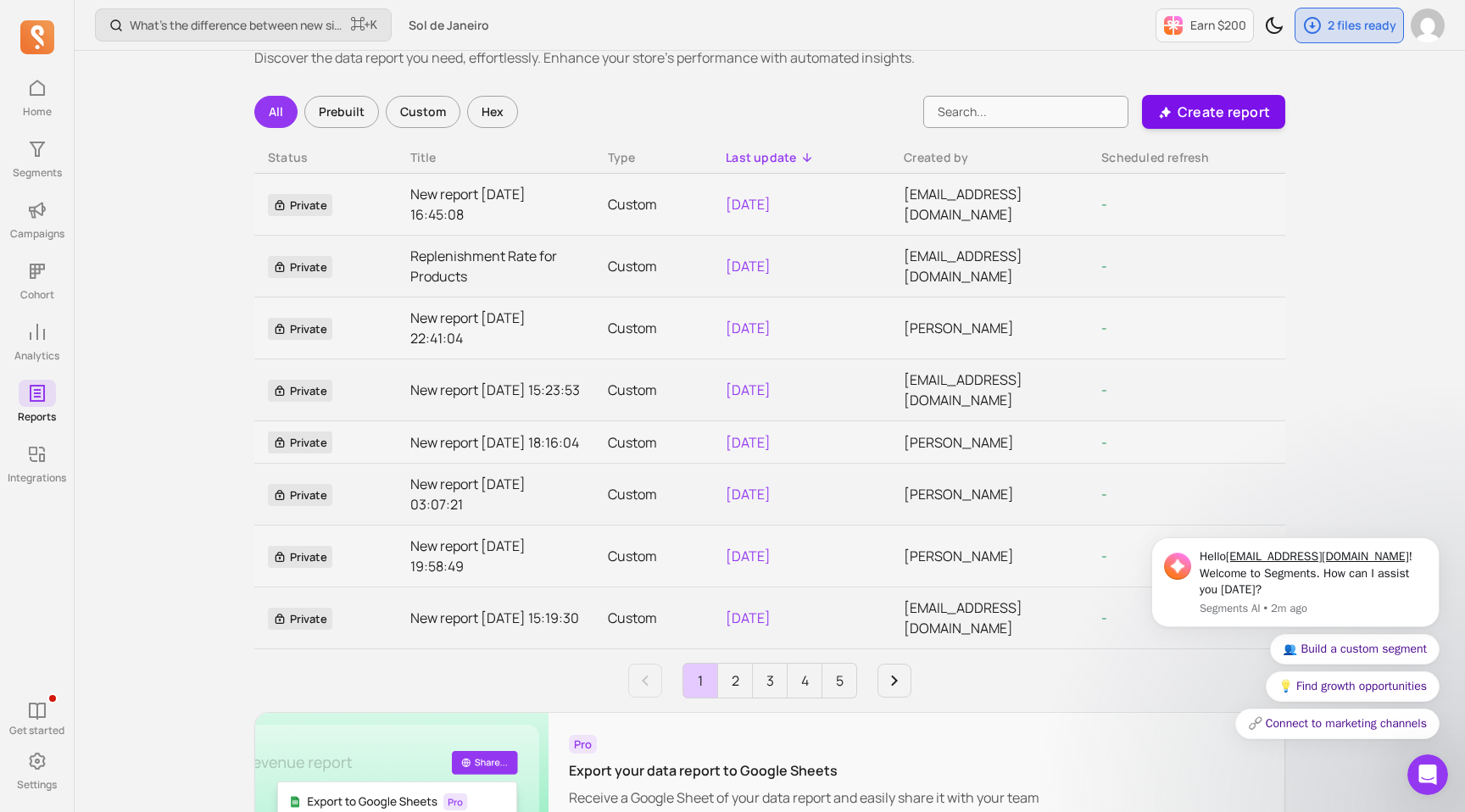 click 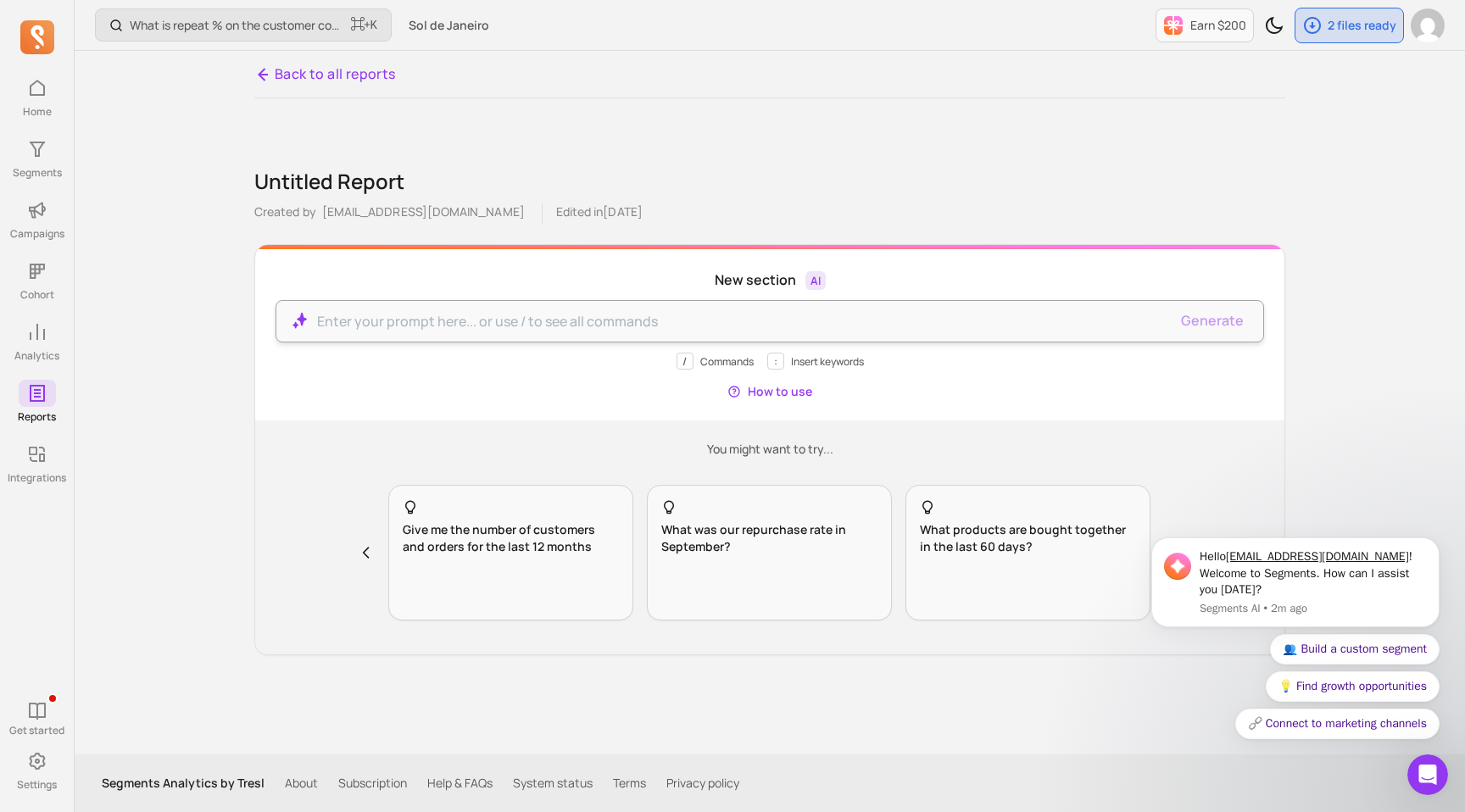 click at bounding box center (743, 321) 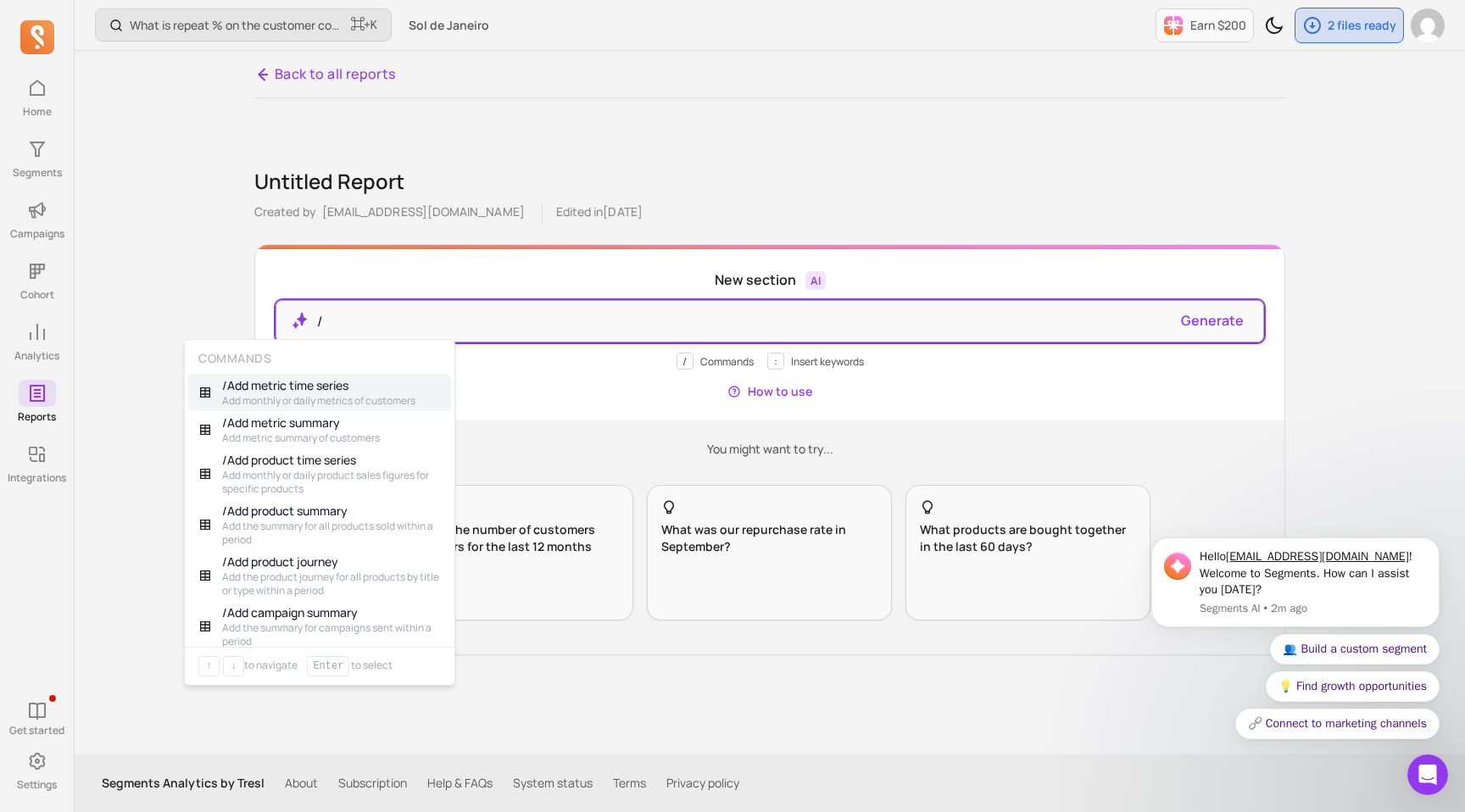 type 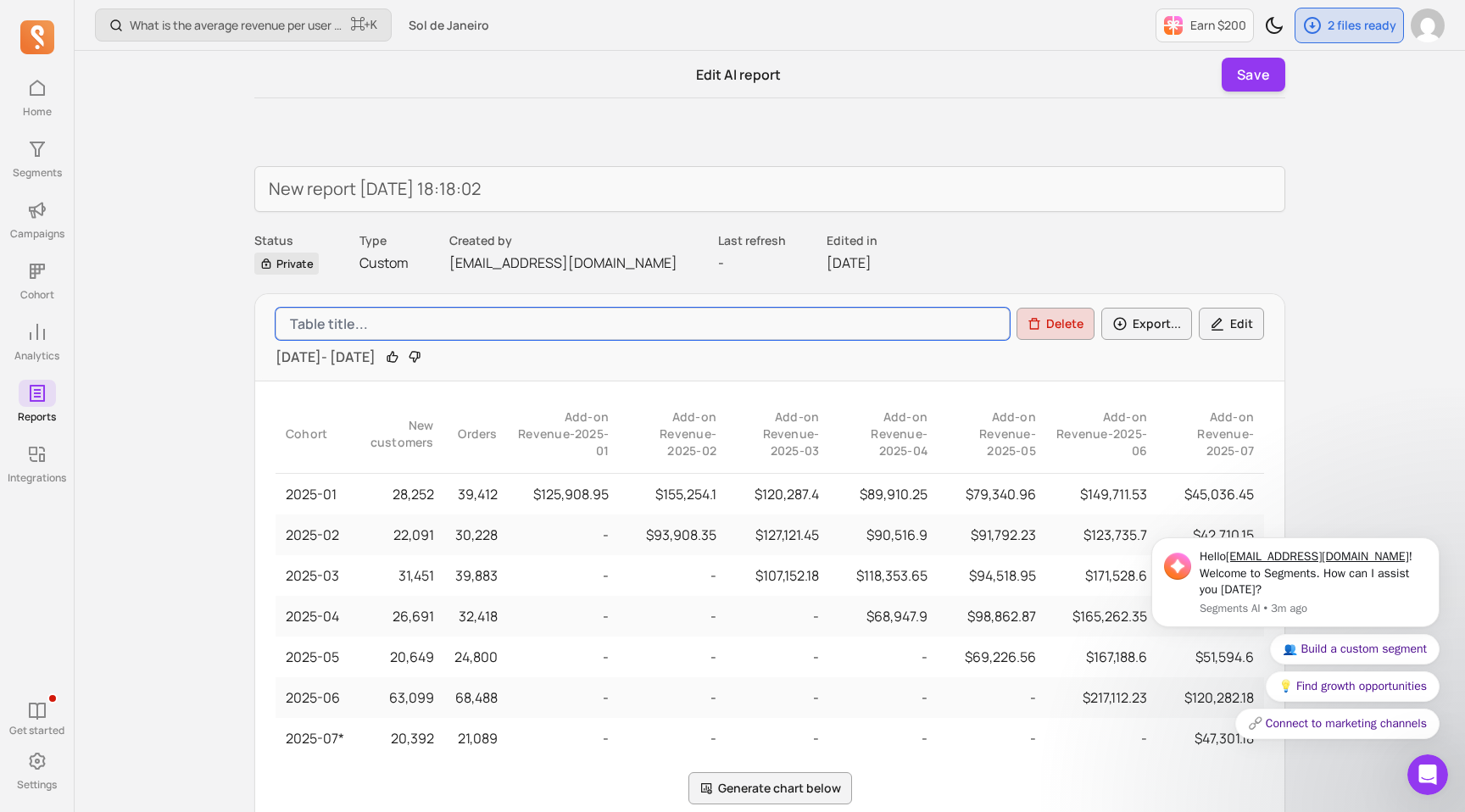 click at bounding box center (643, 324) 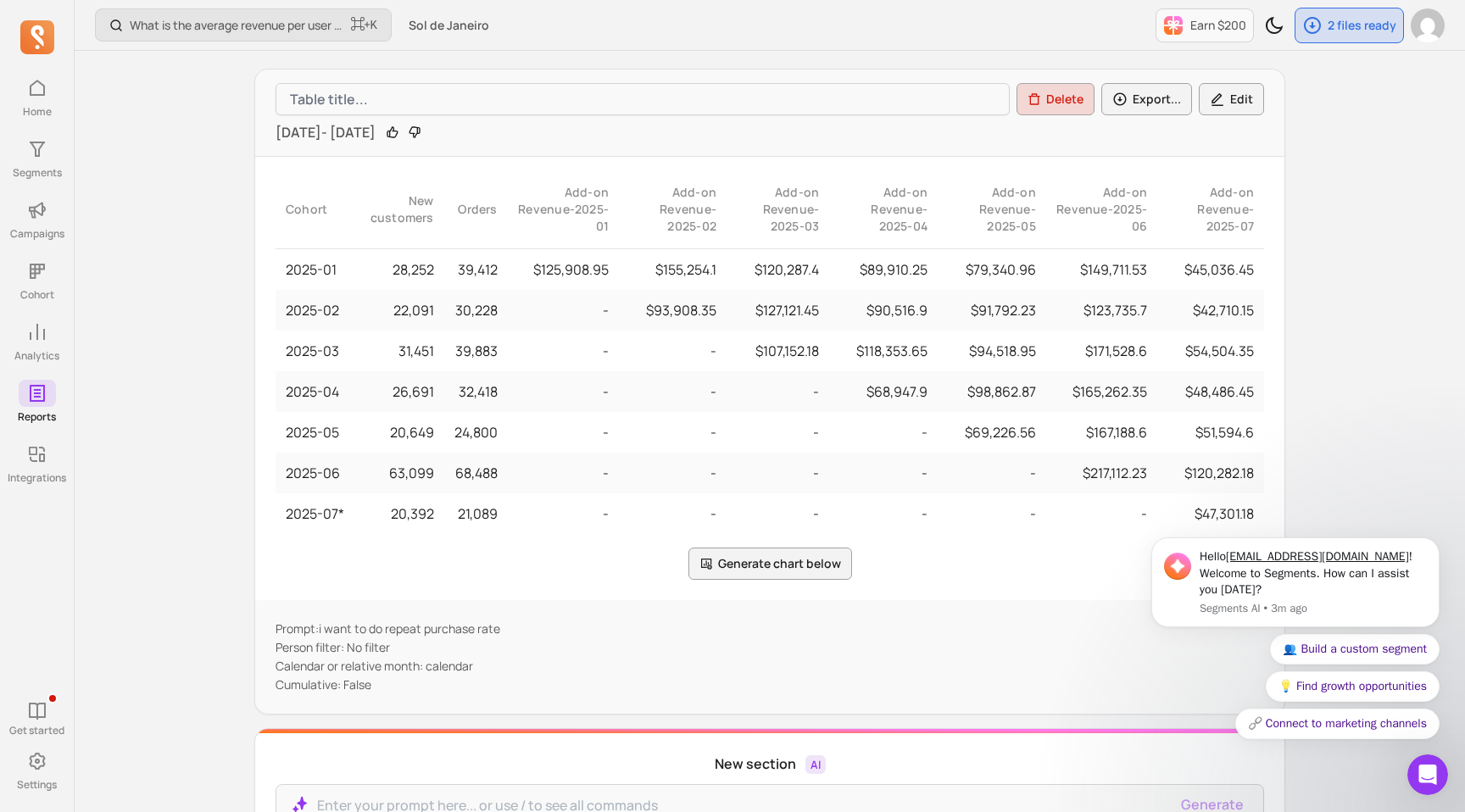 scroll, scrollTop: 0, scrollLeft: 0, axis: both 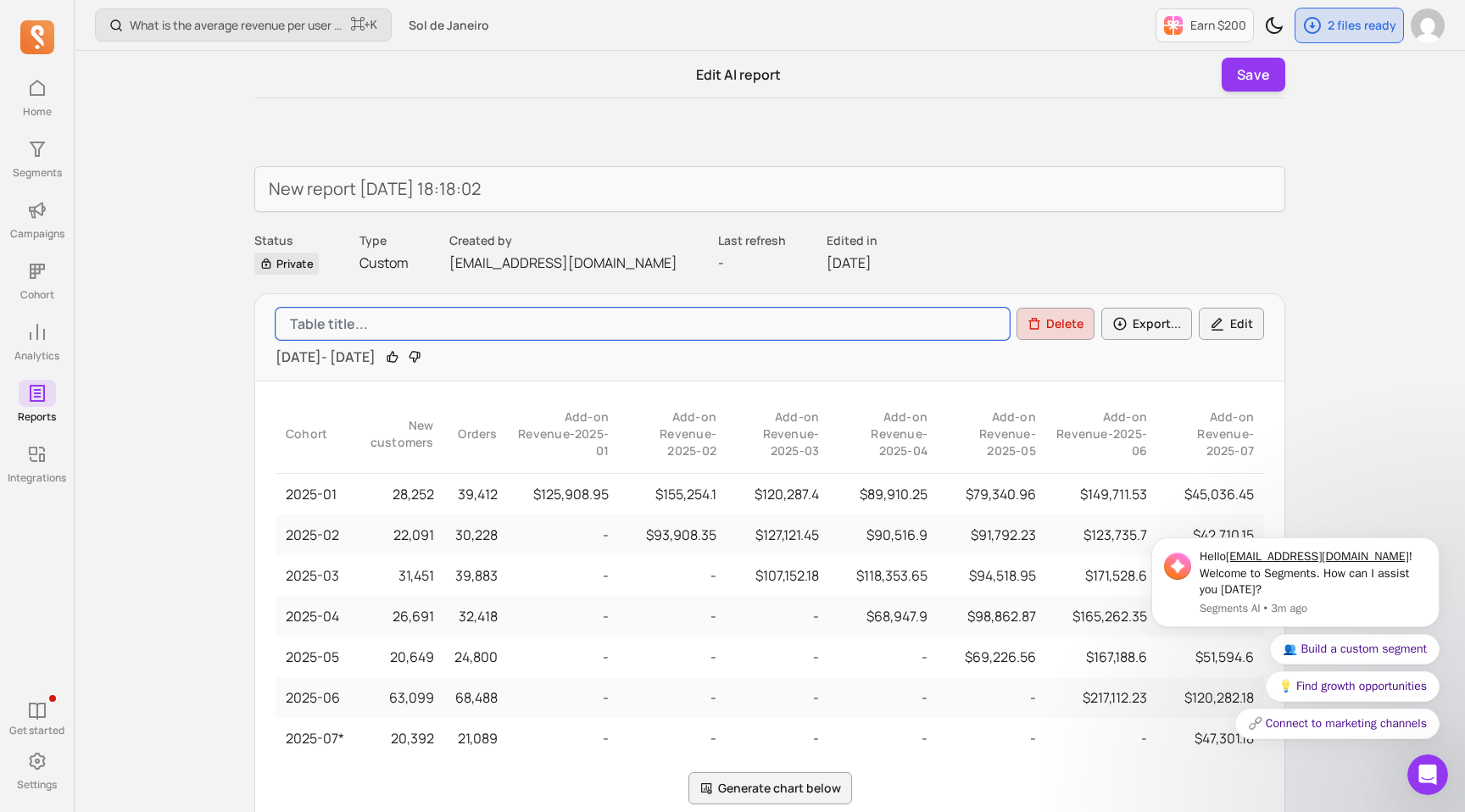 click on "Edit" at bounding box center (1231, 324) 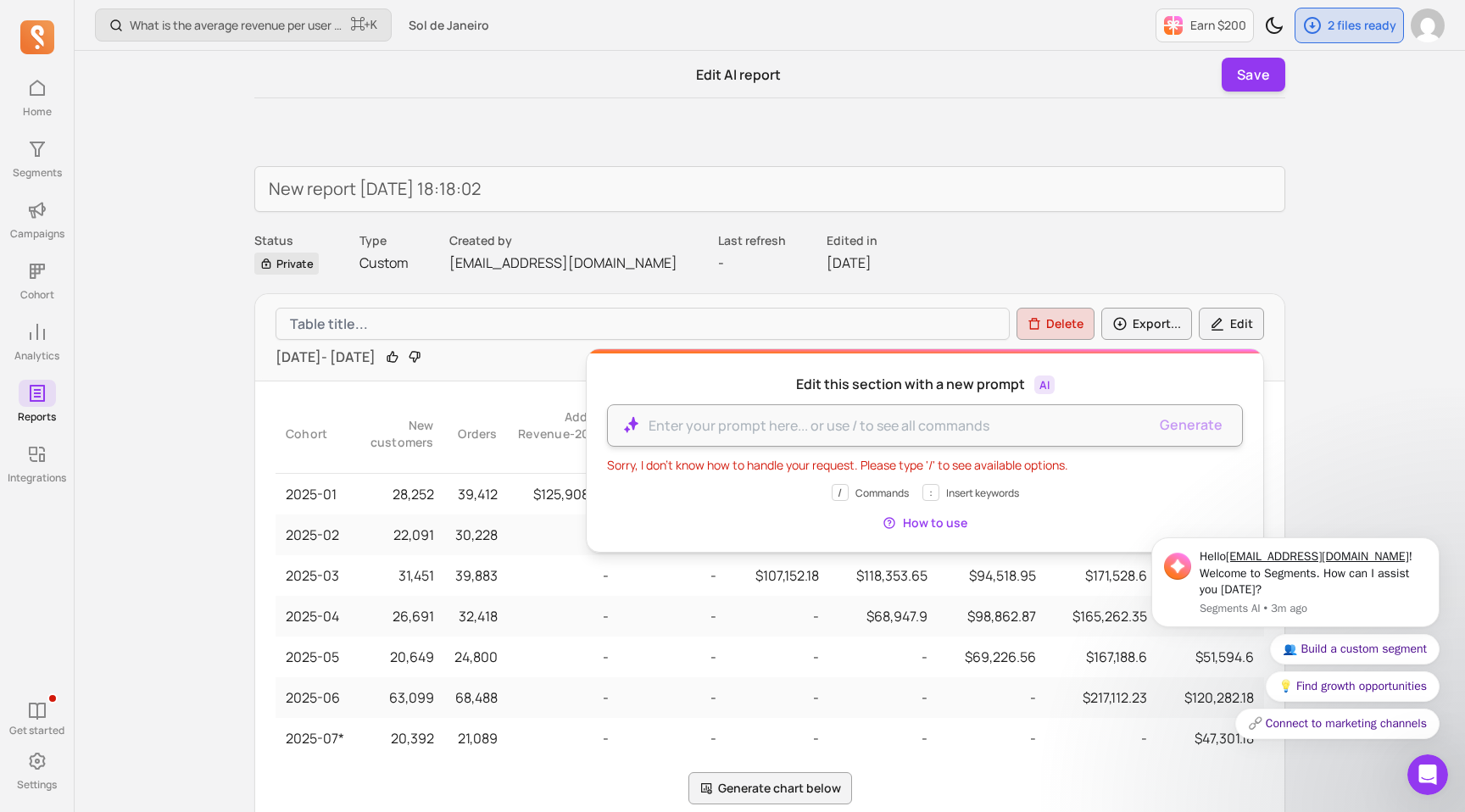 click at bounding box center [898, 425] 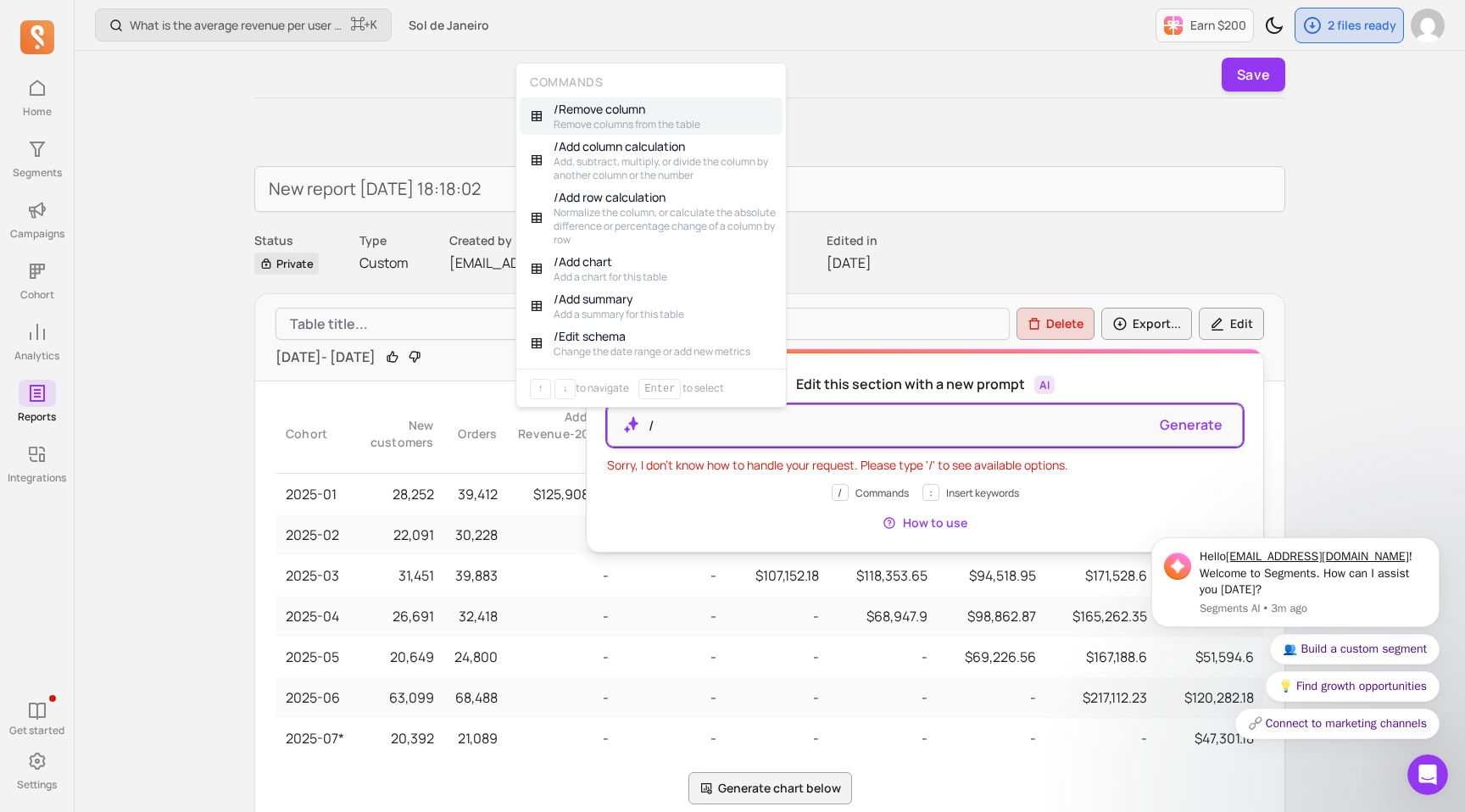 type 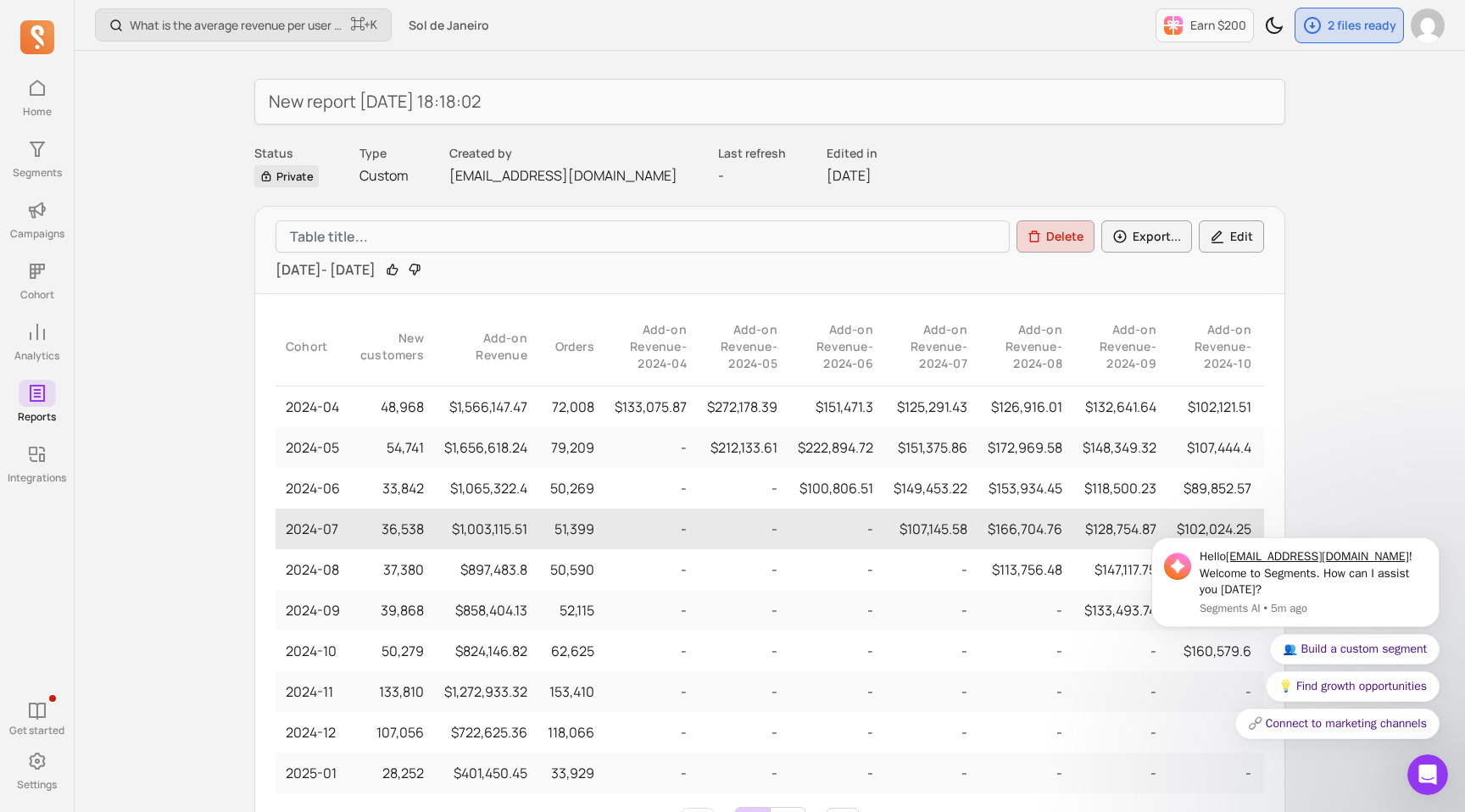 scroll, scrollTop: 88, scrollLeft: 0, axis: vertical 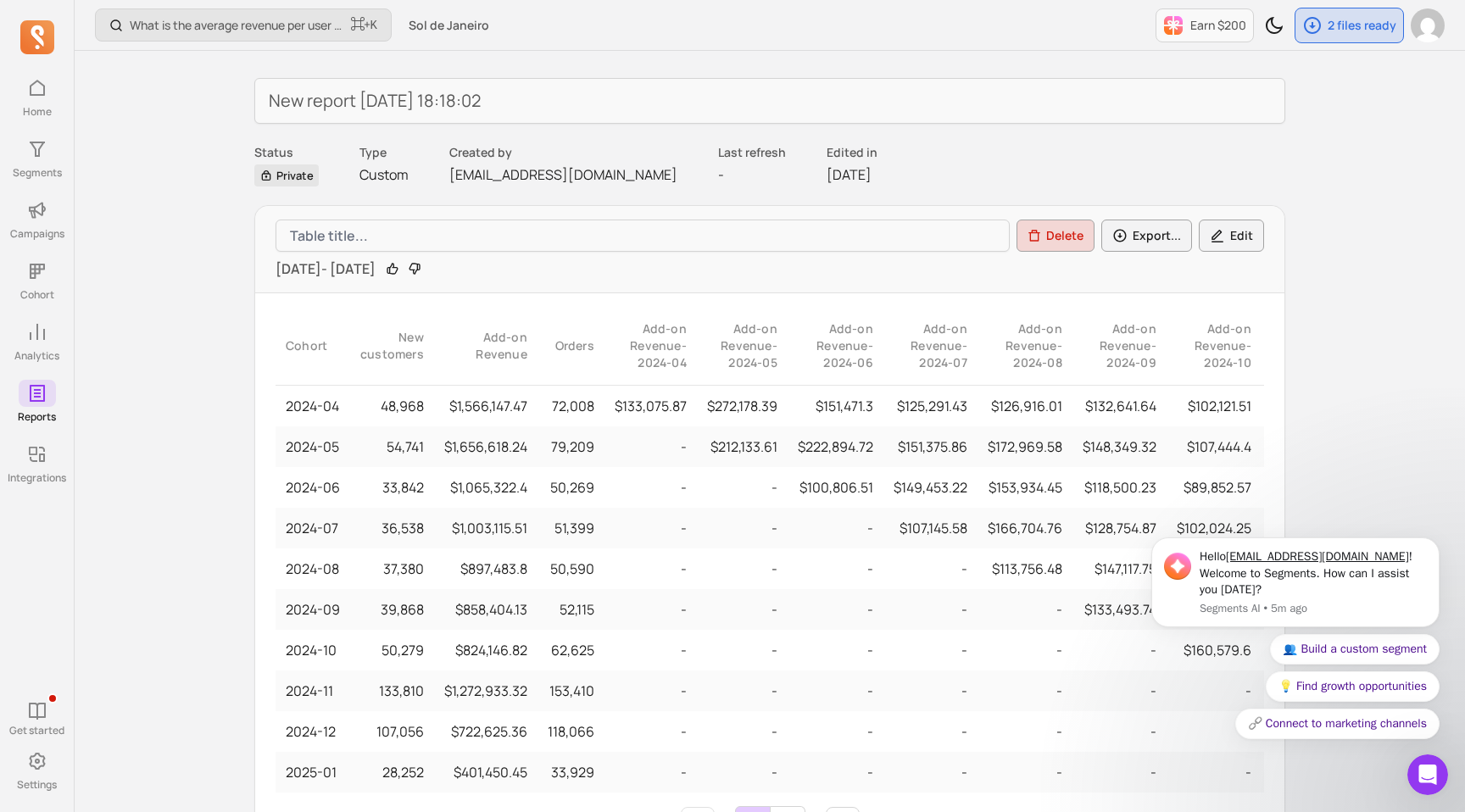 click on "Edit" at bounding box center [1231, 236] 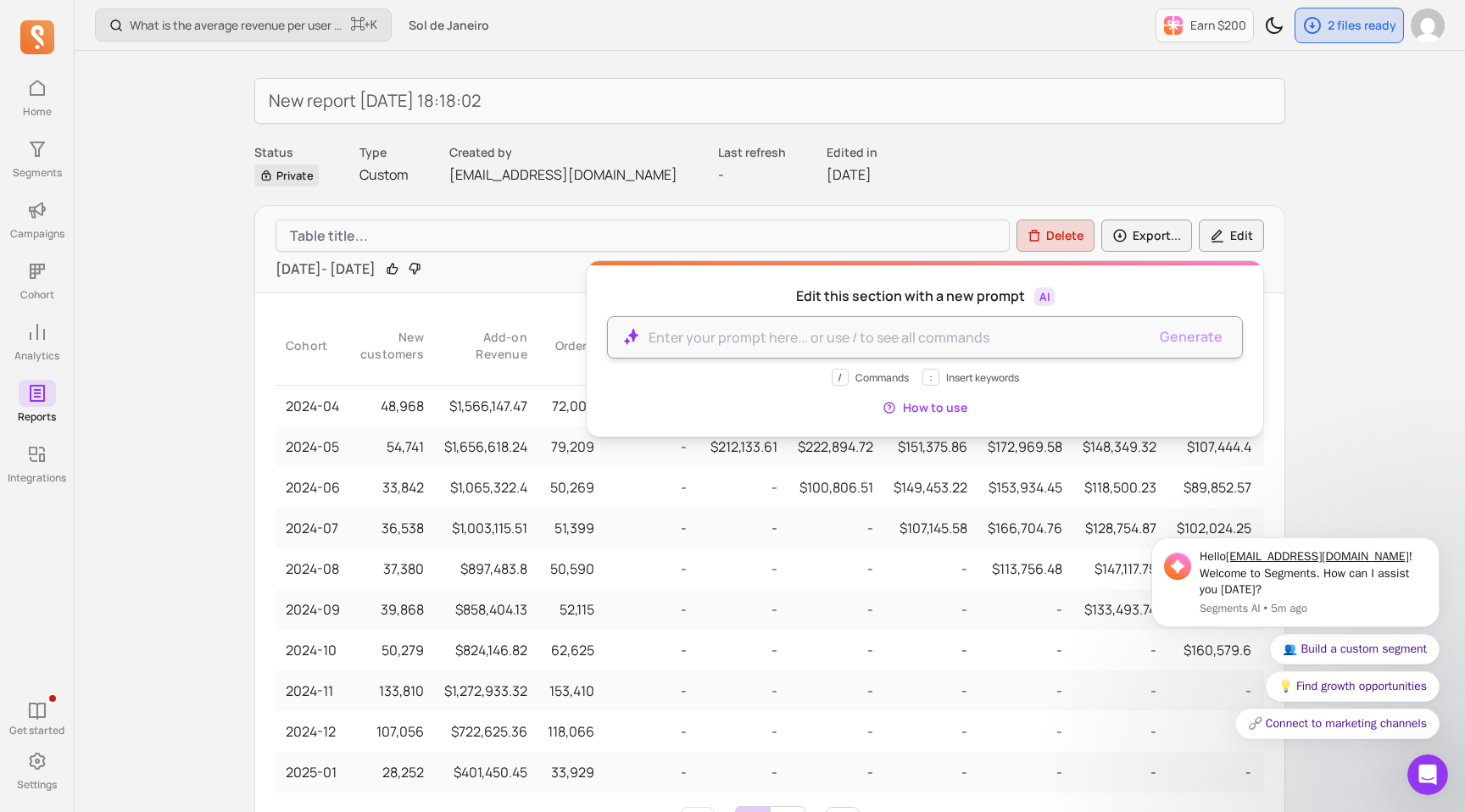 click at bounding box center (898, 337) 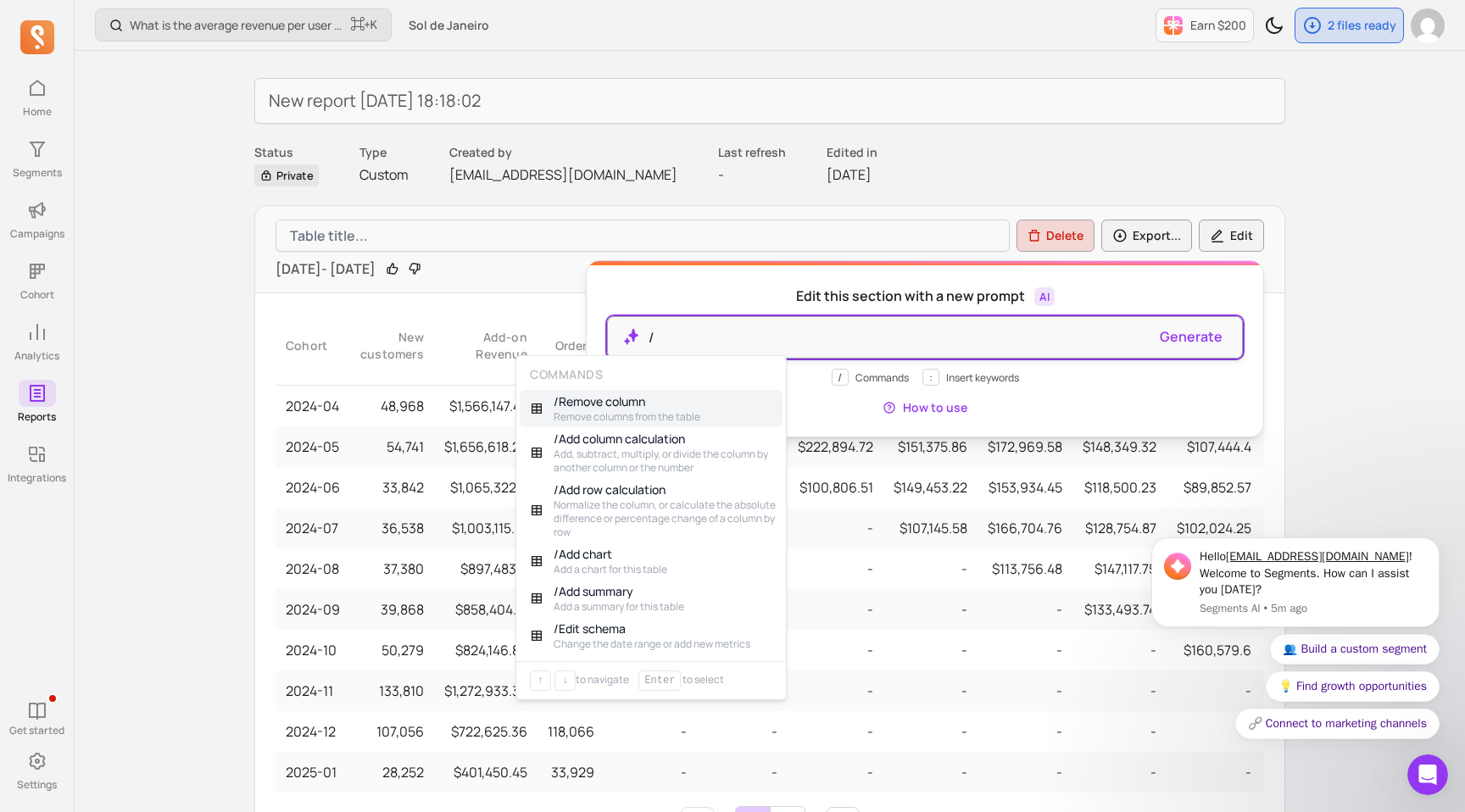 type 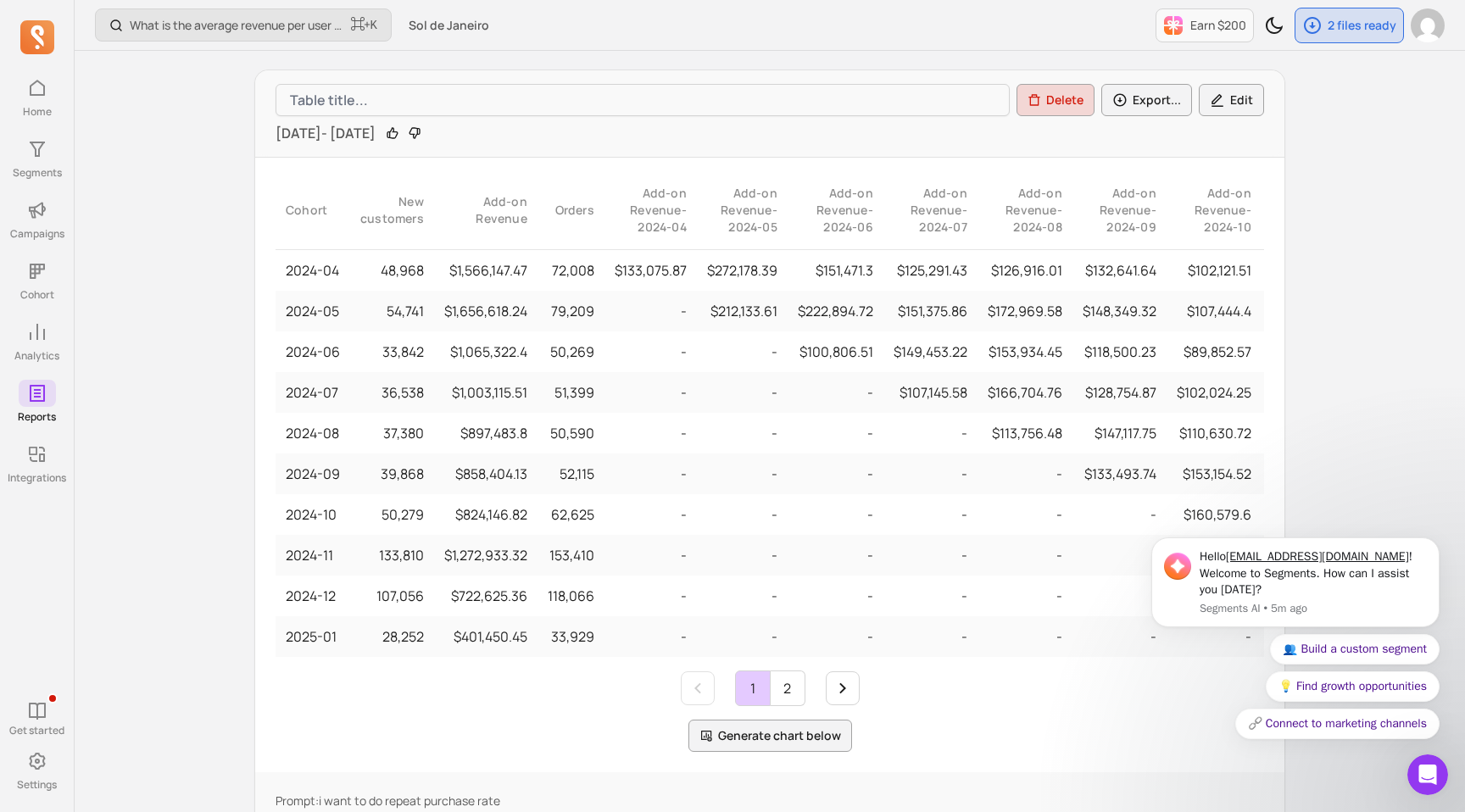 scroll, scrollTop: 225, scrollLeft: 0, axis: vertical 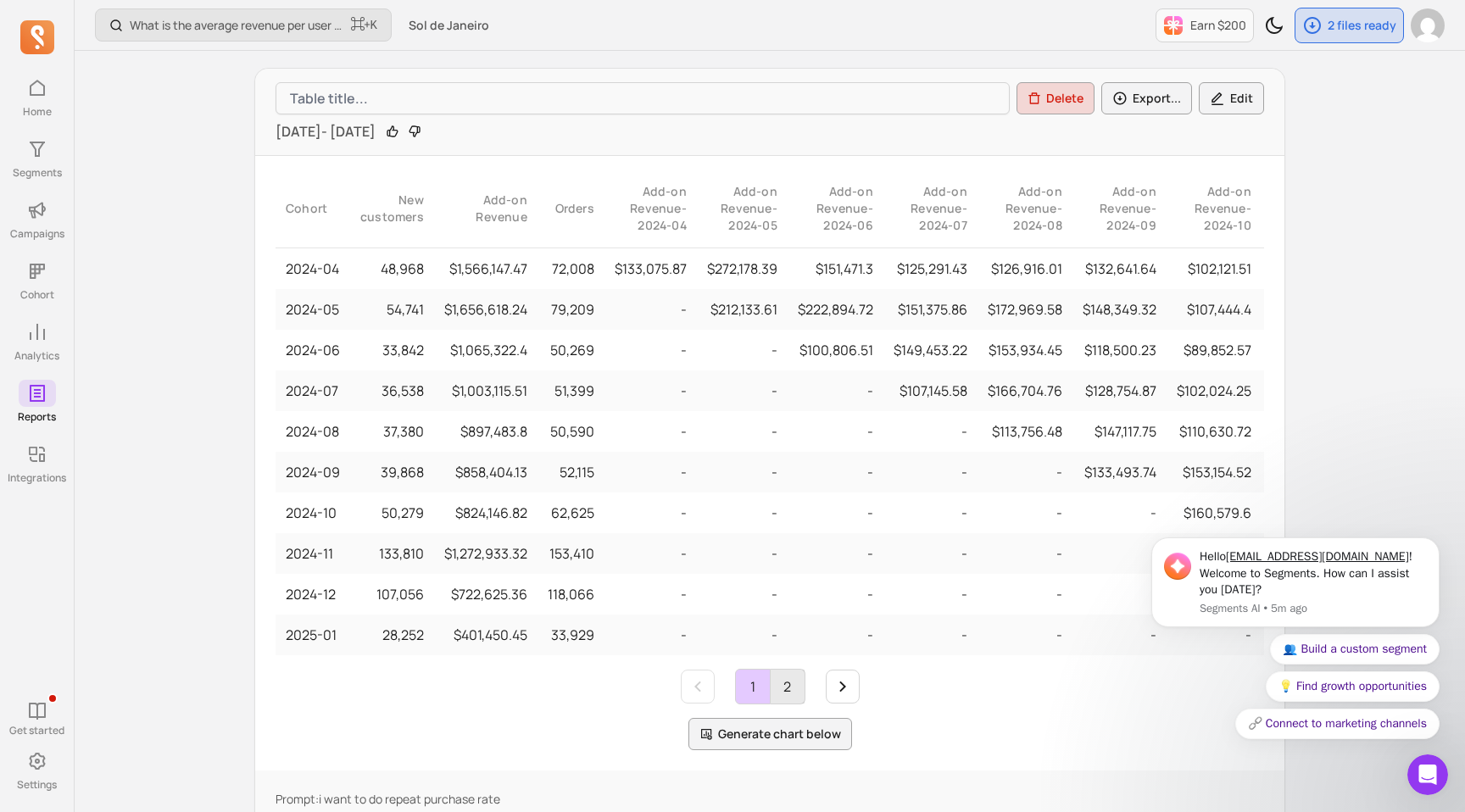 click on "2" at bounding box center (788, 687) 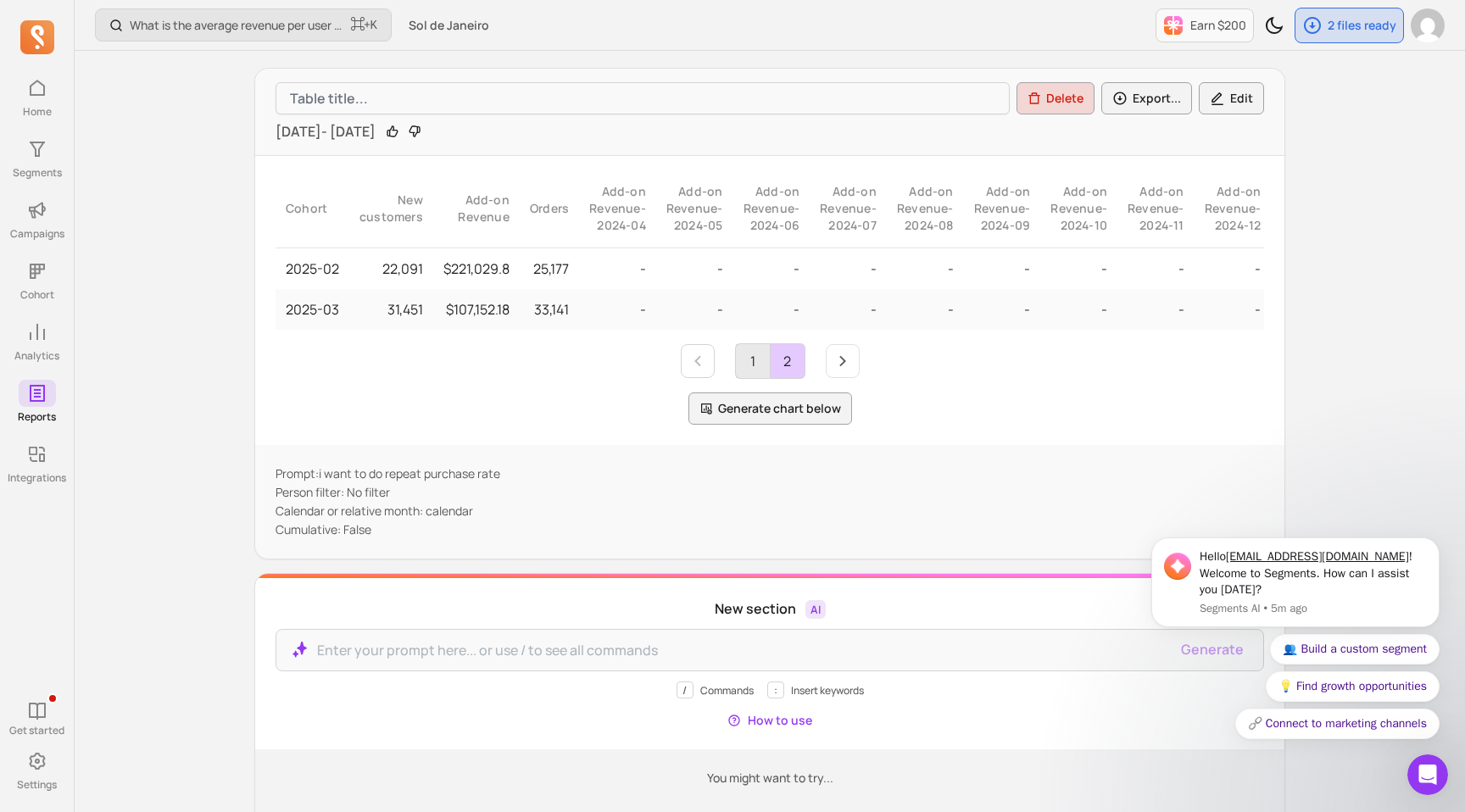 click on "1" at bounding box center (753, 361) 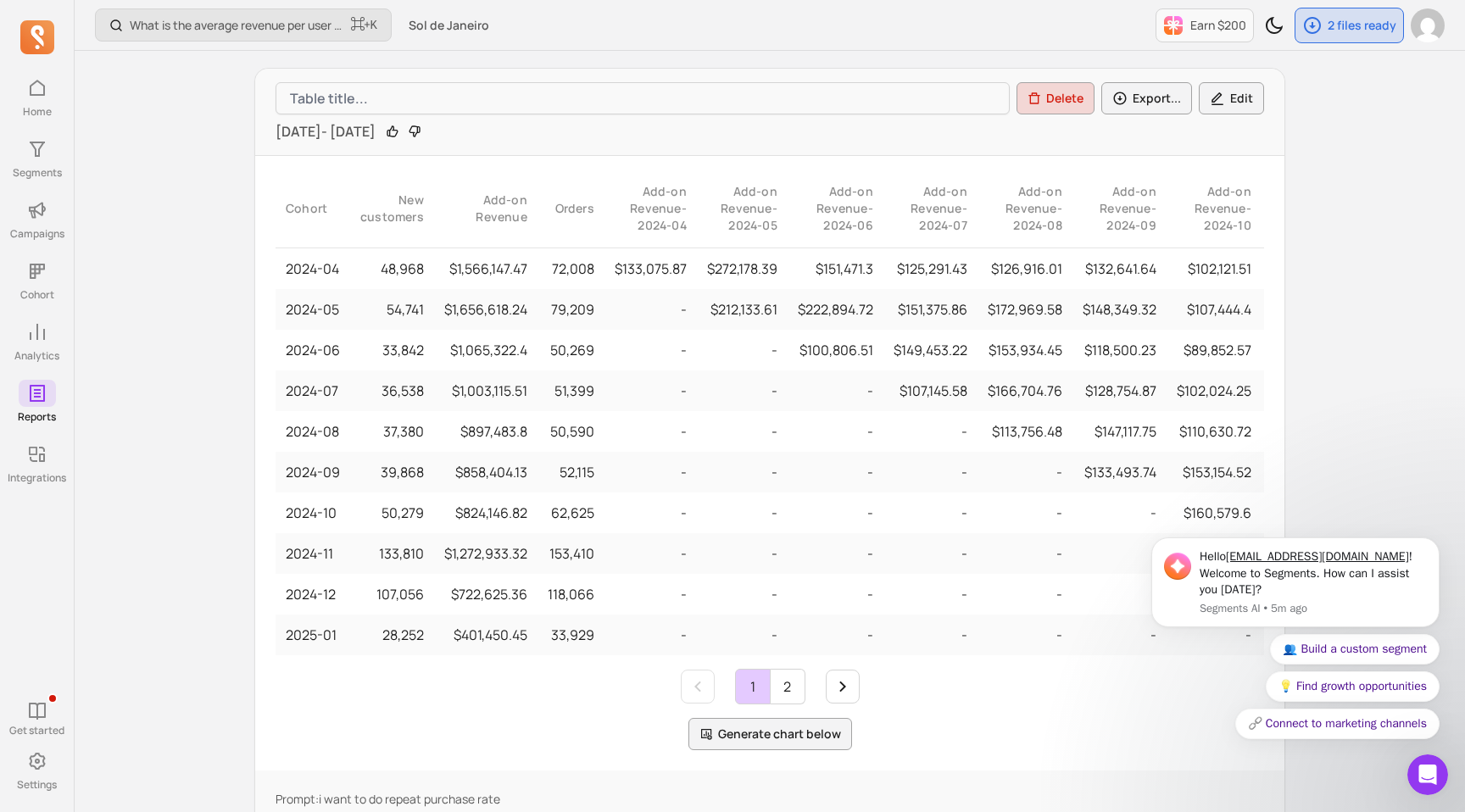 click on "2024-04-01  -   2025-03-31" at bounding box center (326, 131) 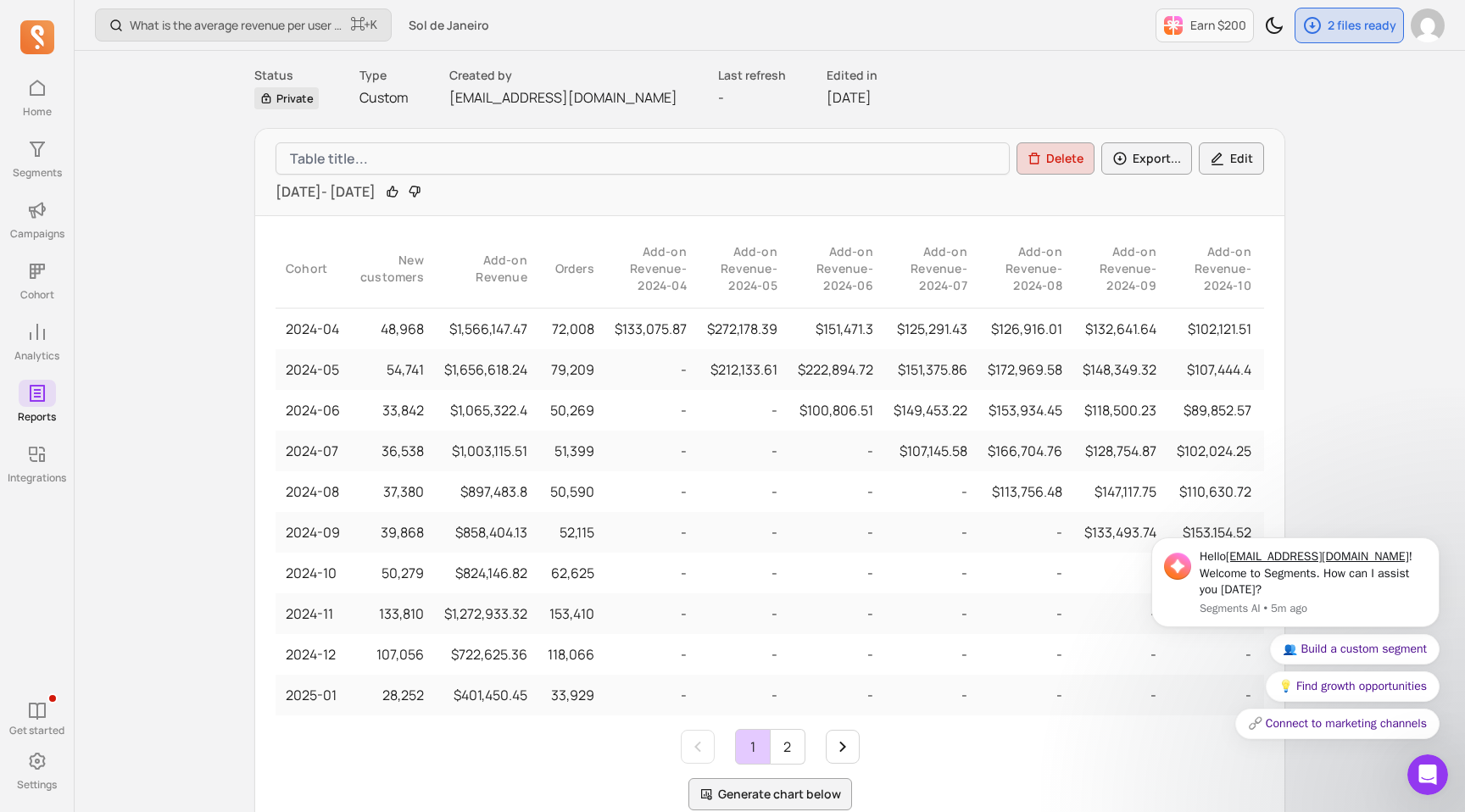 scroll, scrollTop: 0, scrollLeft: 0, axis: both 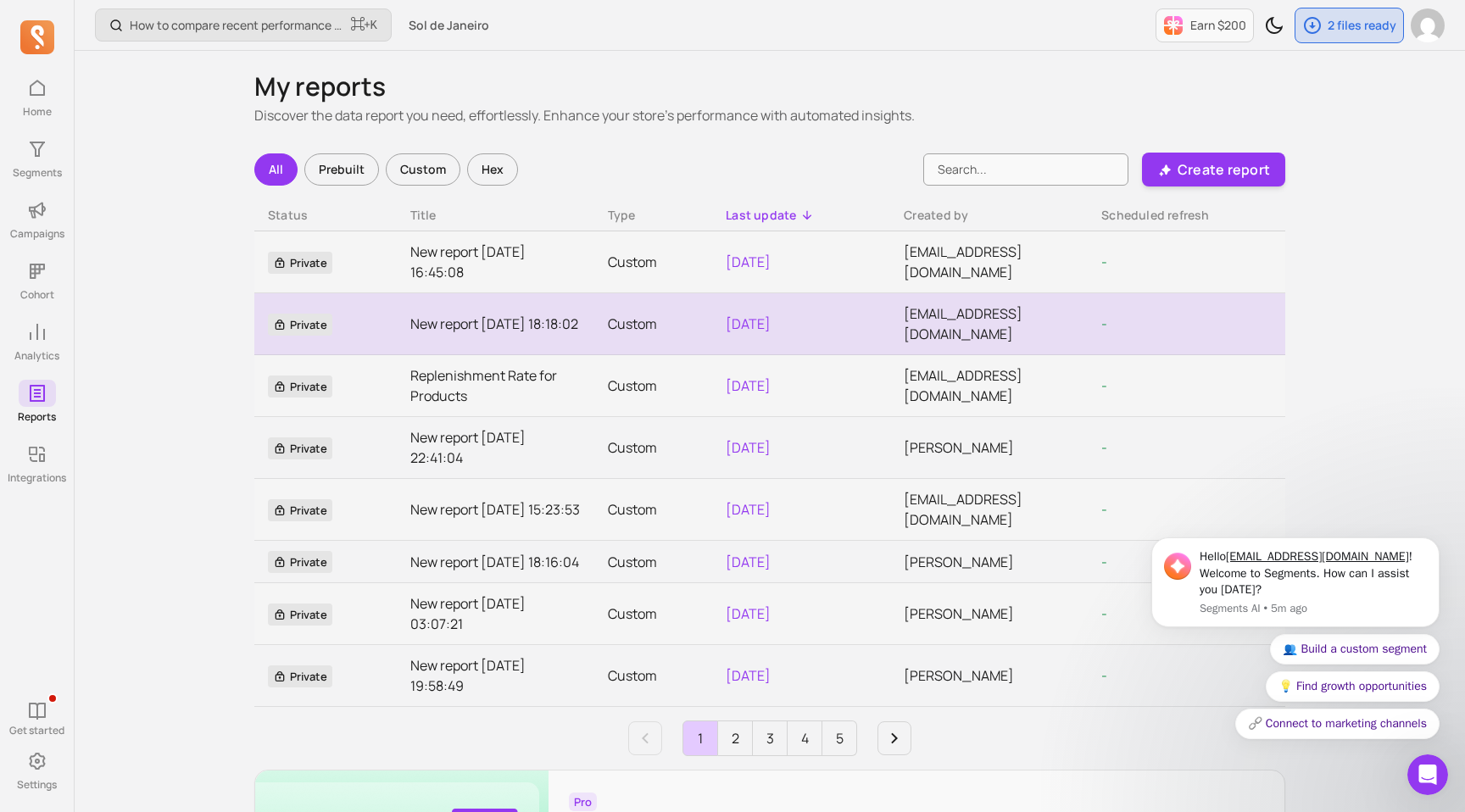 click on "New report 2025-07-21 18:18:02" at bounding box center [495, 324] 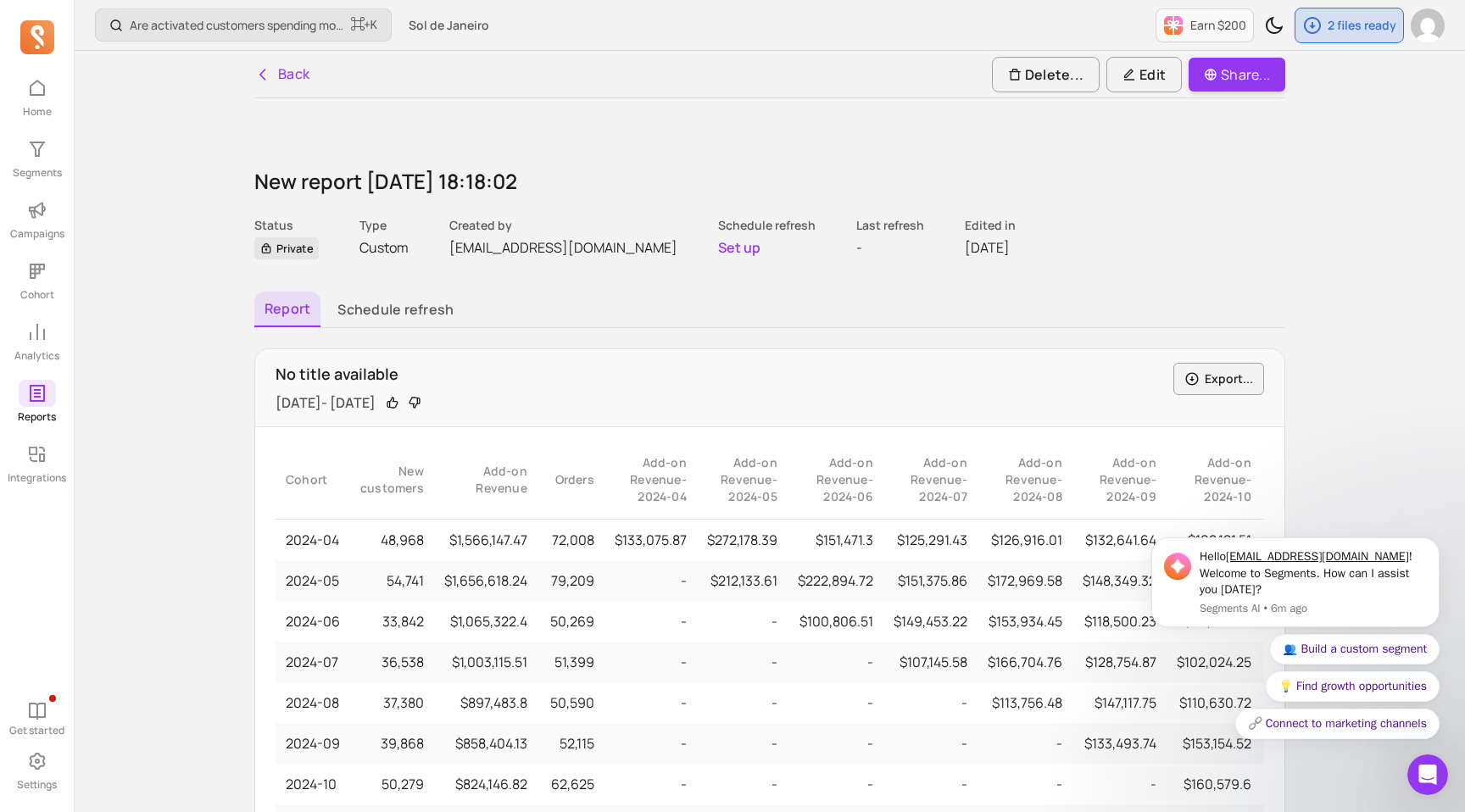 scroll, scrollTop: 58, scrollLeft: 0, axis: vertical 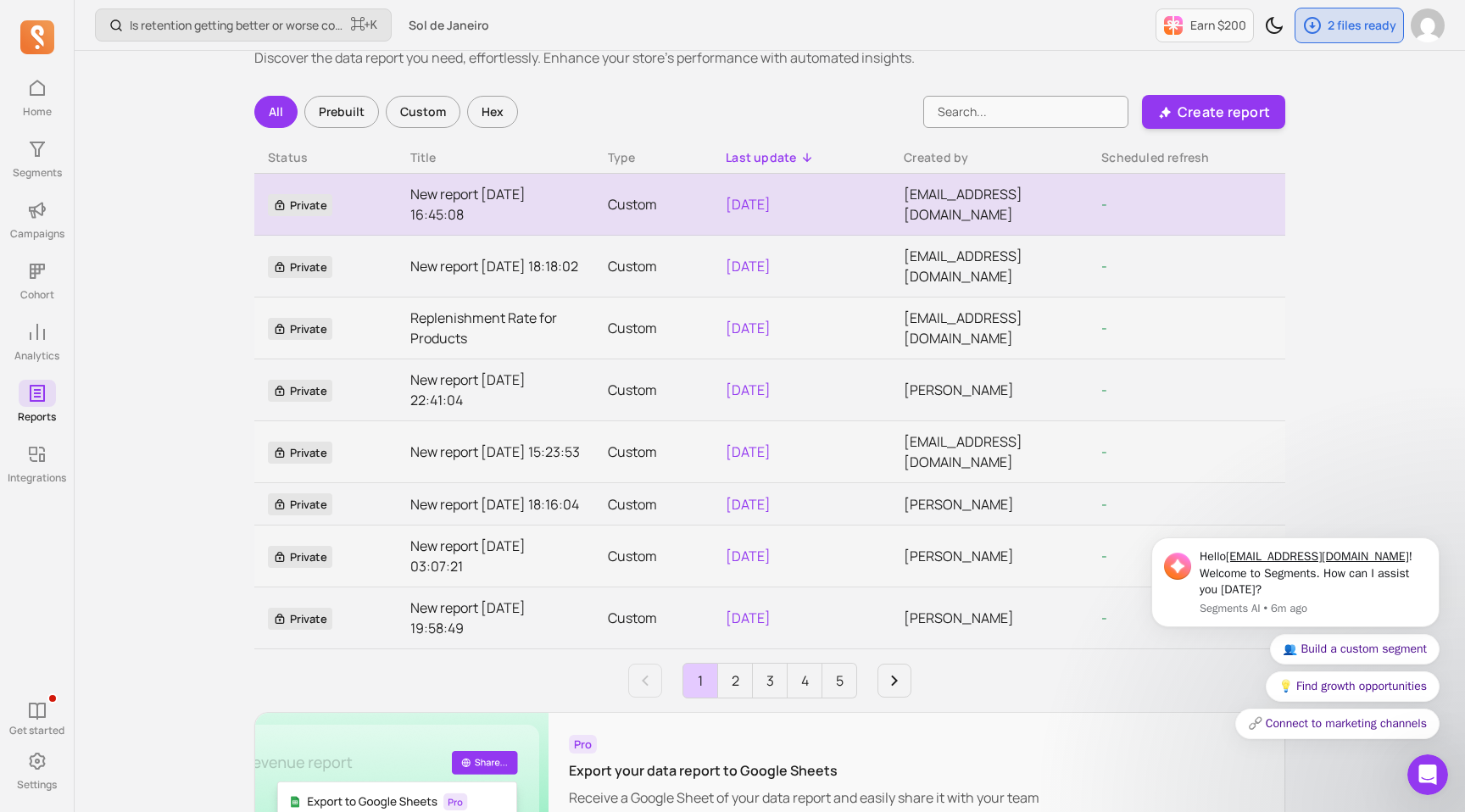 click on "New report 2025-06-05 16:45:08" at bounding box center (495, 204) 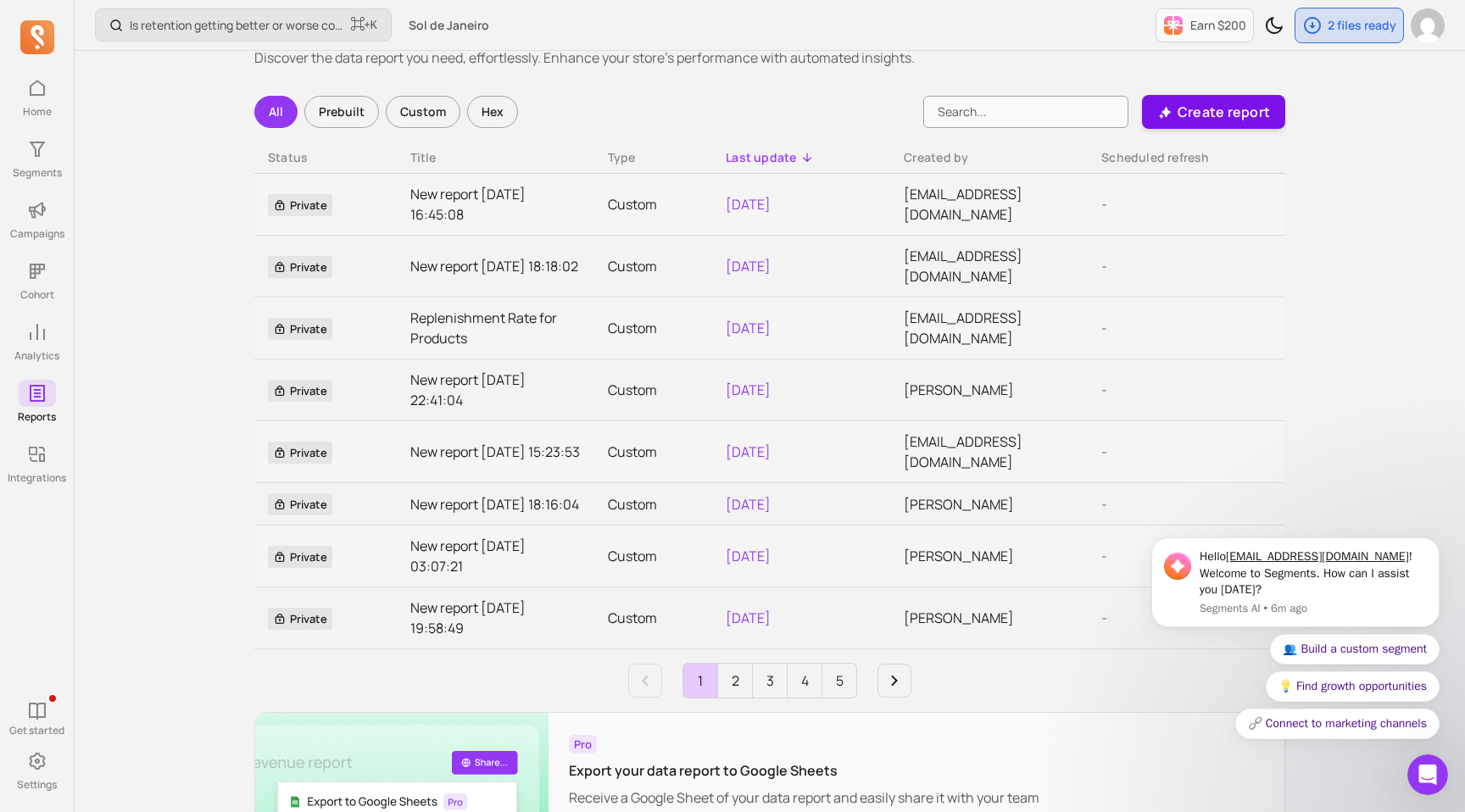 click on "Create report" at bounding box center (1223, 112) 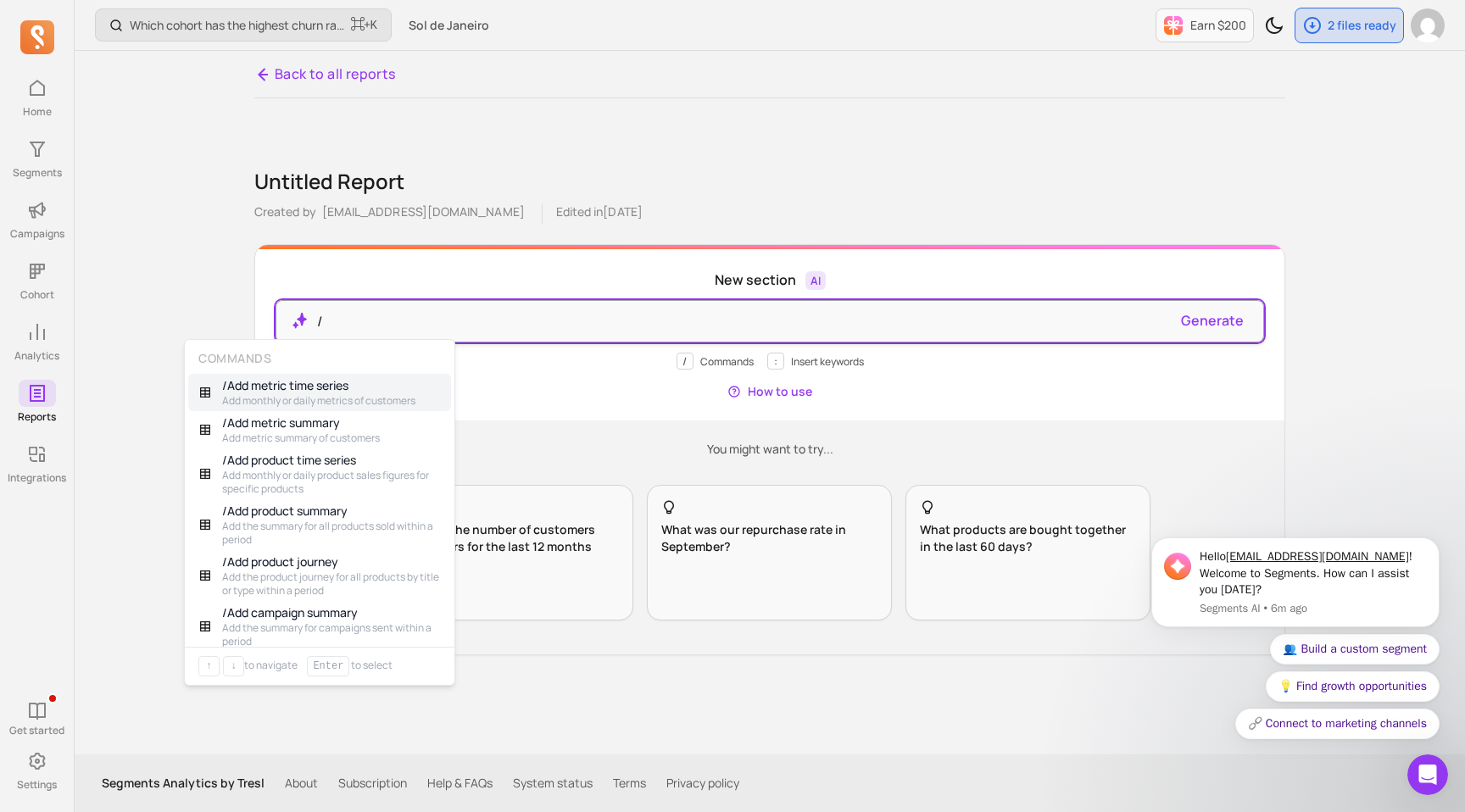 click on "/" at bounding box center [743, 321] 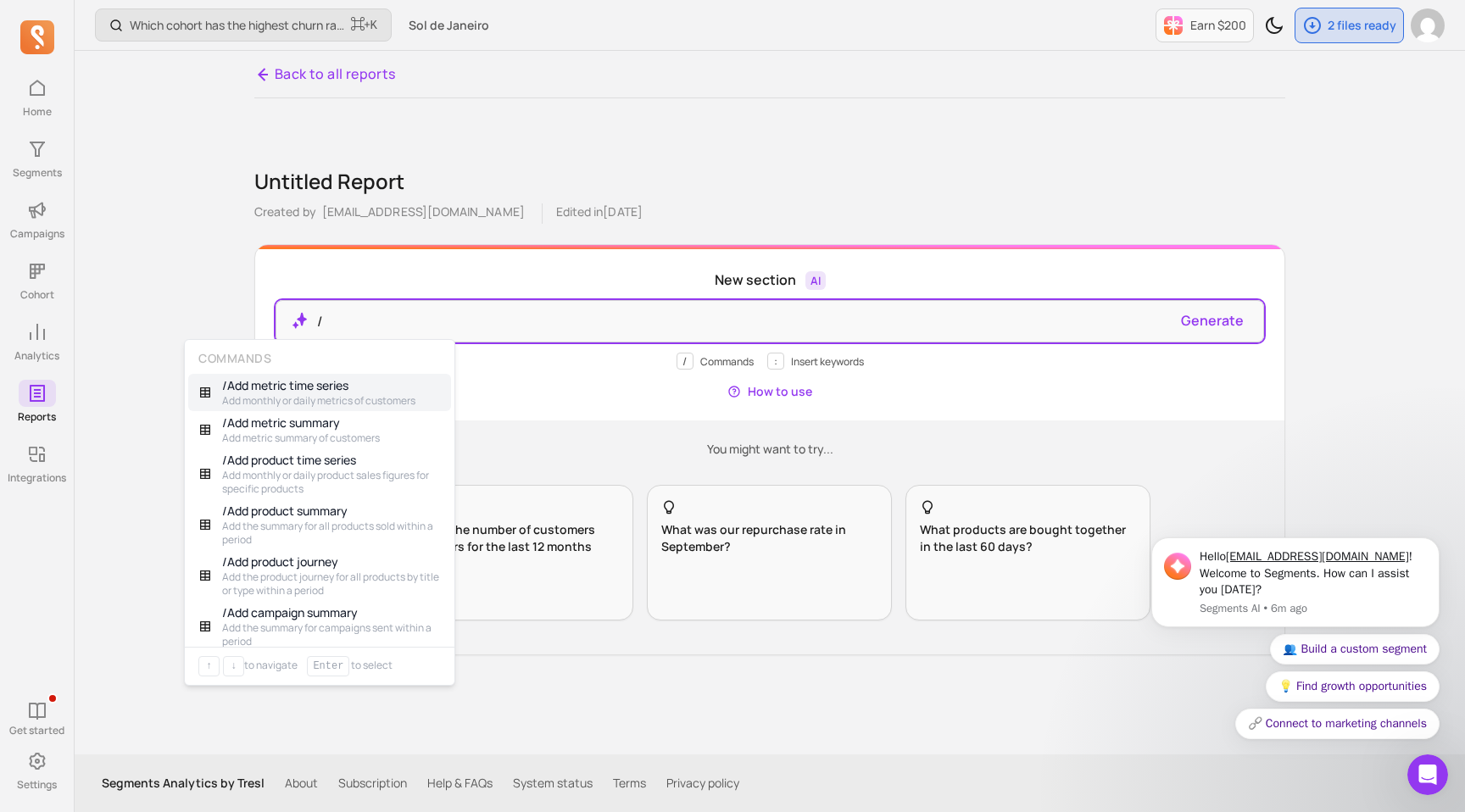 type 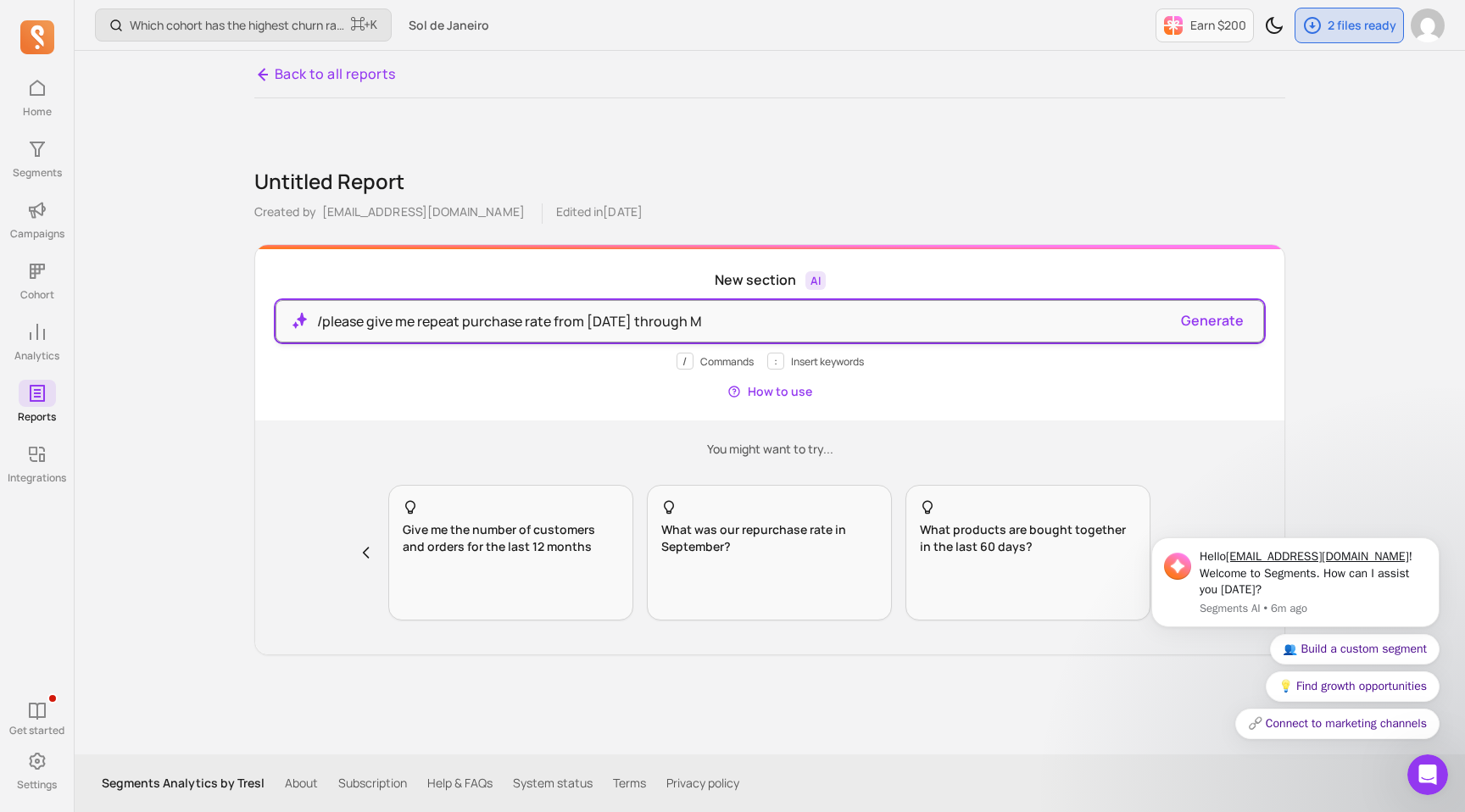 click on "/please give me repeat purchase rate from March 1, 2024 through M" at bounding box center [743, 321] 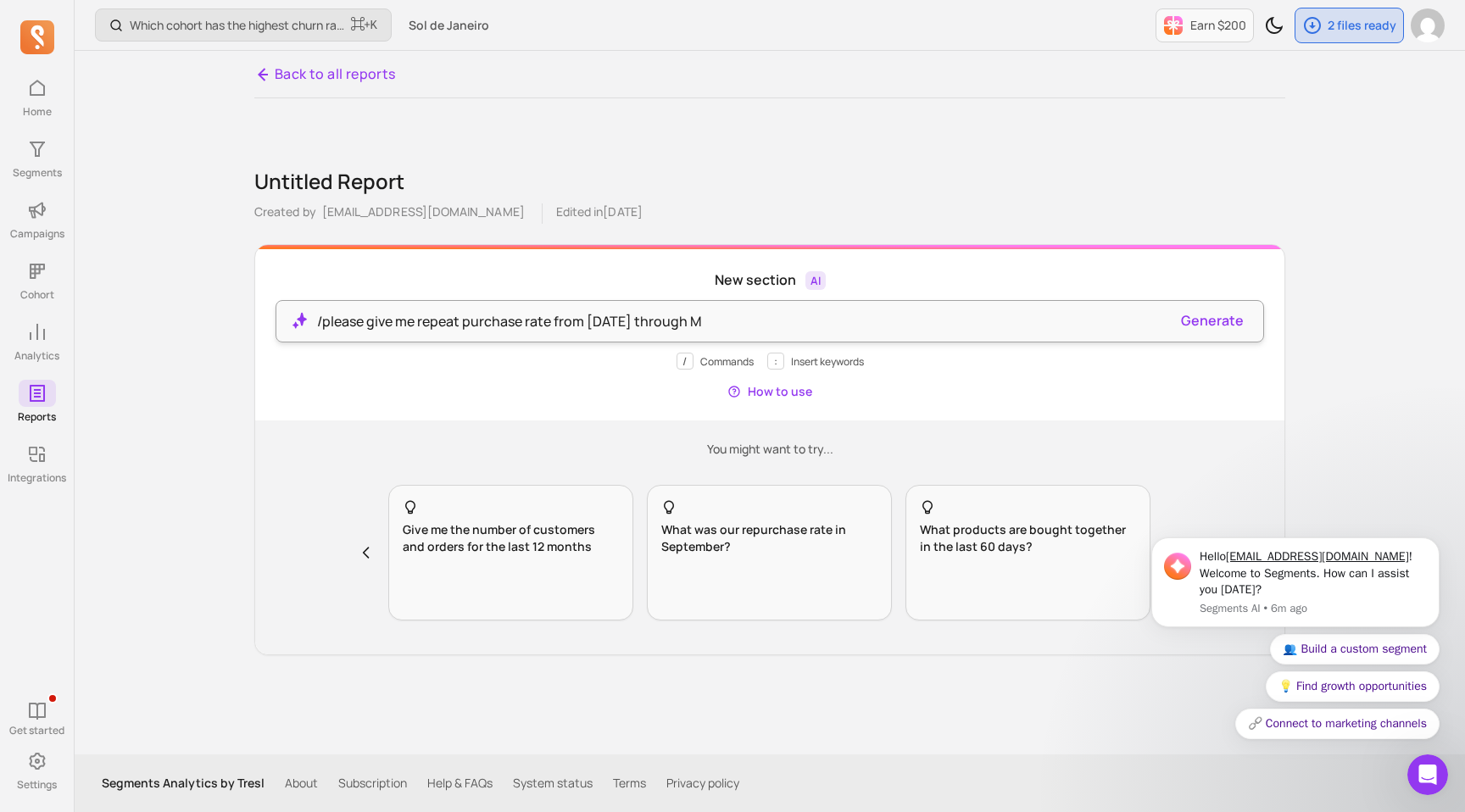 click on "/please give me repeat purchase rate from April 1, 2024 through M" at bounding box center [770, 321] 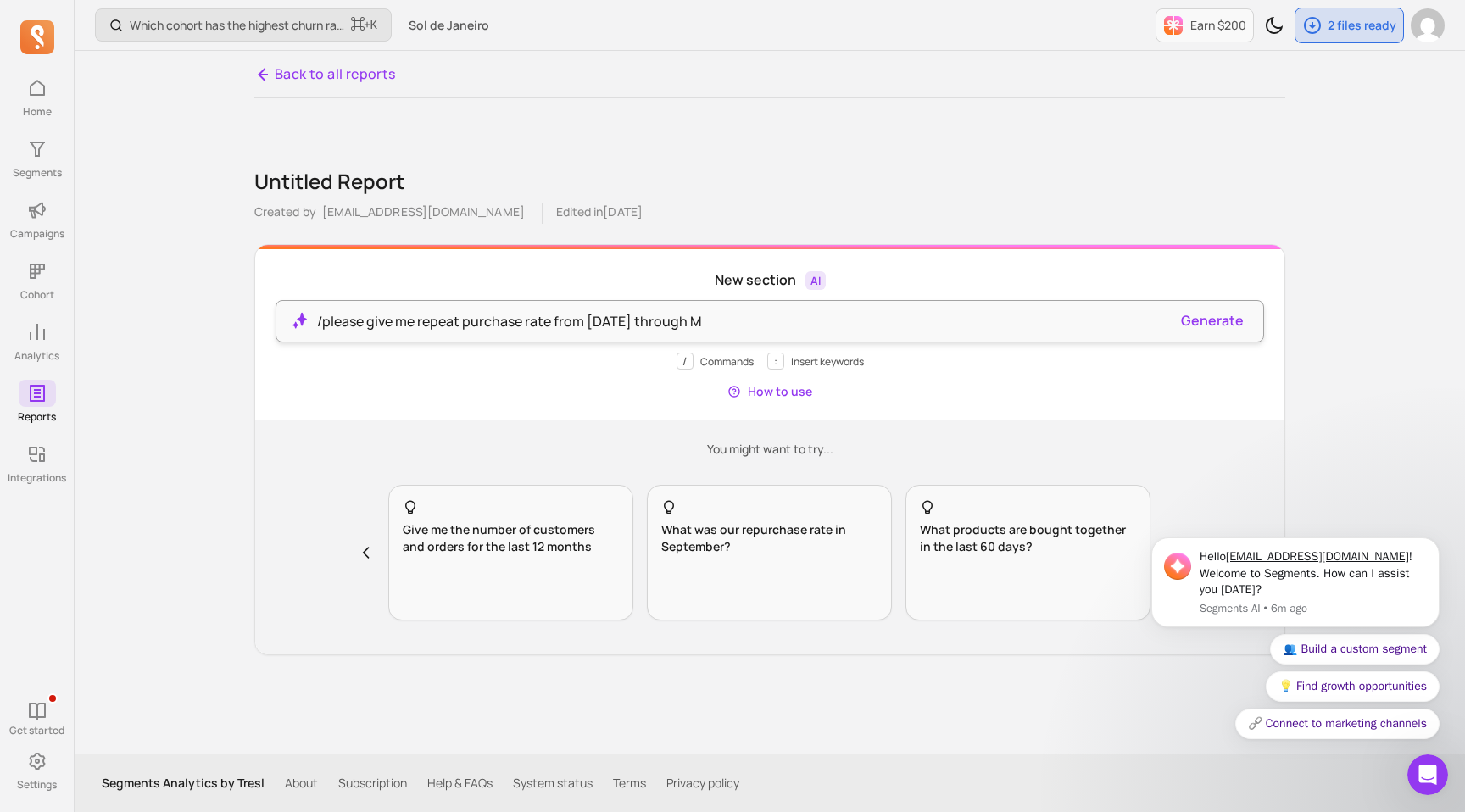 click on "/please give me repeat purchase rate from April 1, 2024 through M" at bounding box center (743, 321) 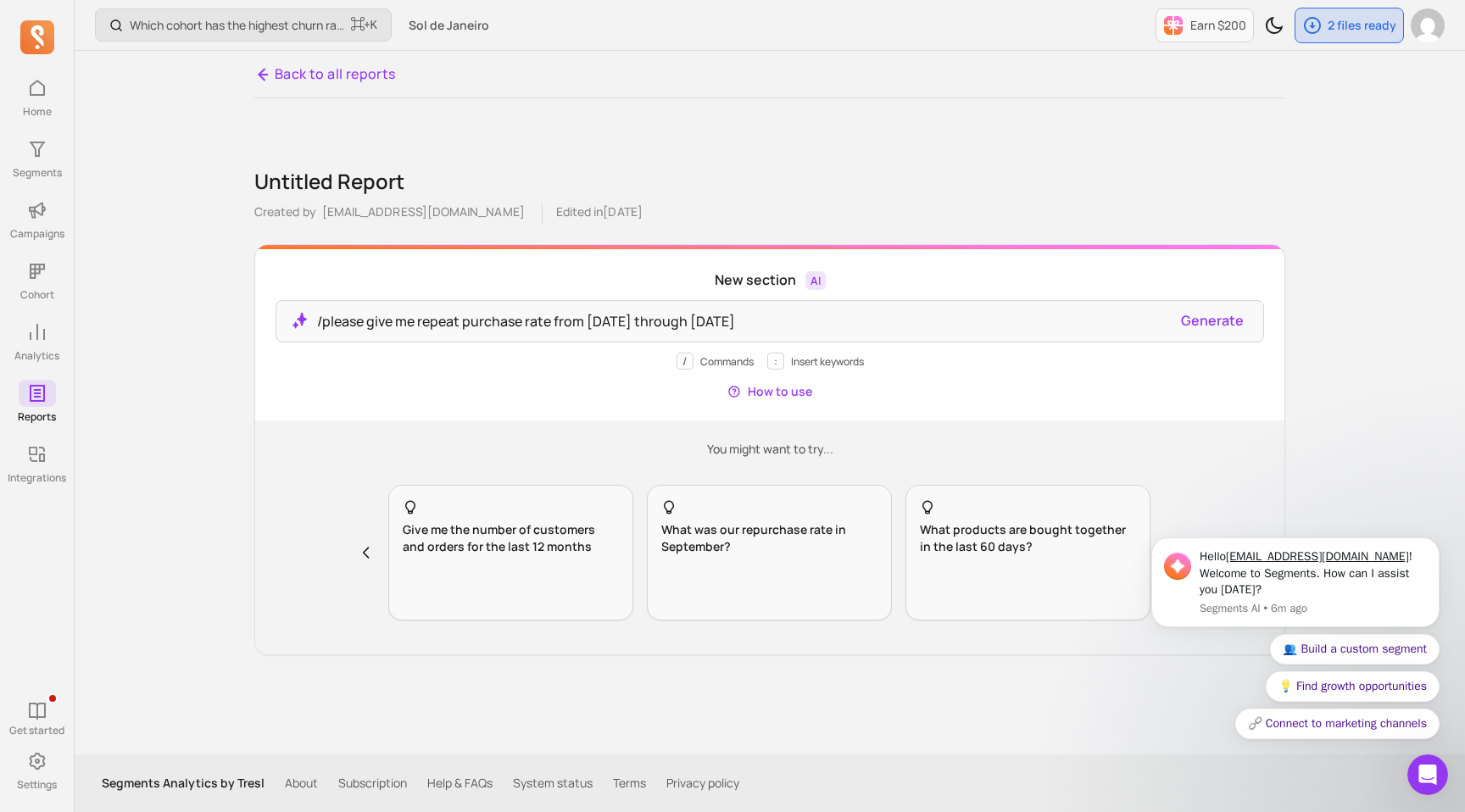 click on "Generate" at bounding box center [1212, 320] 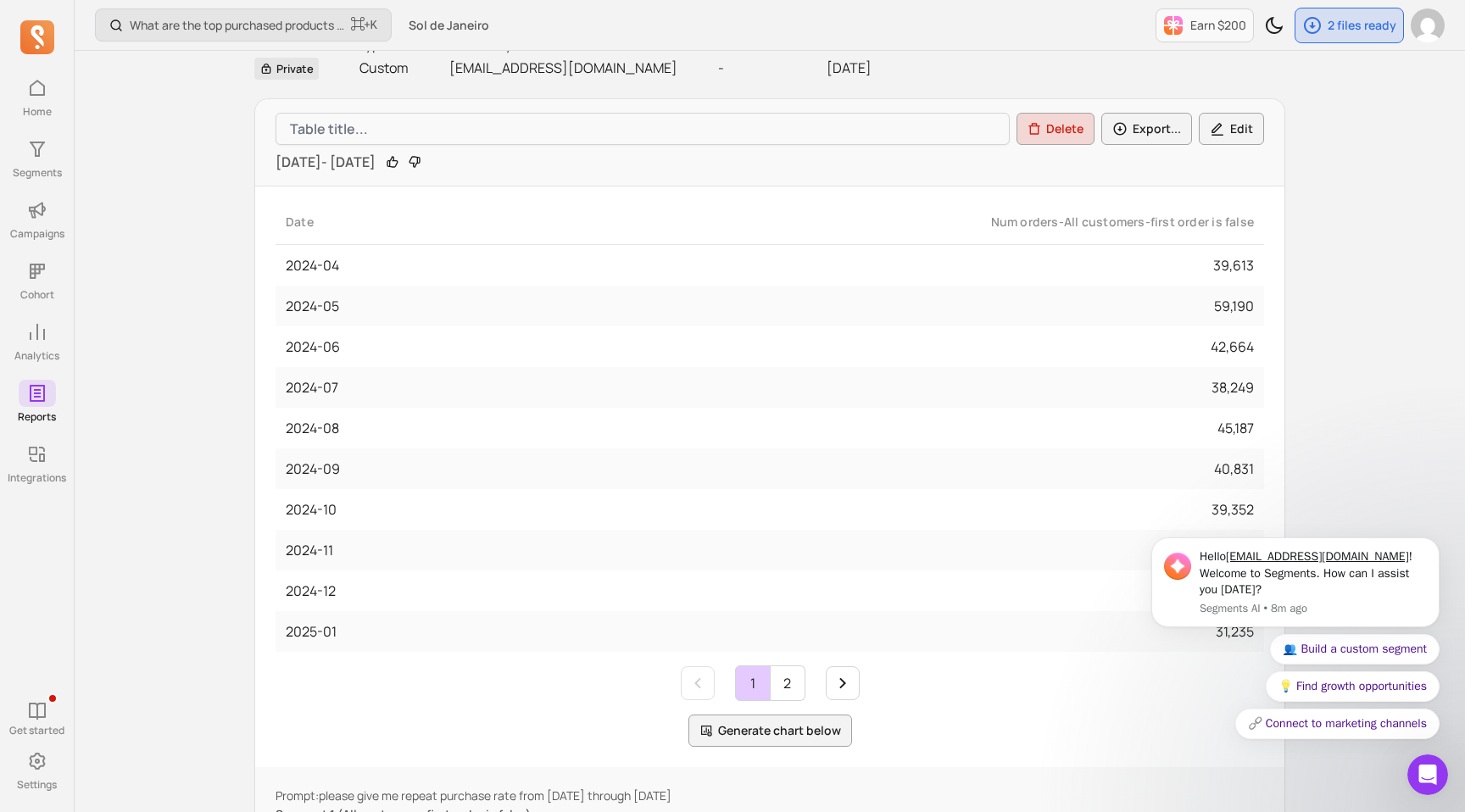 scroll, scrollTop: 197, scrollLeft: 0, axis: vertical 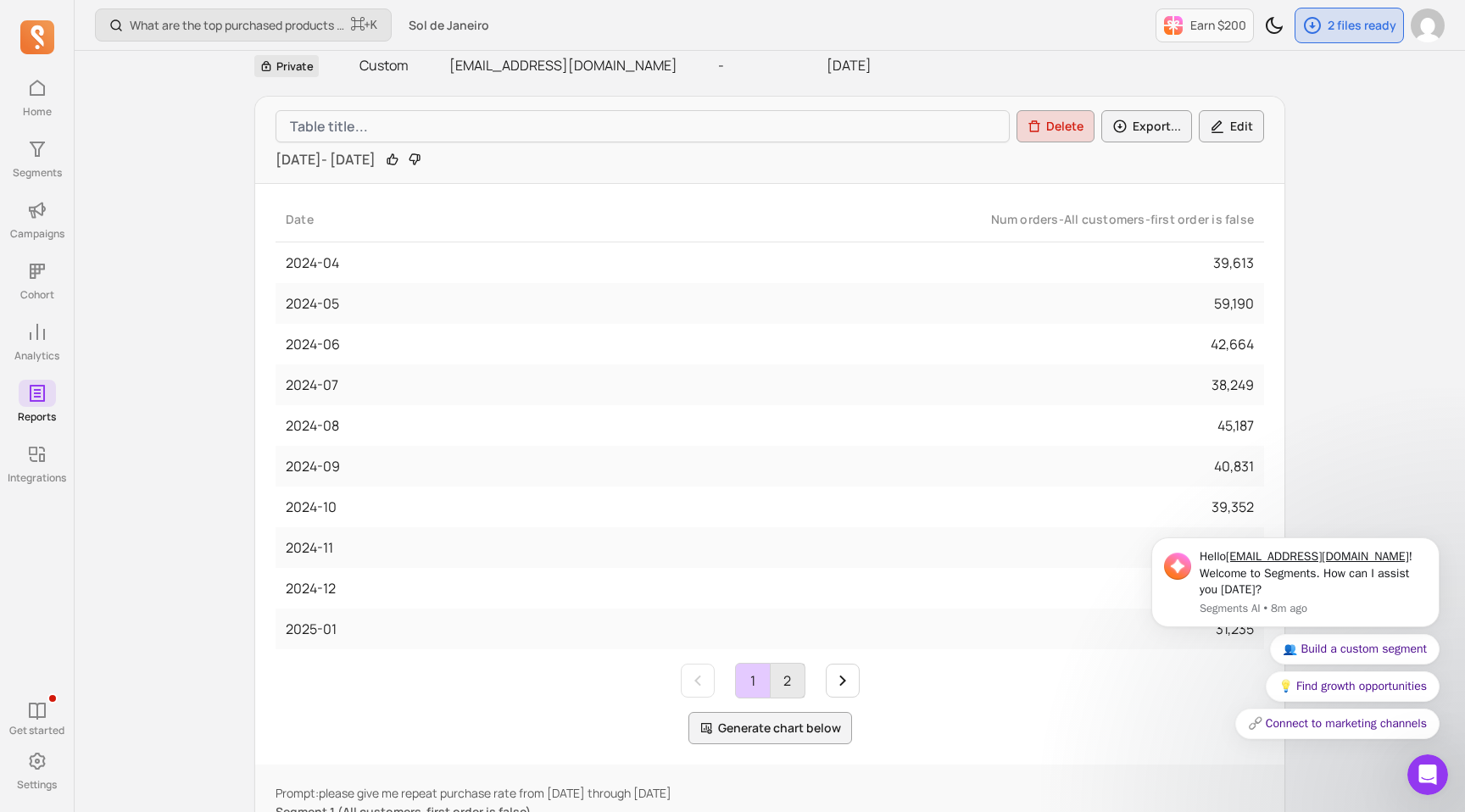 click on "2" at bounding box center [788, 681] 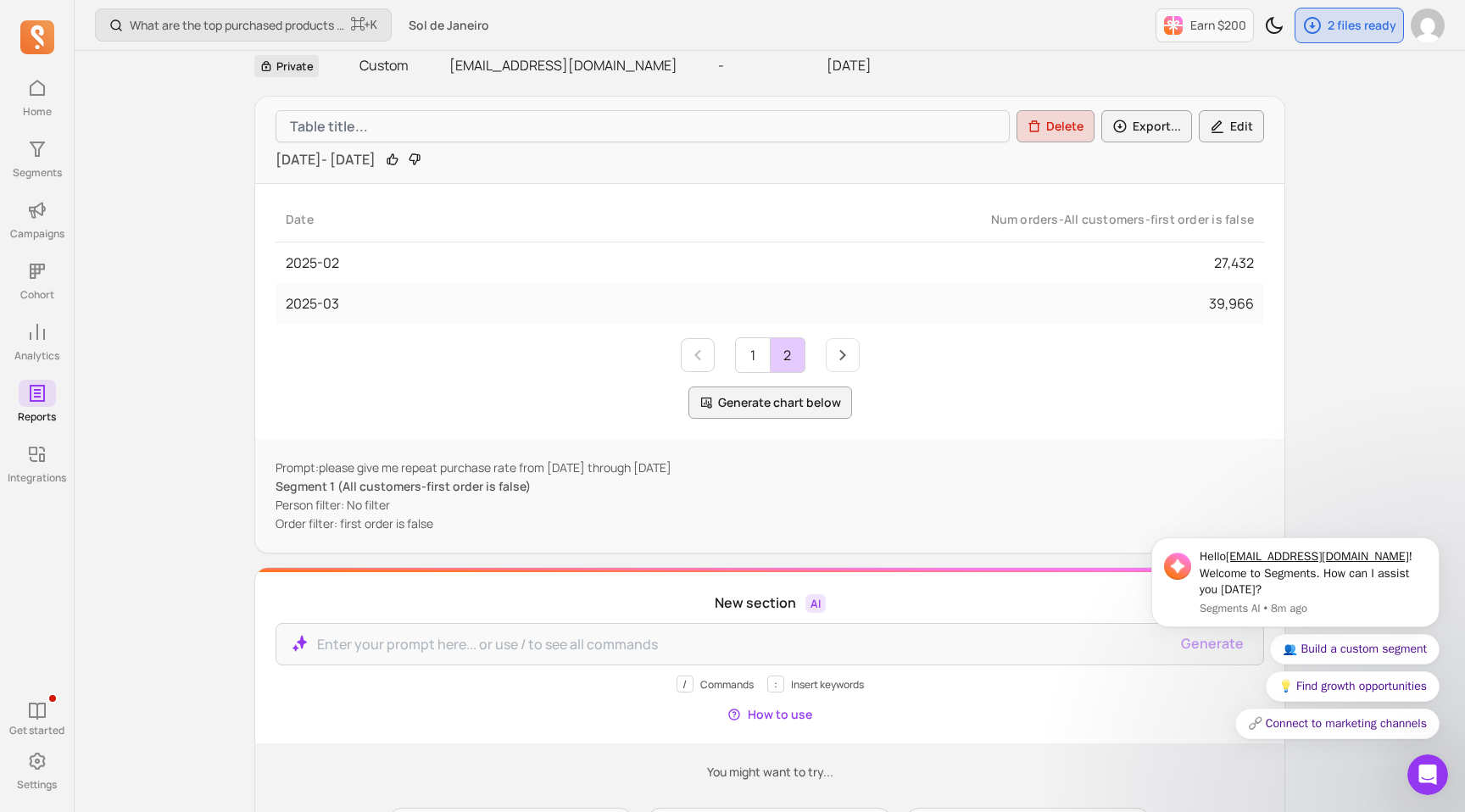 click on "Prompt:  please give me repeat purchase rate from April 1, 2024 through March 31, 2025" at bounding box center [770, 468] 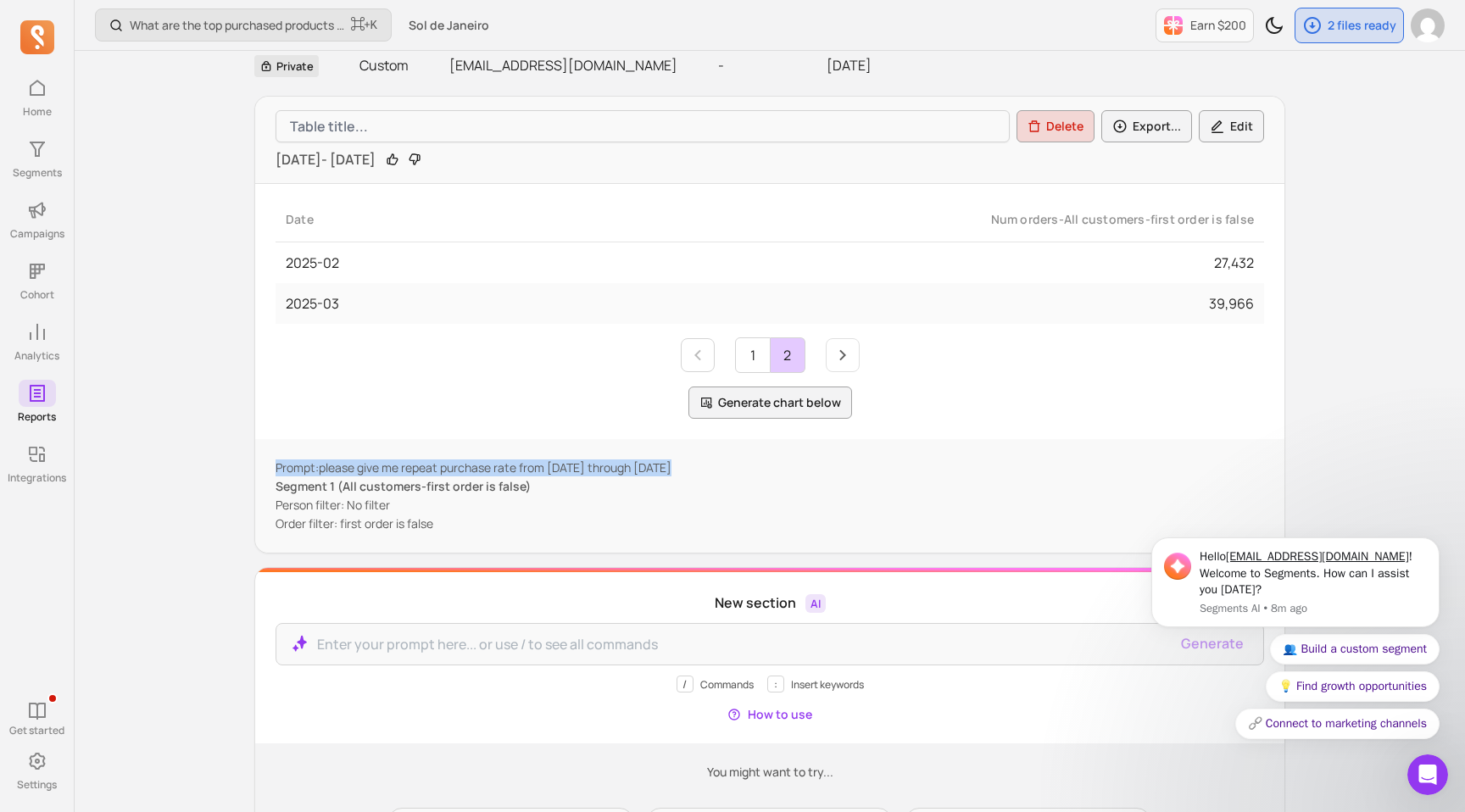 click on "Prompt:  please give me repeat purchase rate from April 1, 2024 through March 31, 2025" at bounding box center [770, 468] 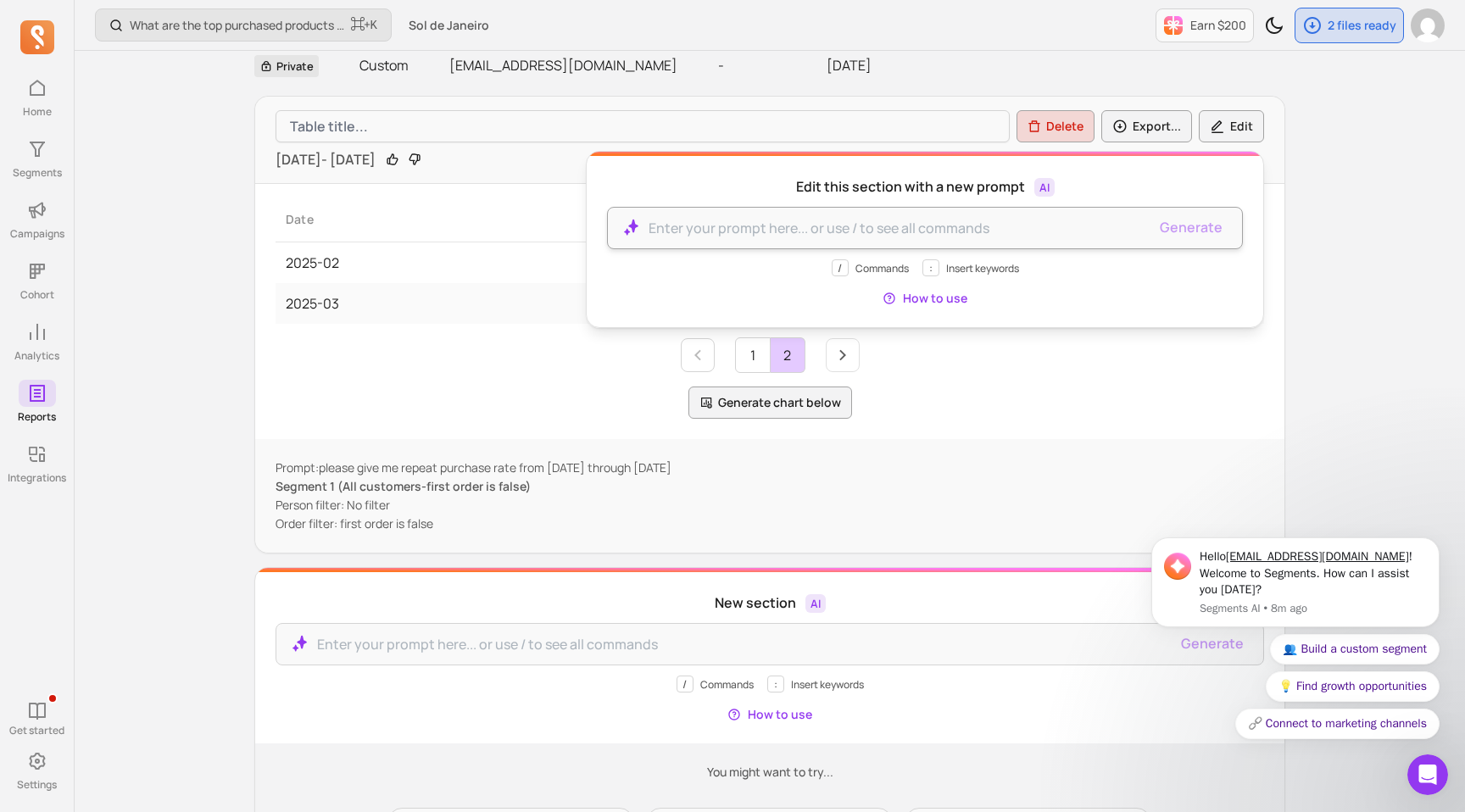 click at bounding box center [925, 228] 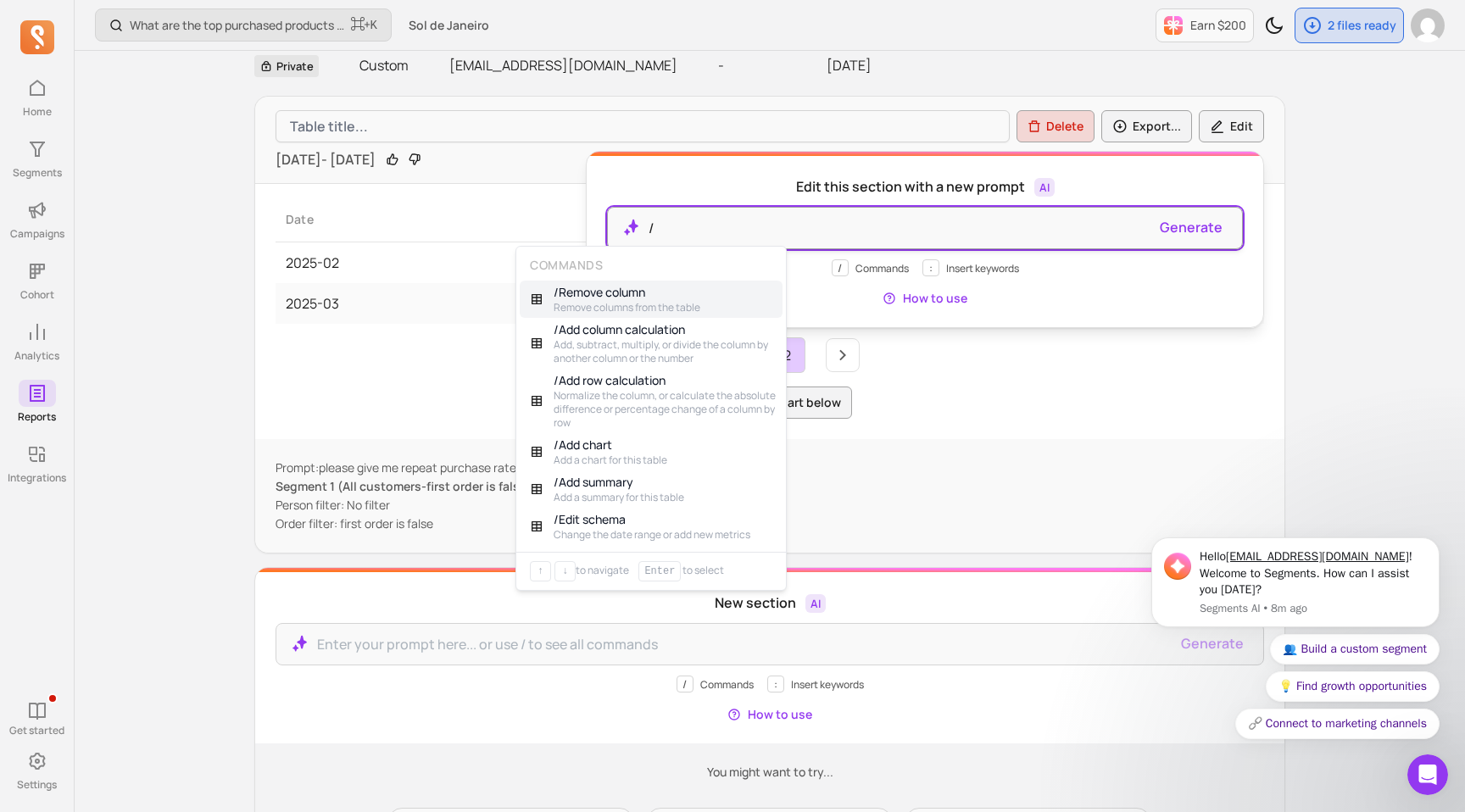 paste 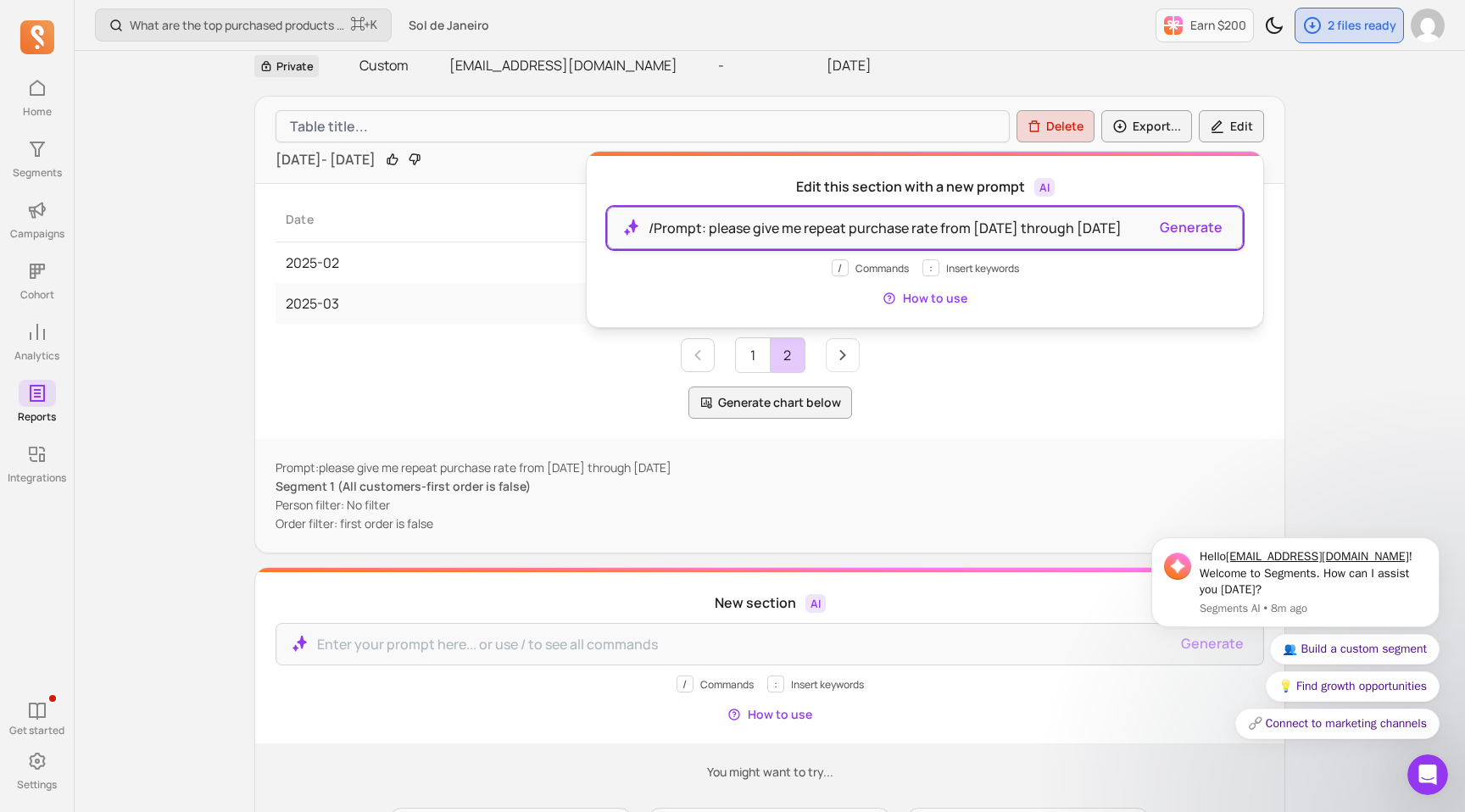 type 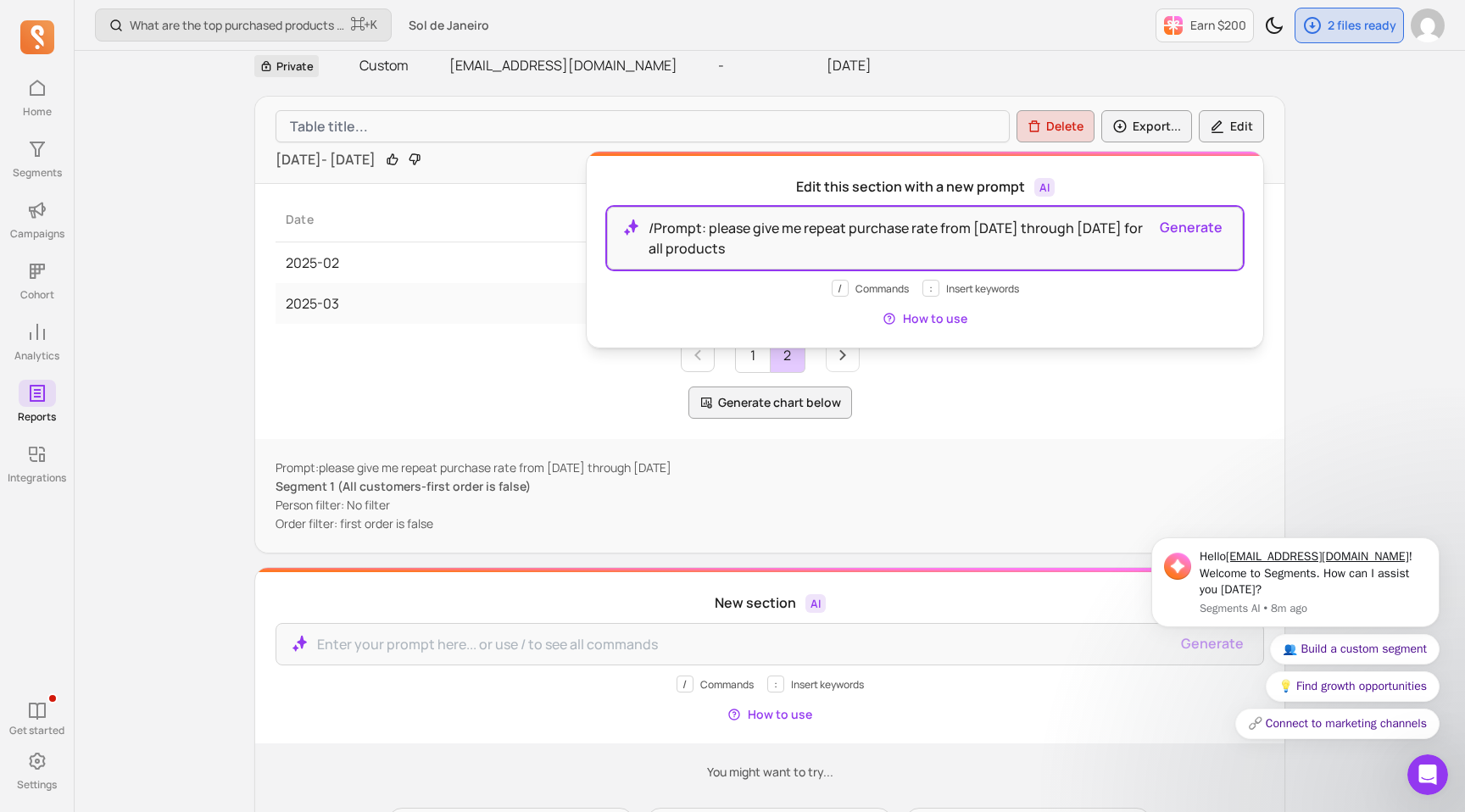 click on "Generate" at bounding box center [1191, 227] 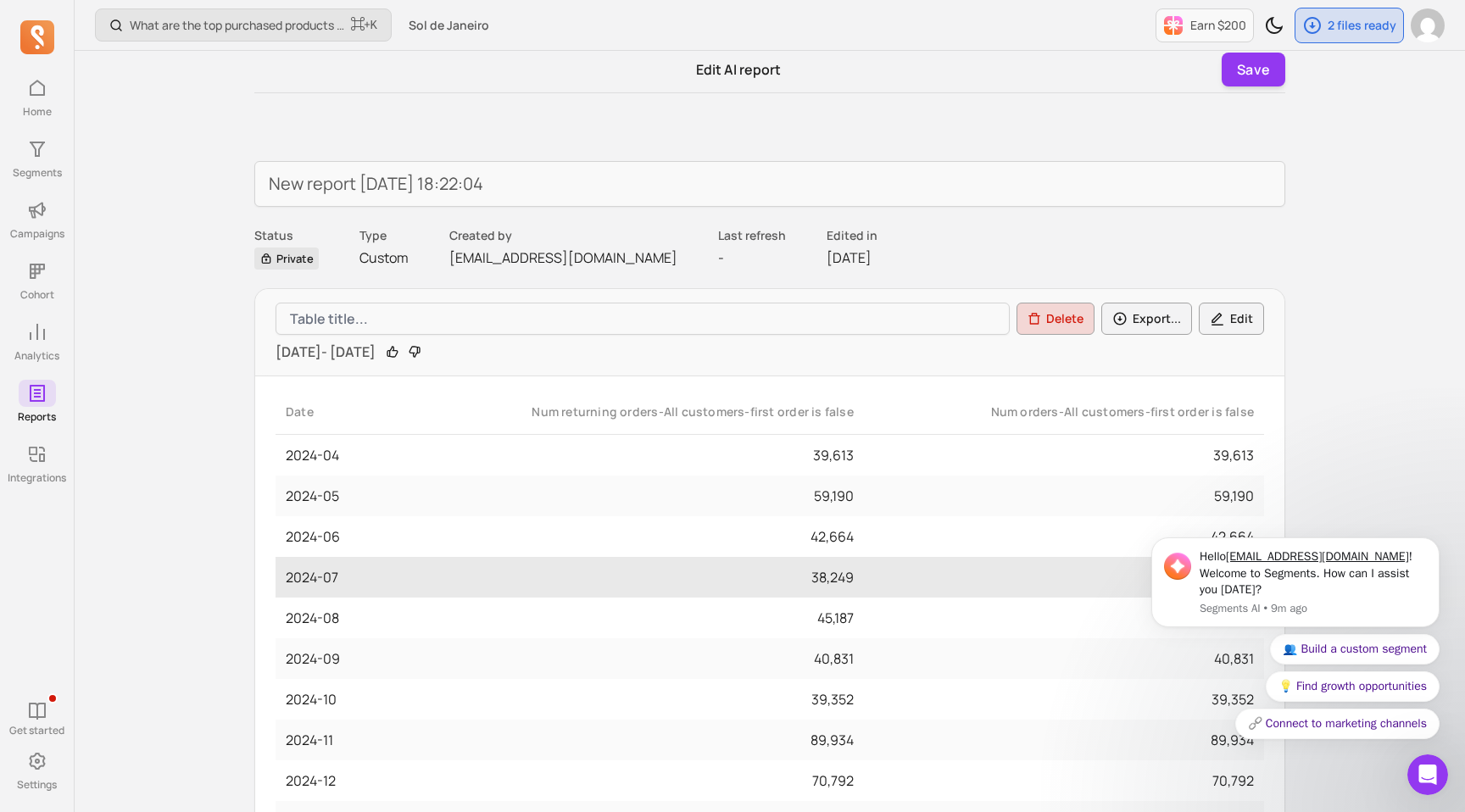 scroll, scrollTop: 0, scrollLeft: 0, axis: both 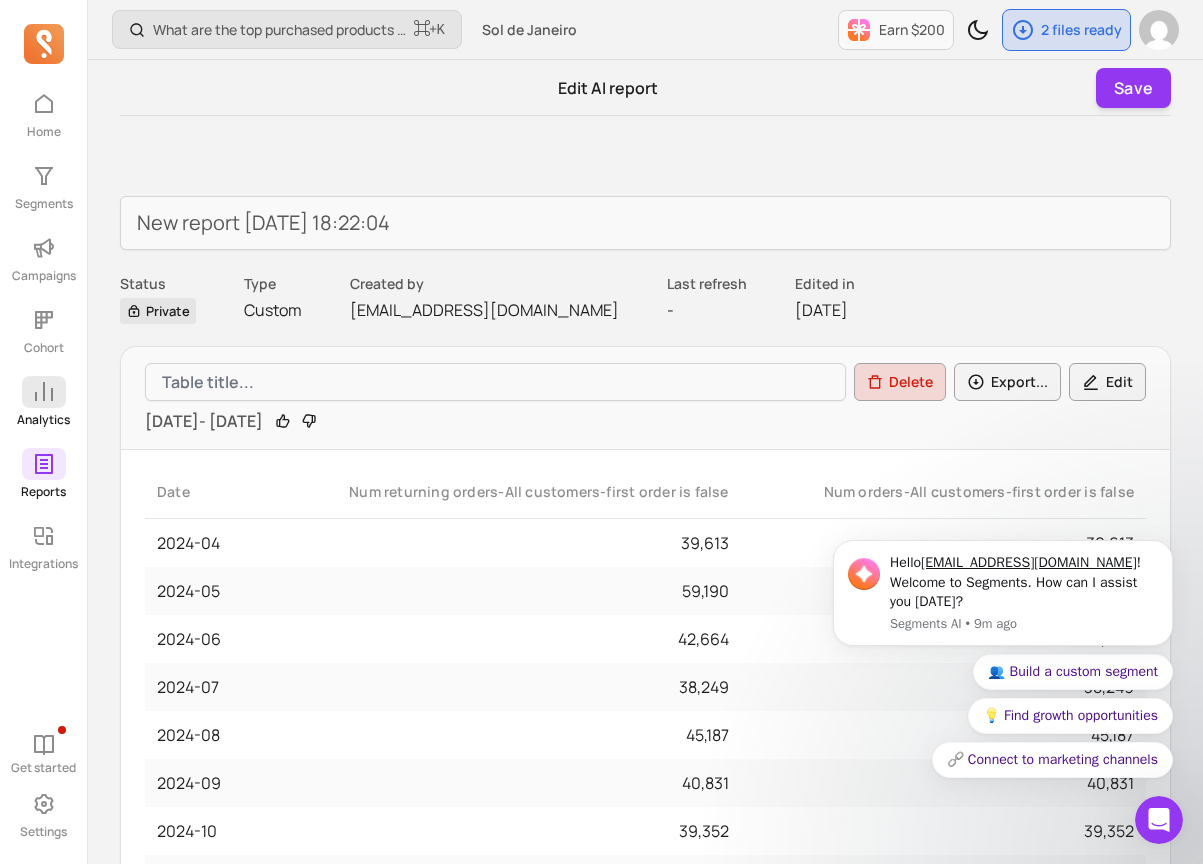 click 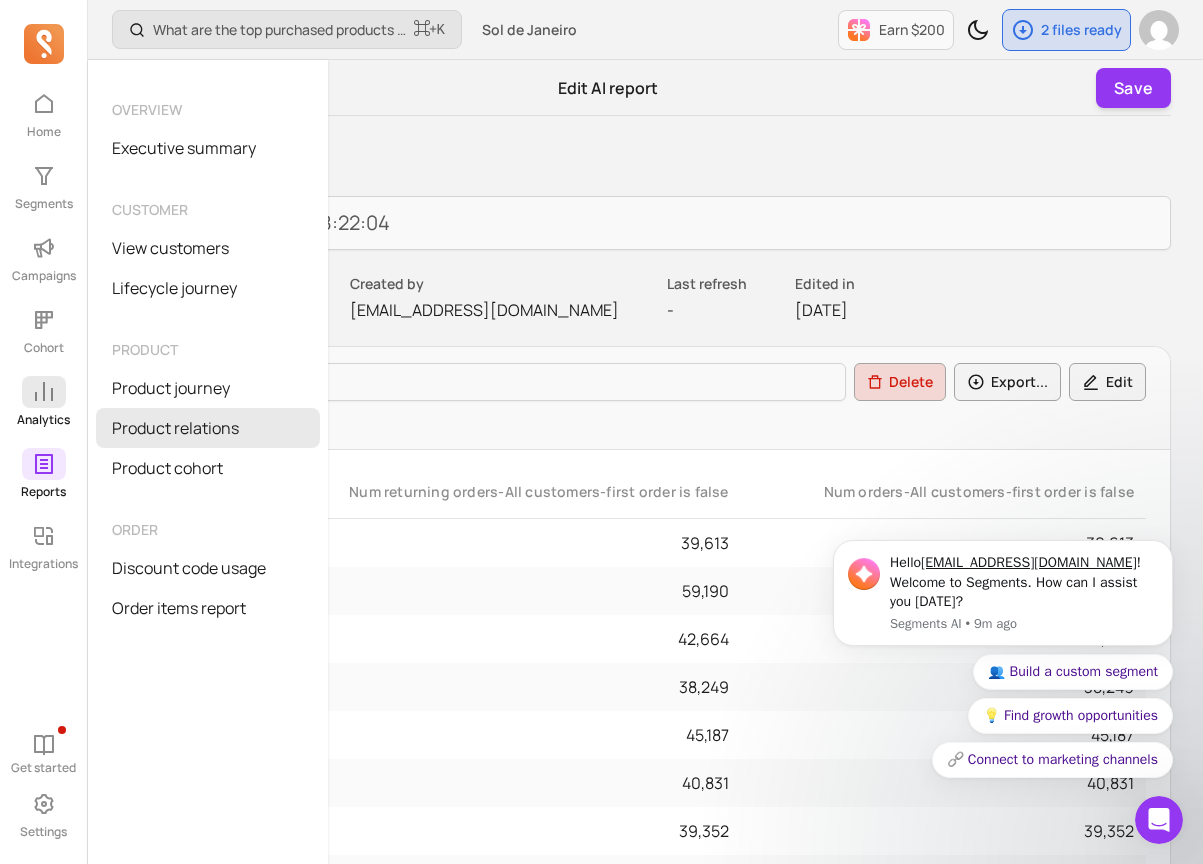 click on "Product relations" at bounding box center [208, 428] 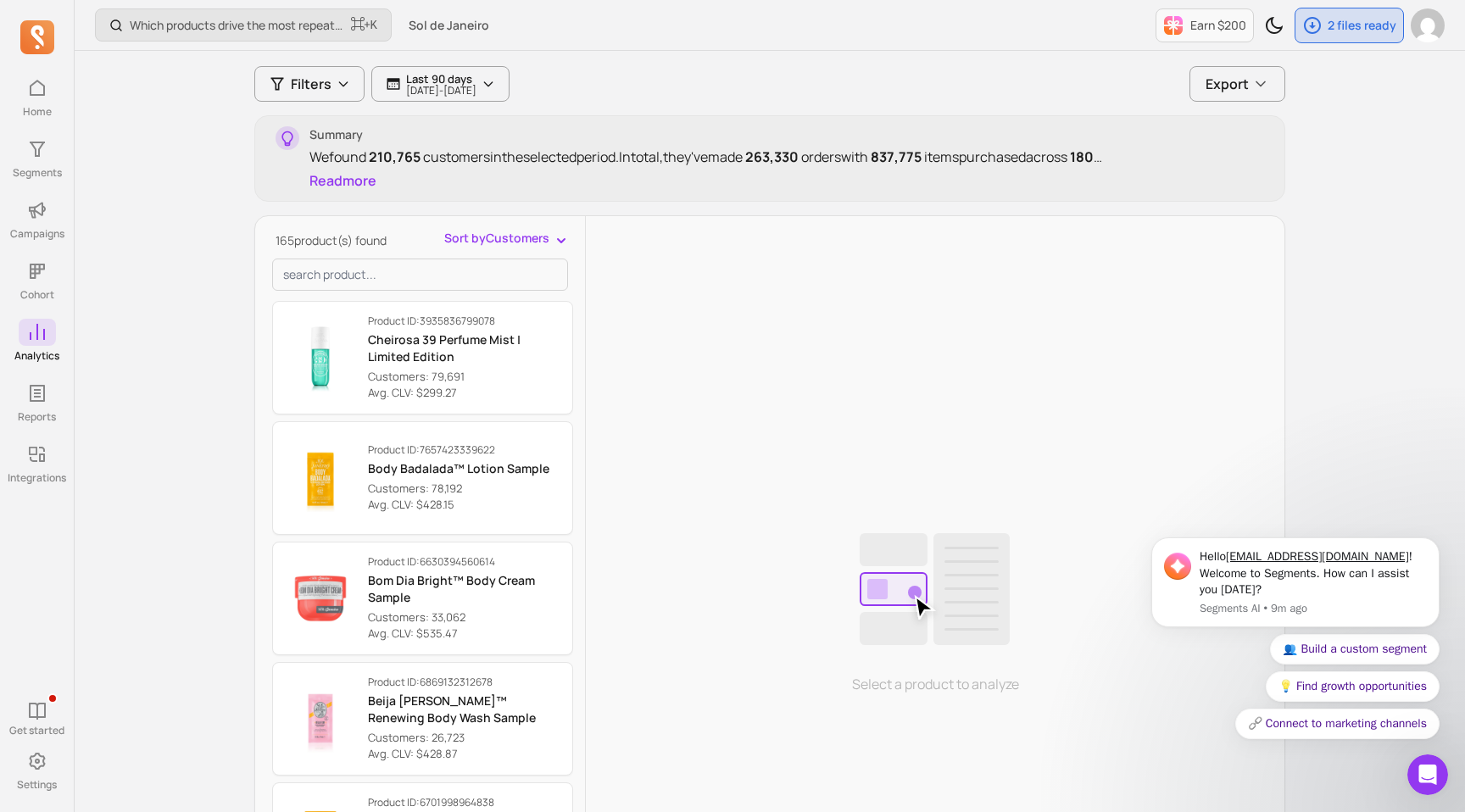 scroll, scrollTop: 102, scrollLeft: 0, axis: vertical 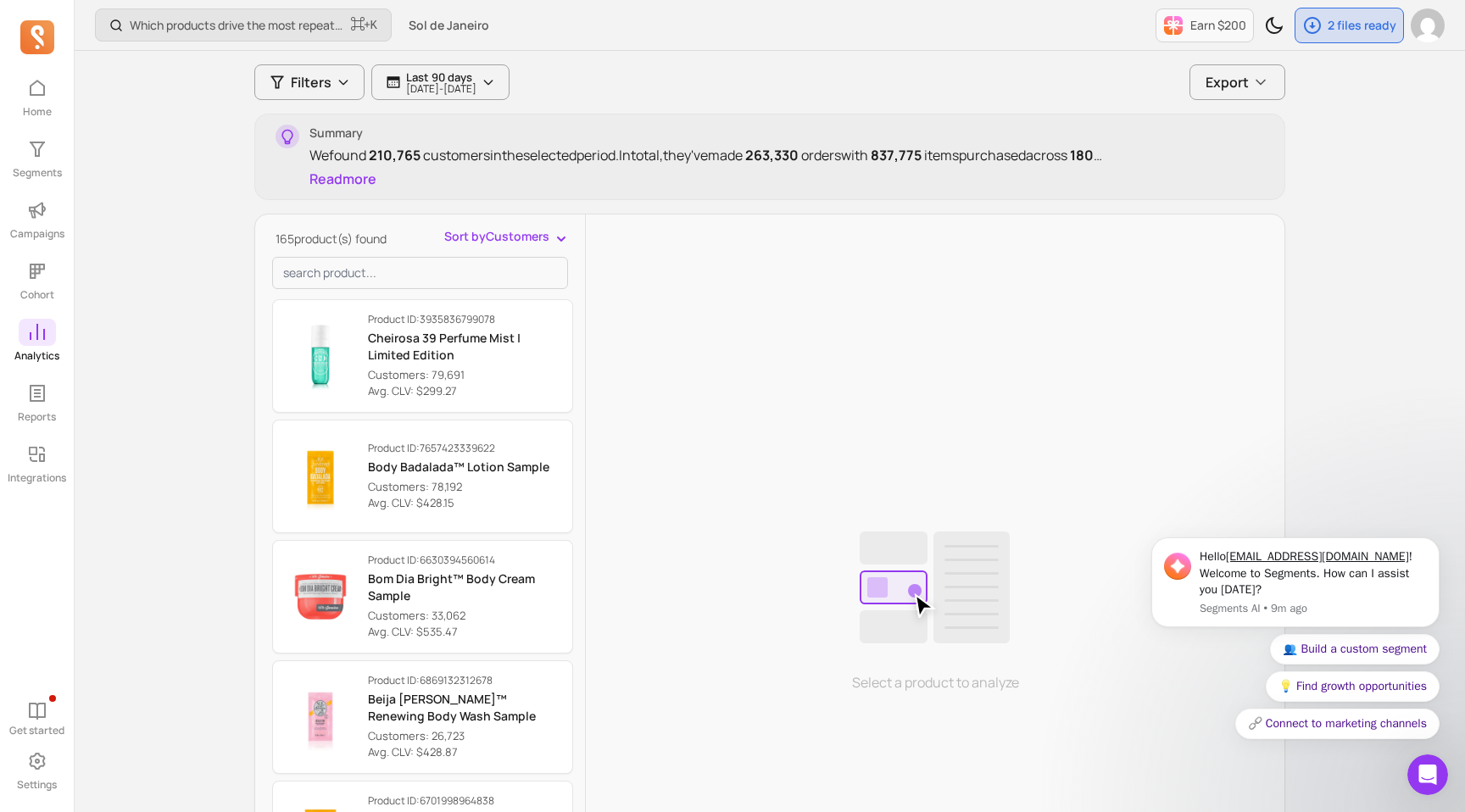 click 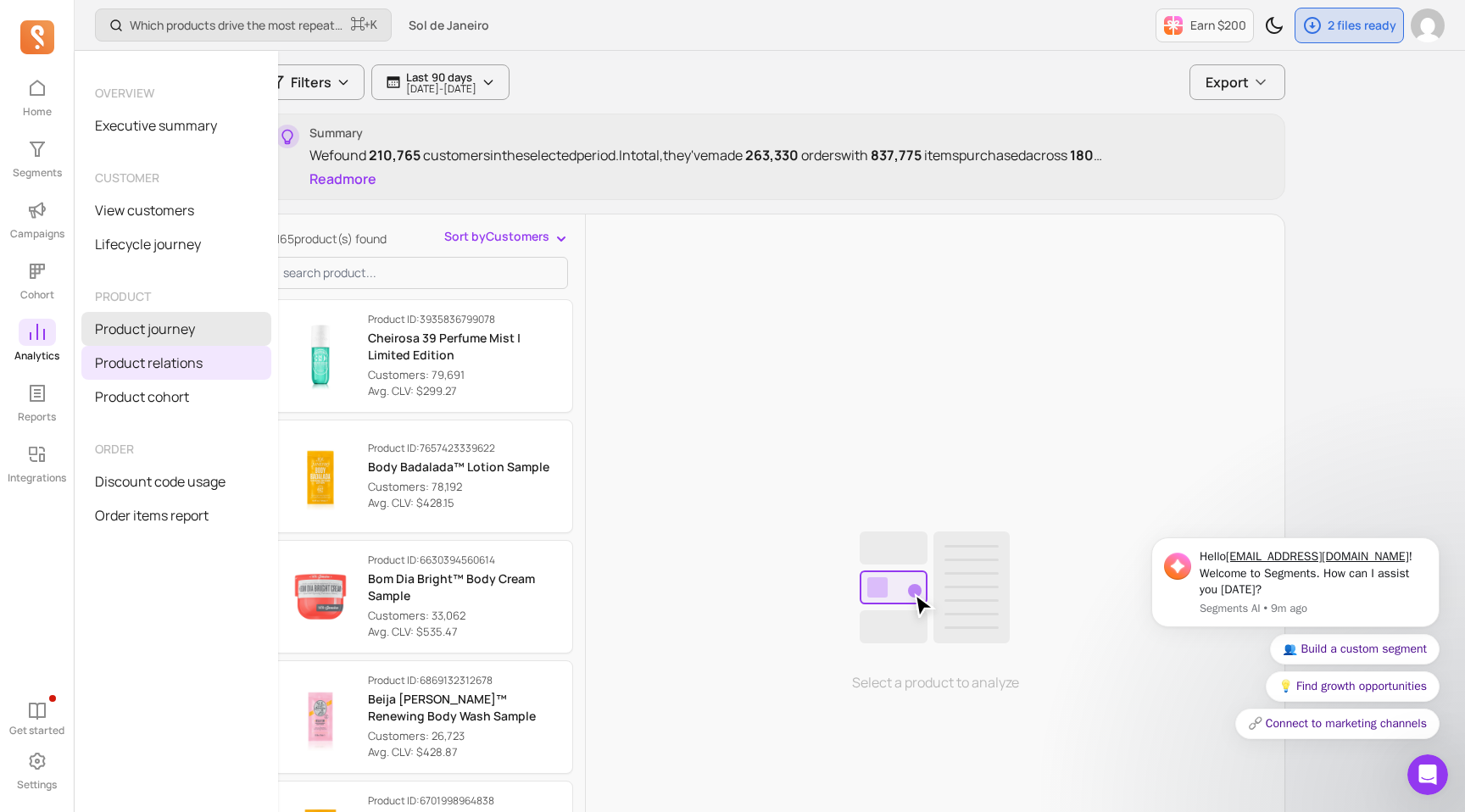 click on "Product journey" at bounding box center [176, 329] 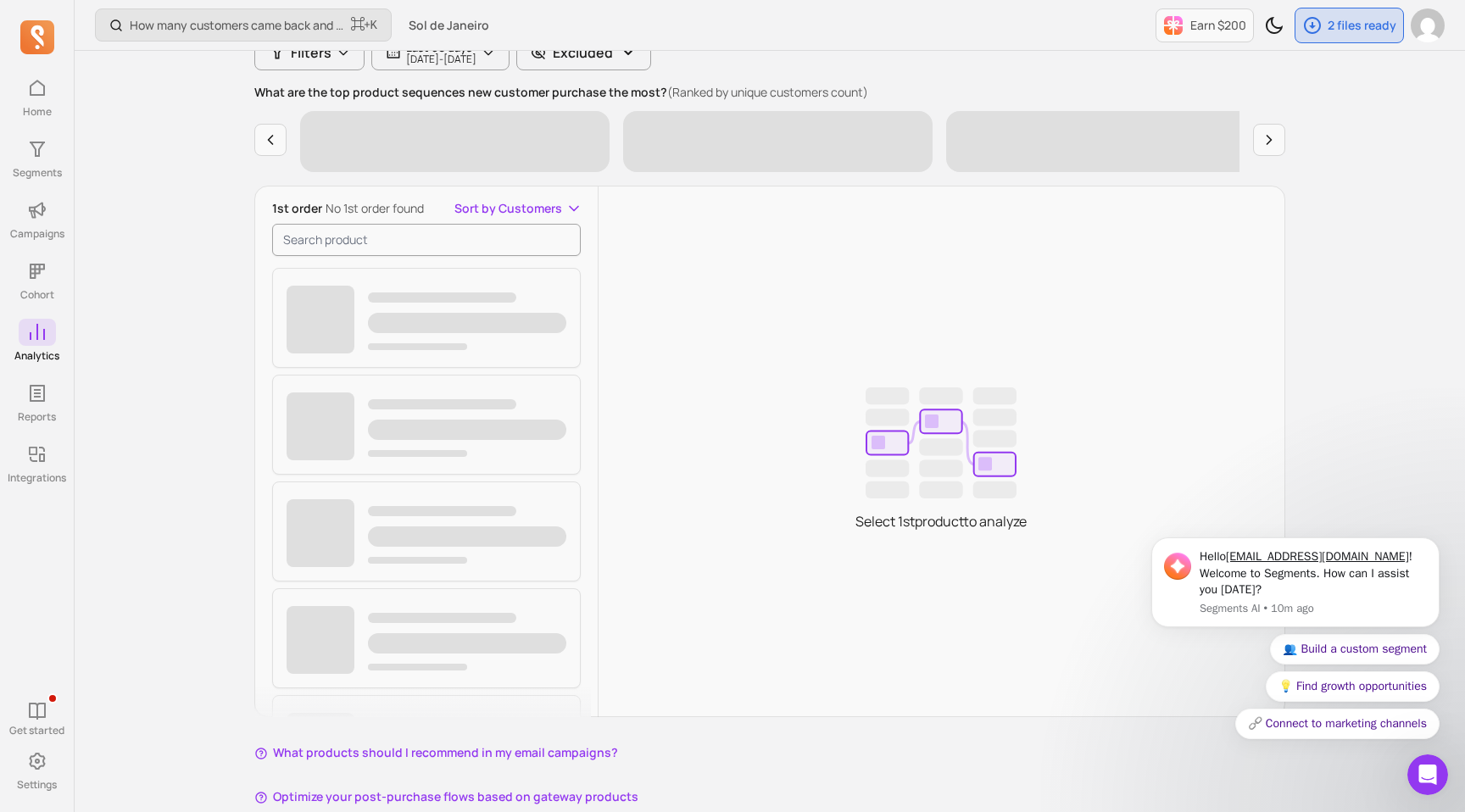 scroll, scrollTop: 157, scrollLeft: 0, axis: vertical 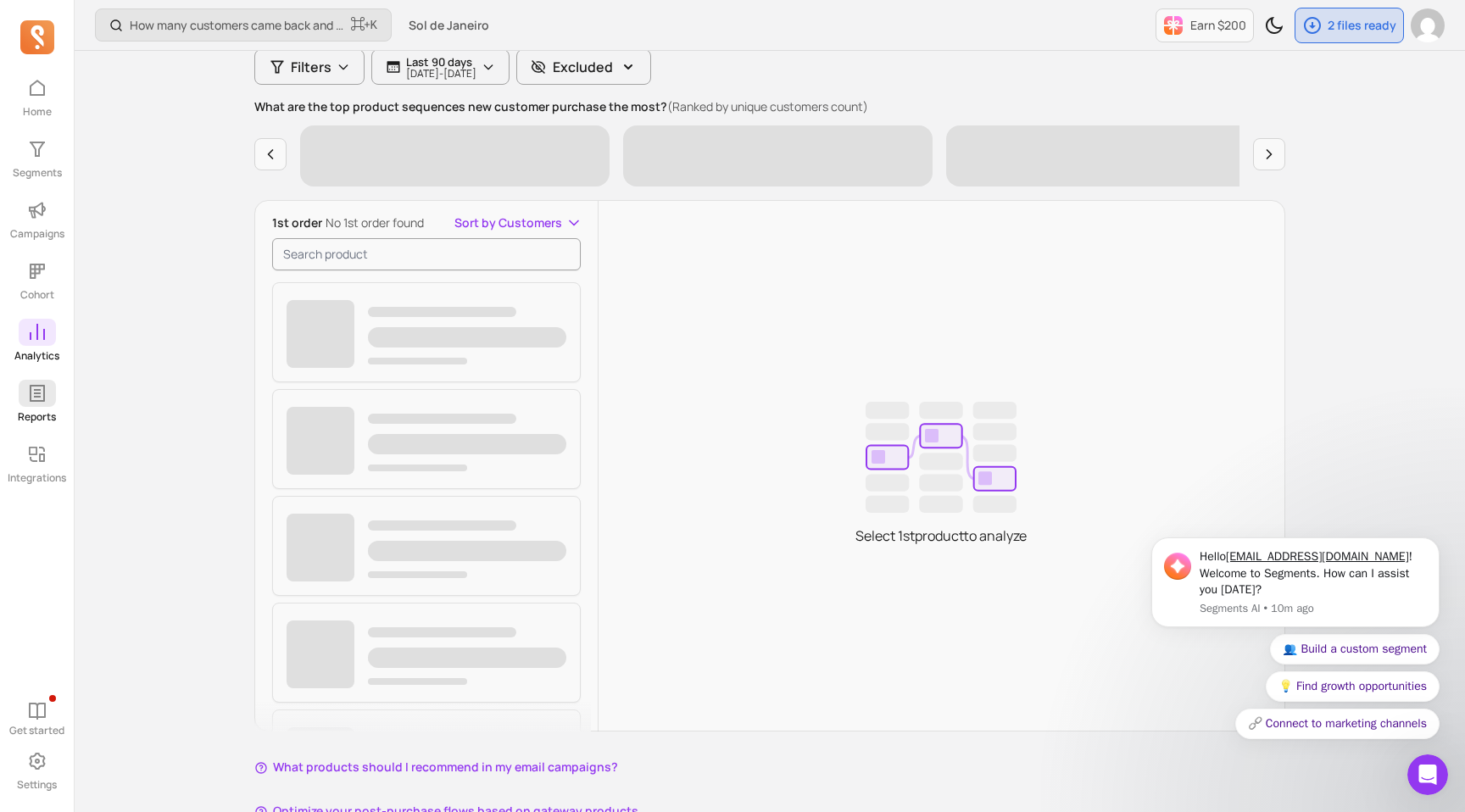 click 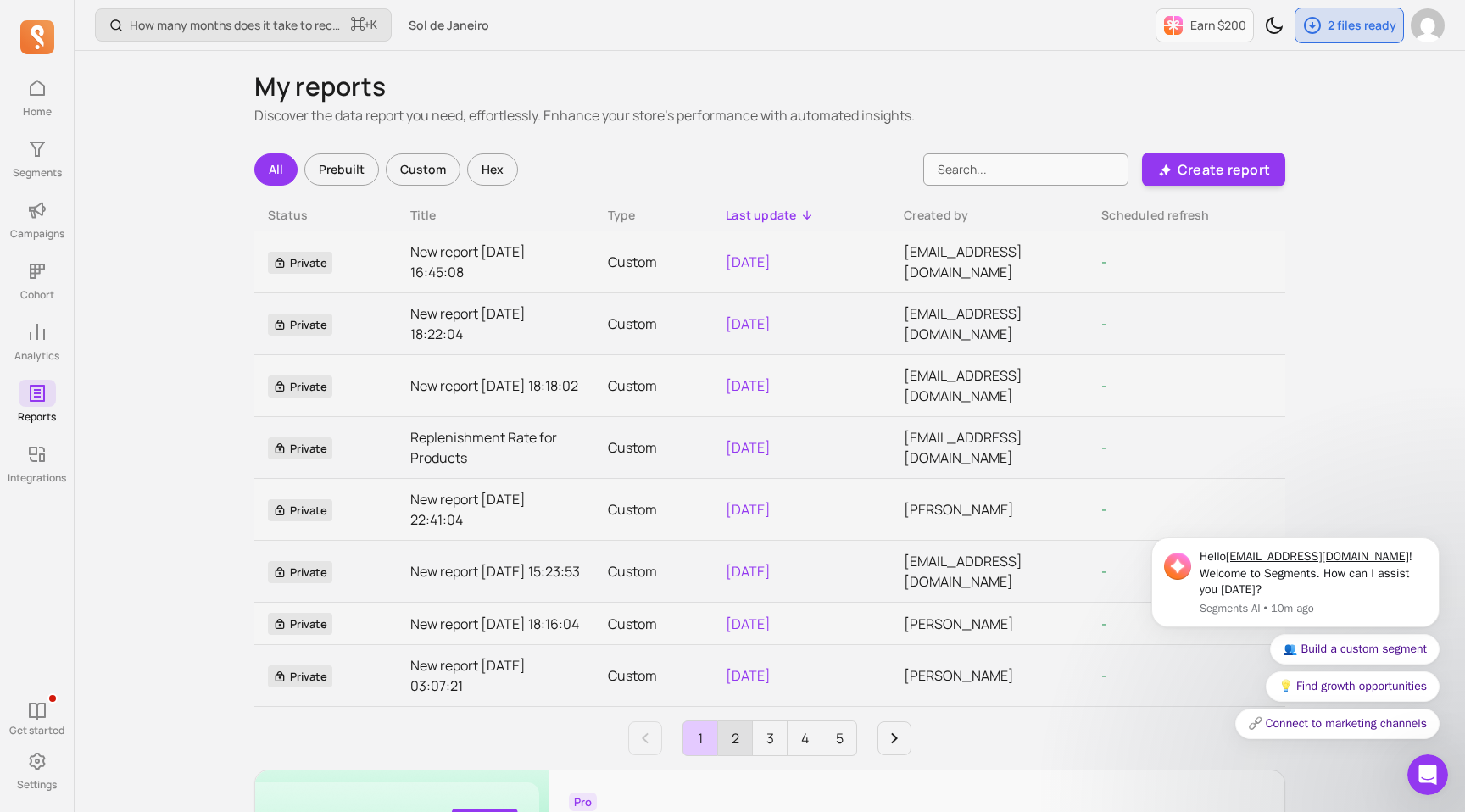 click on "2" at bounding box center (735, 738) 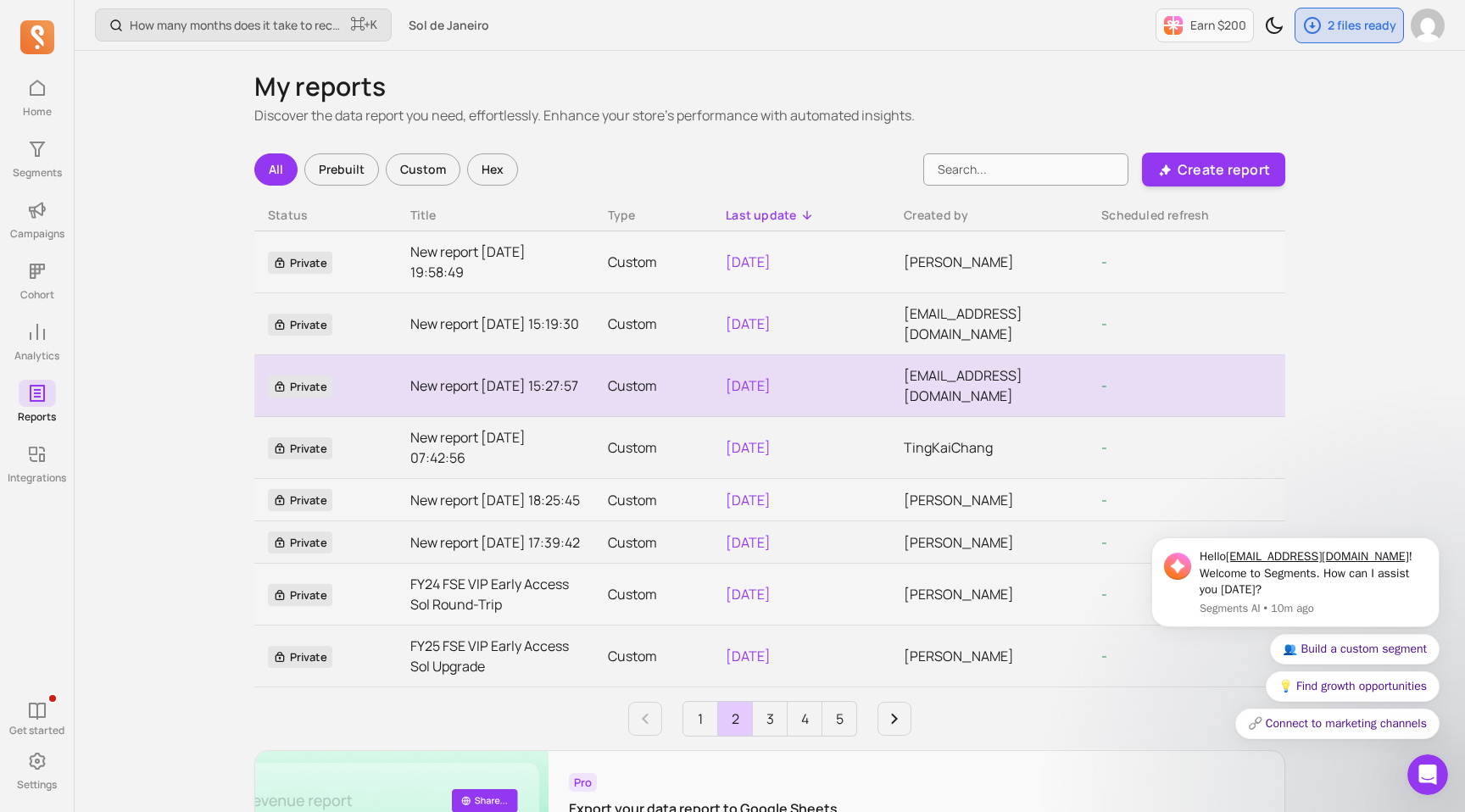 click on "New report 2024-11-12 15:27:57" at bounding box center (495, 386) 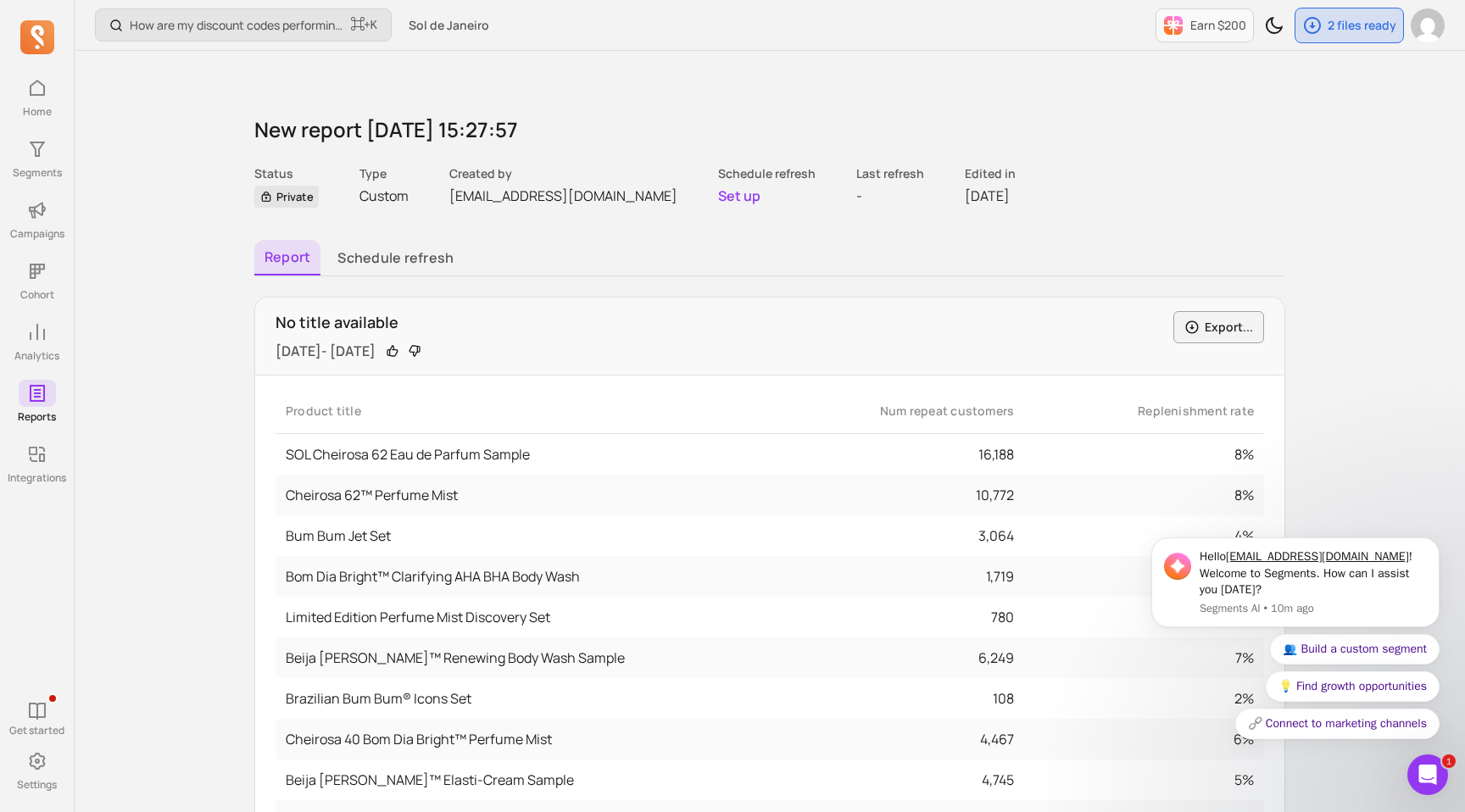 scroll, scrollTop: 64, scrollLeft: 0, axis: vertical 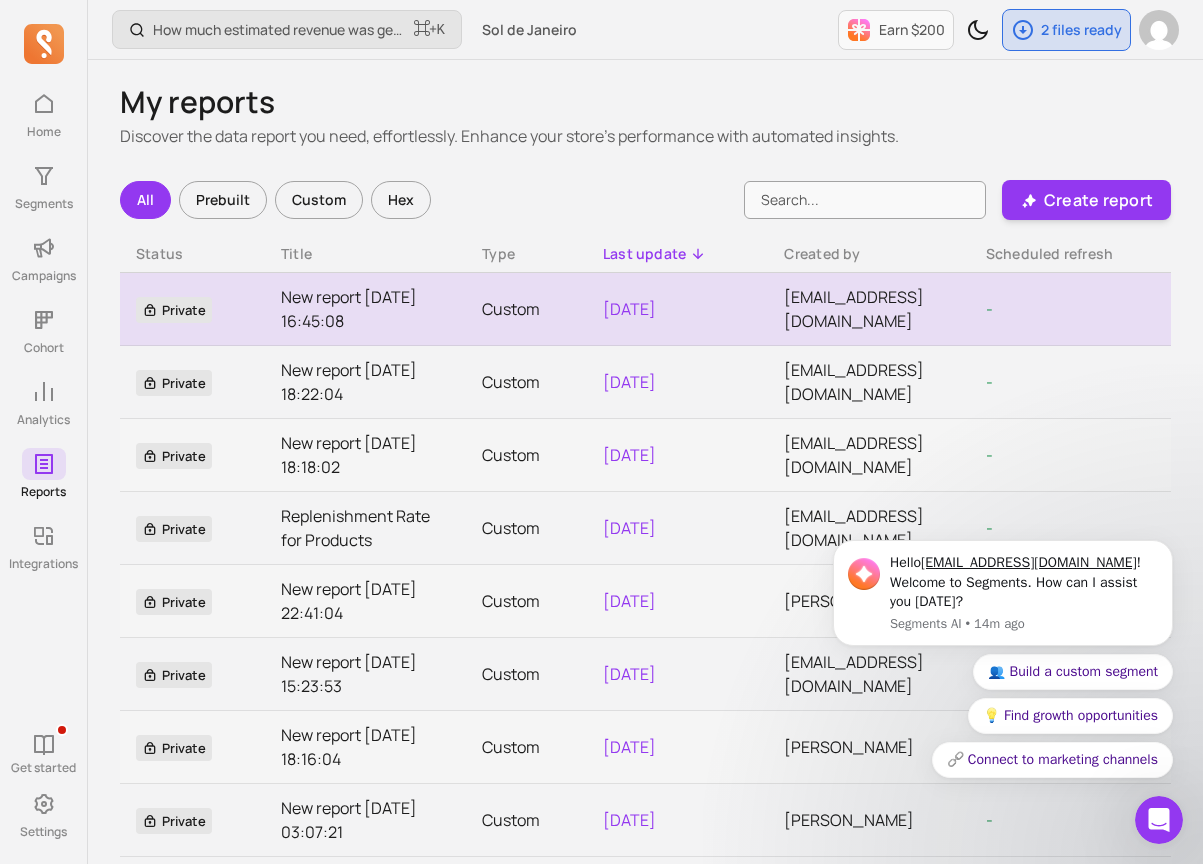 click on "Private" at bounding box center [174, 310] 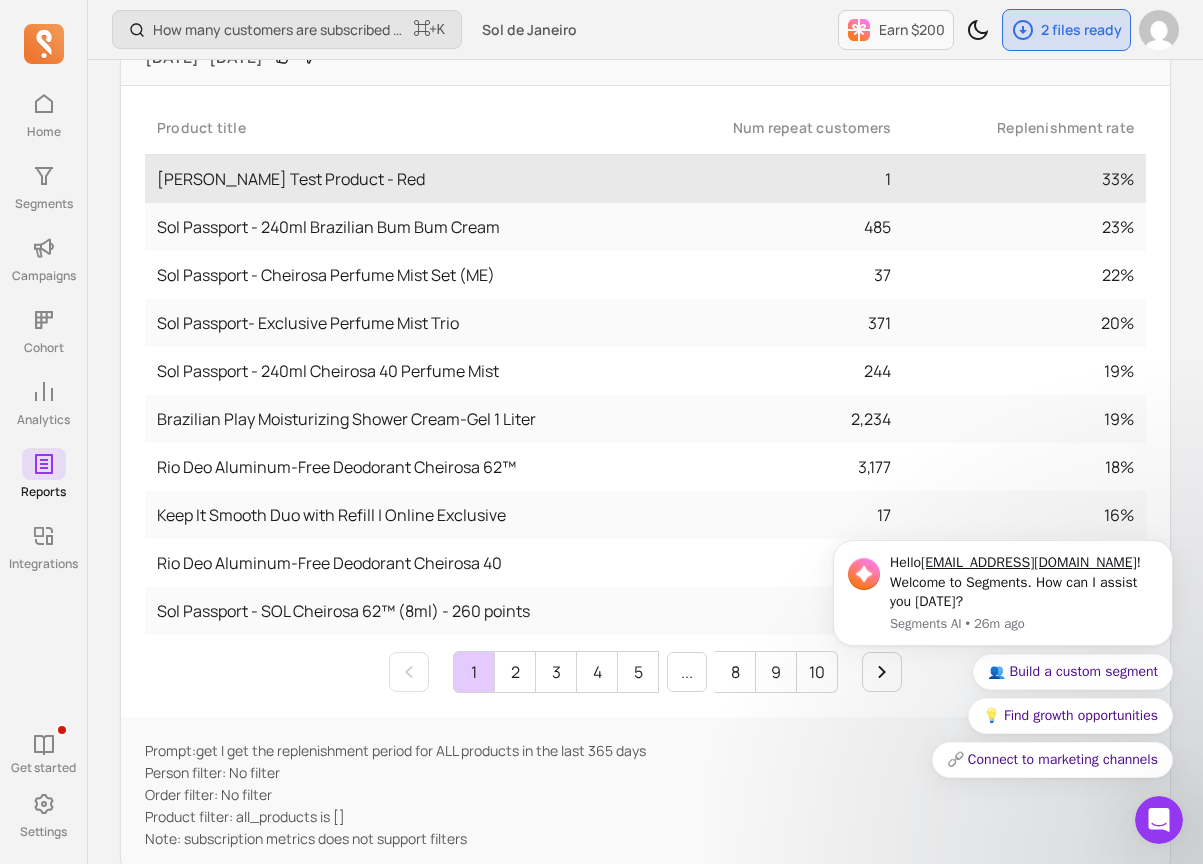 scroll, scrollTop: 397, scrollLeft: 0, axis: vertical 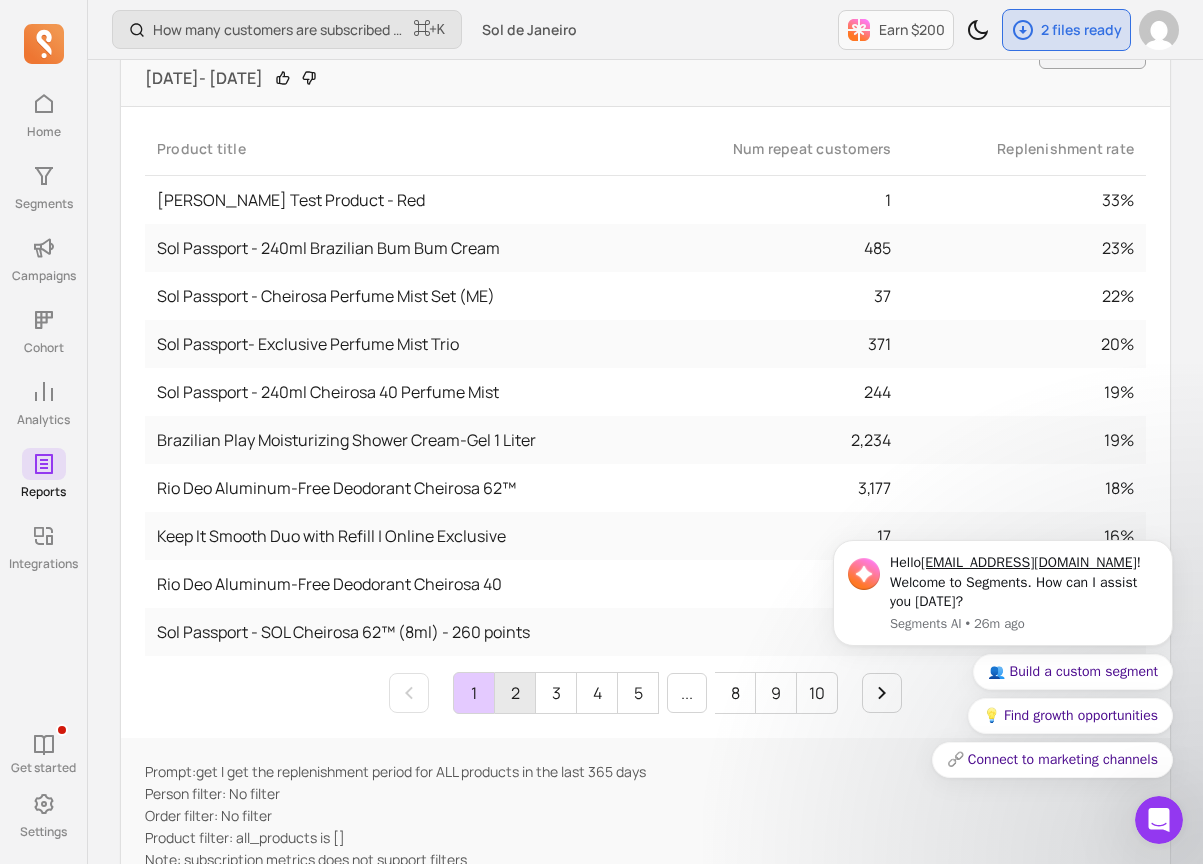 click on "2" at bounding box center [515, 693] 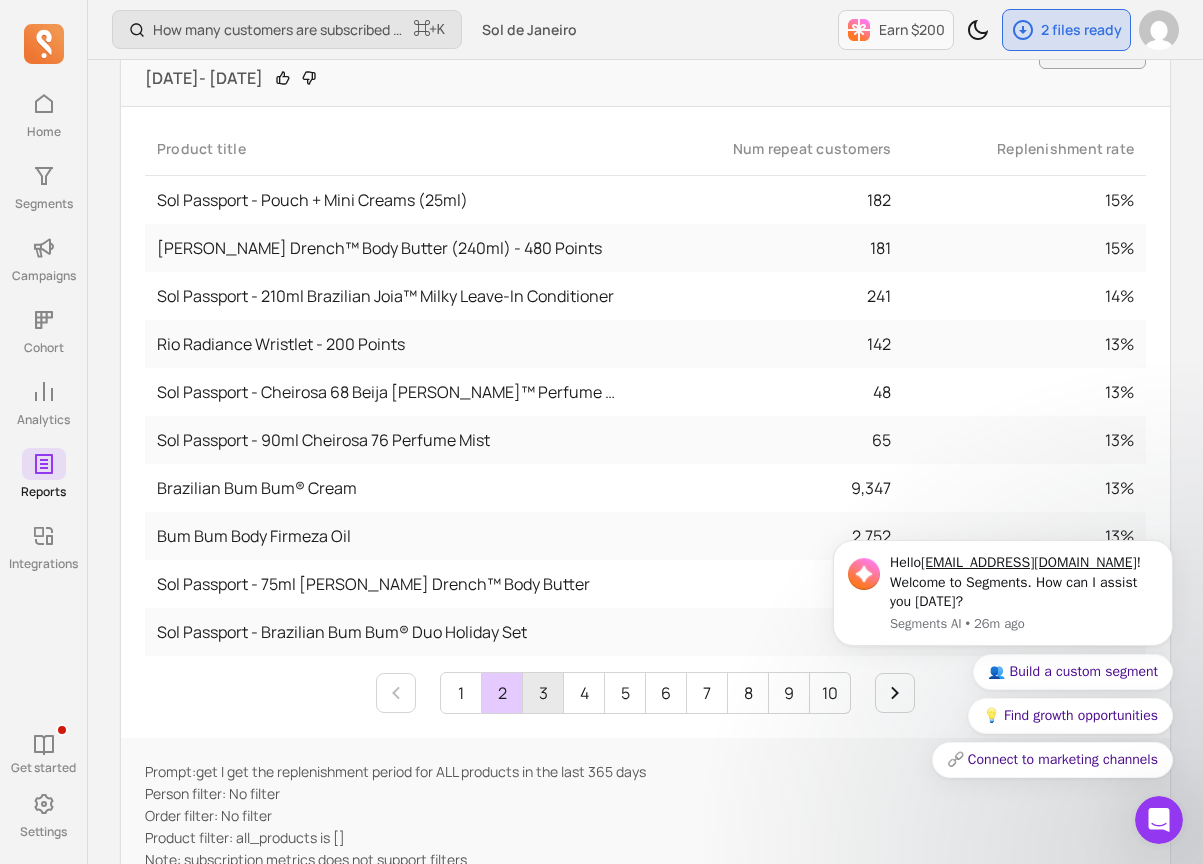 click on "3" at bounding box center [543, 693] 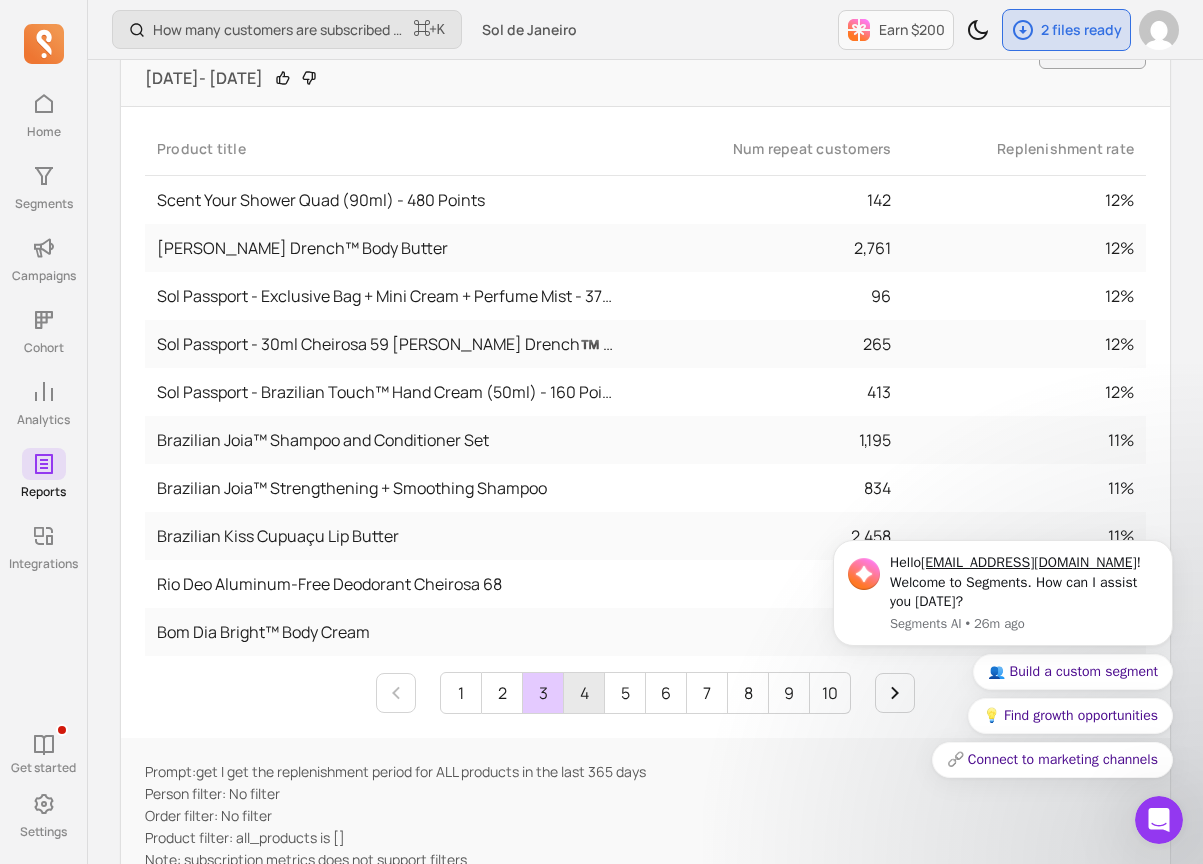 click on "4" at bounding box center [584, 693] 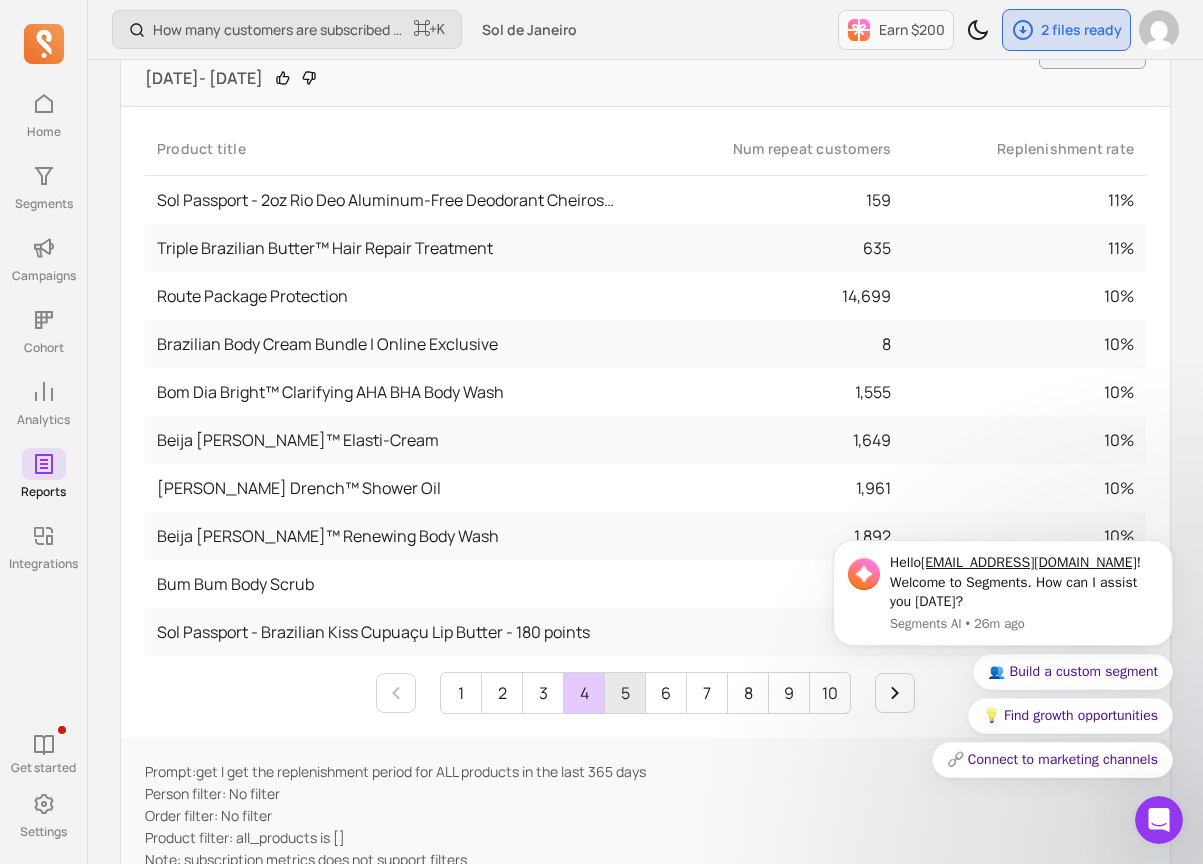 click on "5" at bounding box center [625, 693] 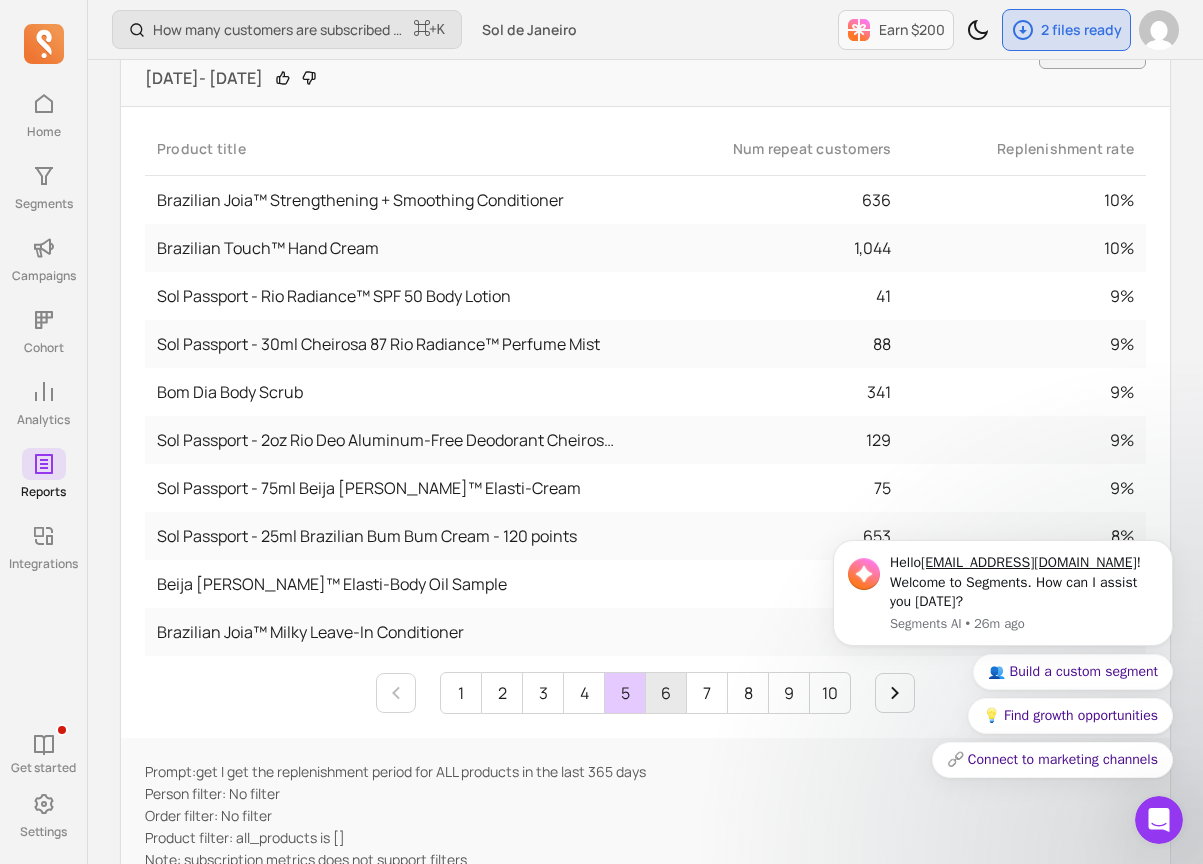 click on "6" at bounding box center [666, 693] 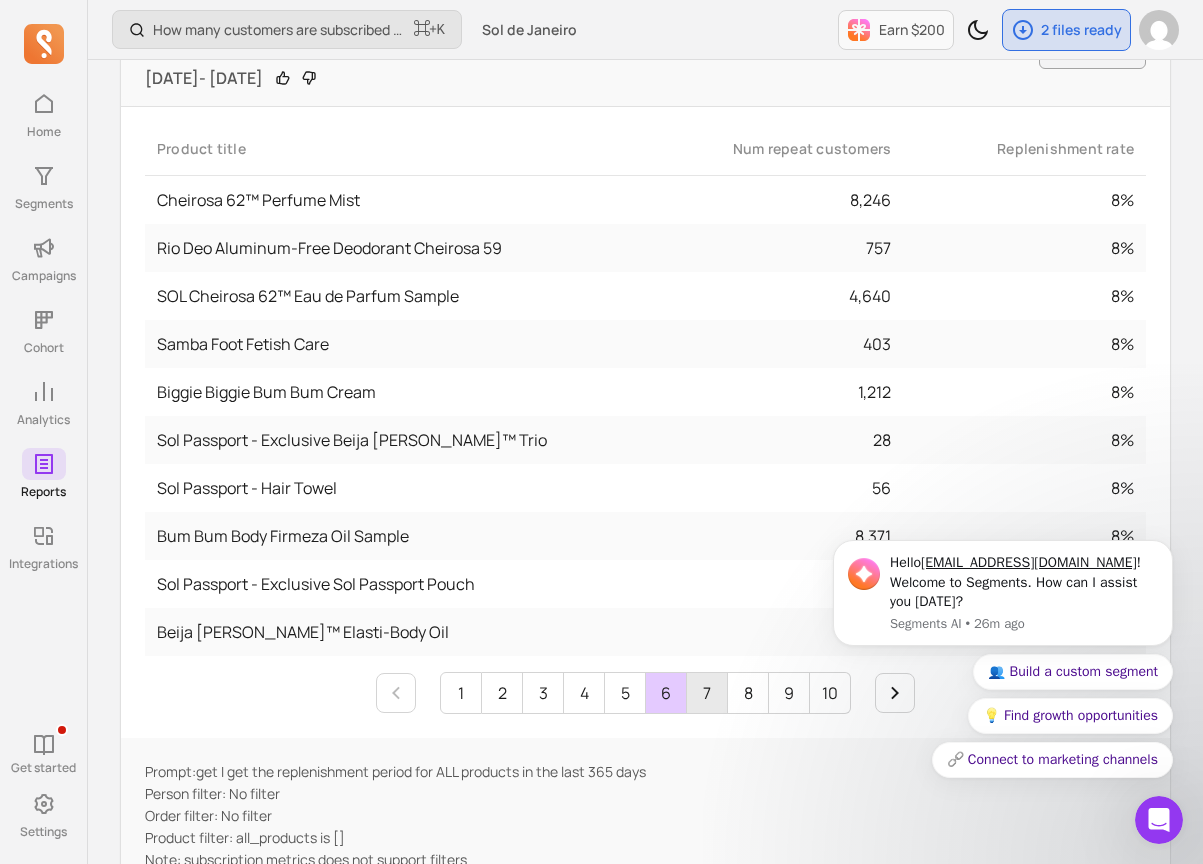 click on "7" at bounding box center (707, 693) 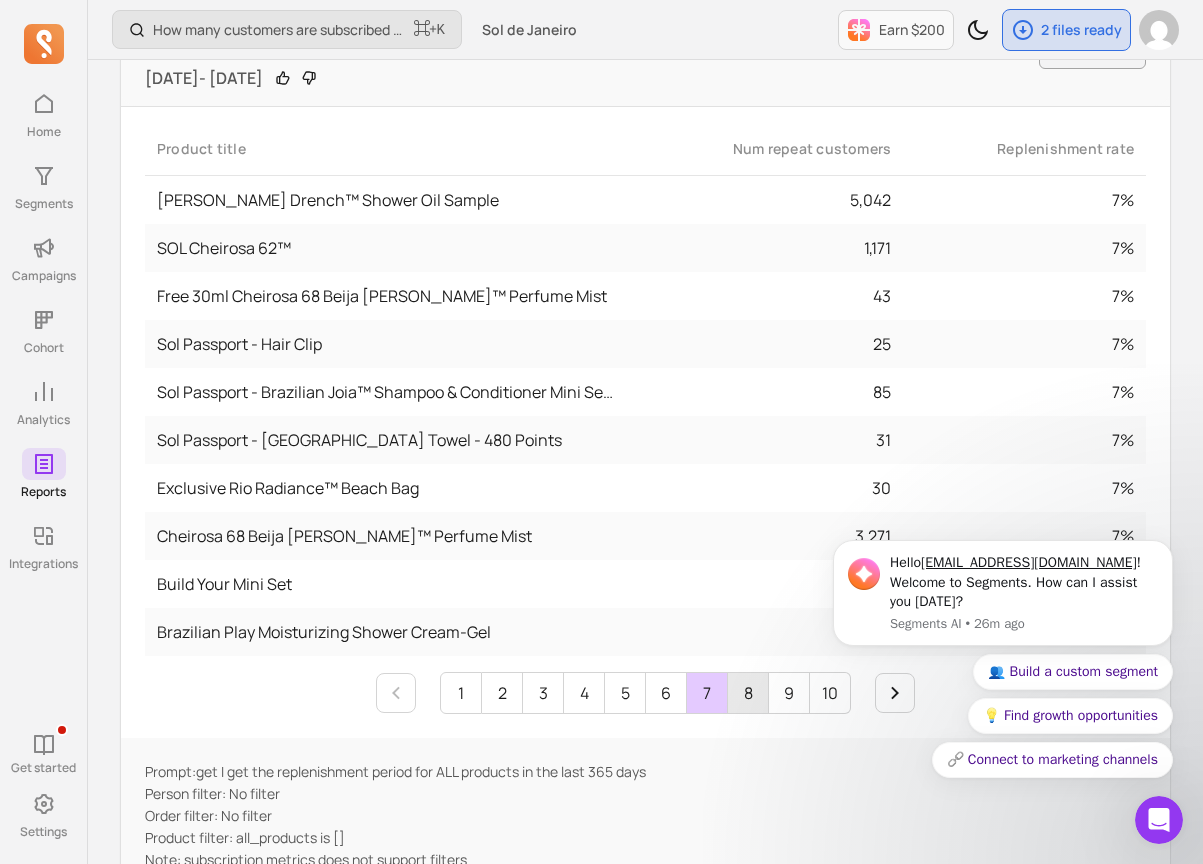 click on "8" at bounding box center (748, 693) 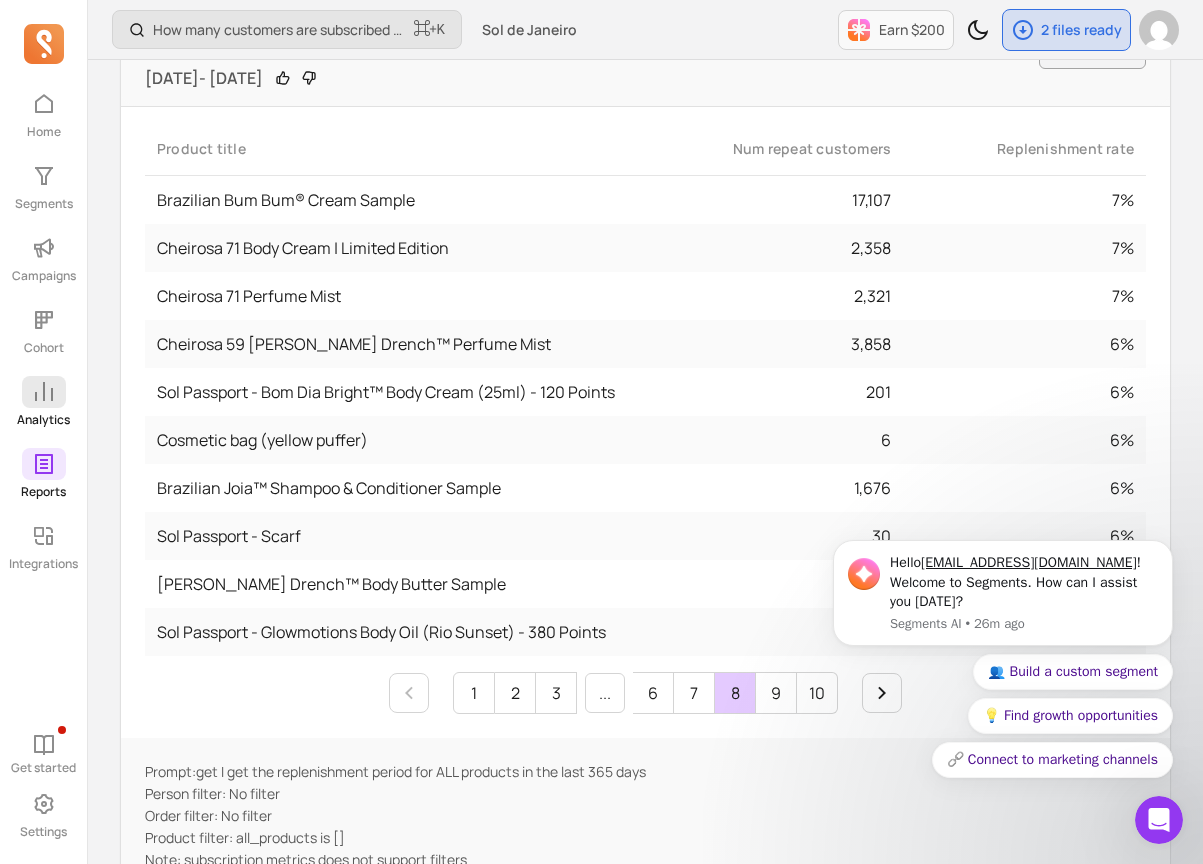 click at bounding box center [44, 392] 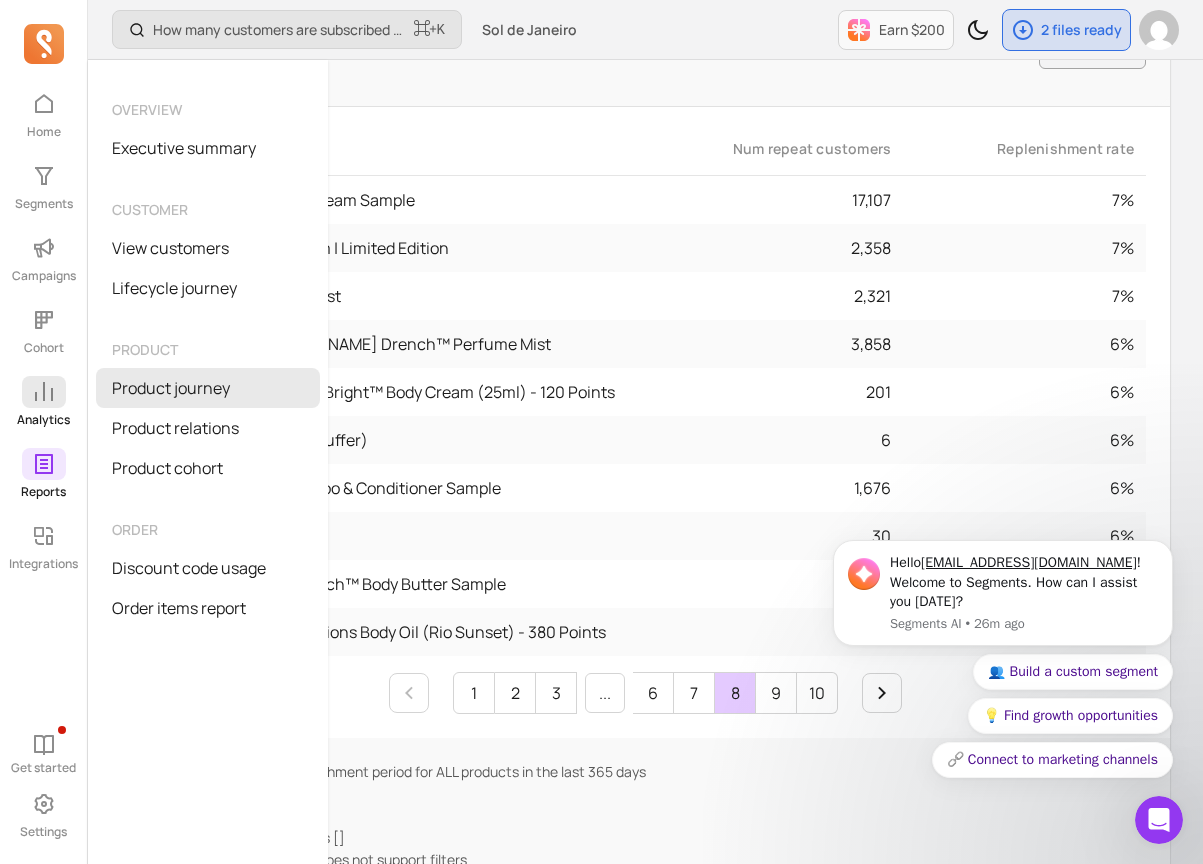 click on "Product journey" at bounding box center [208, 388] 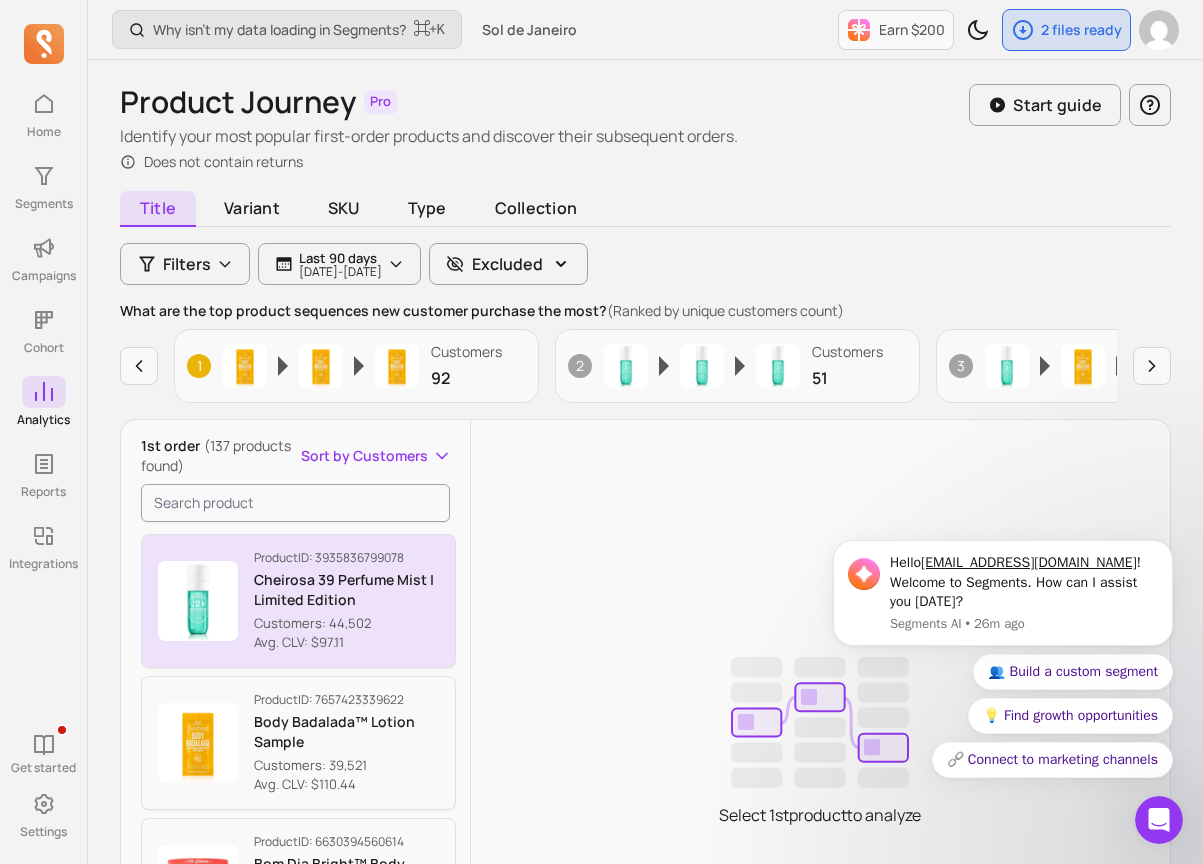 click on "Cheirosa 39 Perfume Mist | Limited Edition" at bounding box center [346, 590] 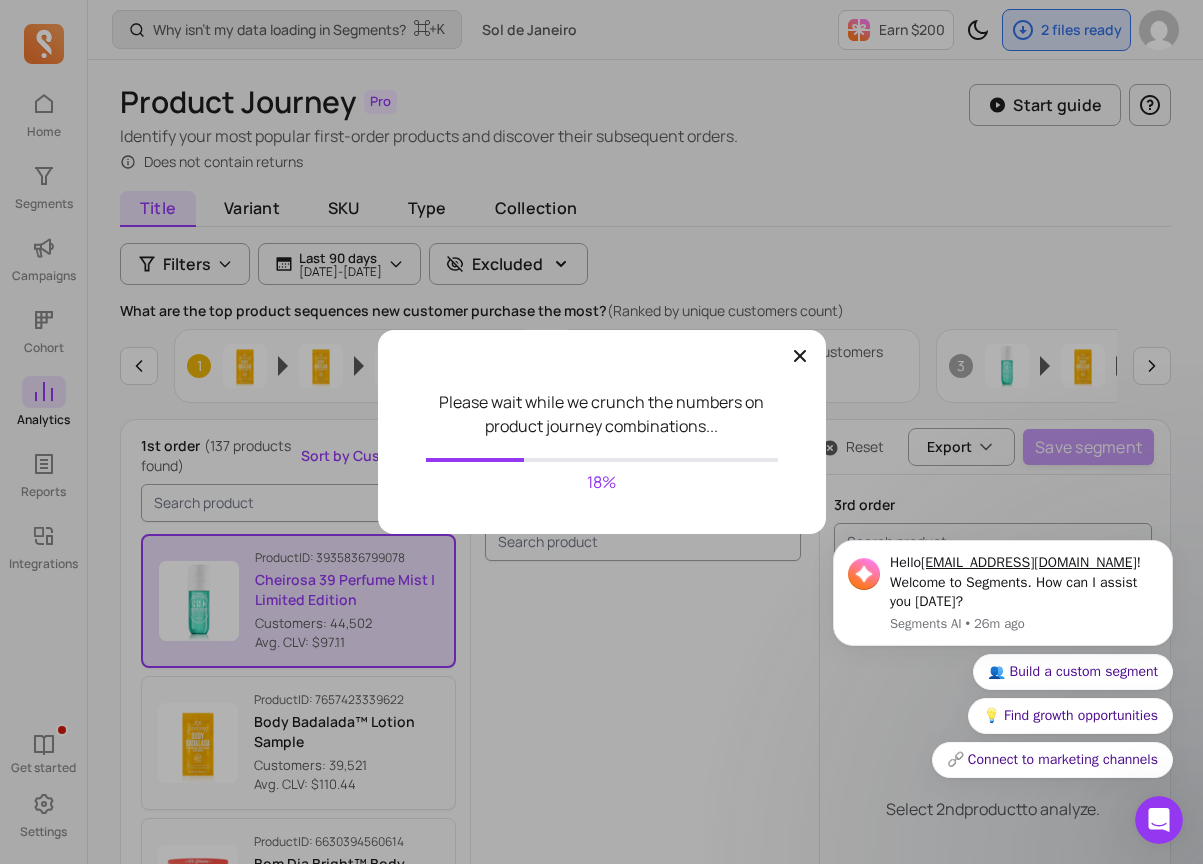 click on "Please wait while we crunch the numbers on   product journey combinations... 18%" at bounding box center (601, 432) 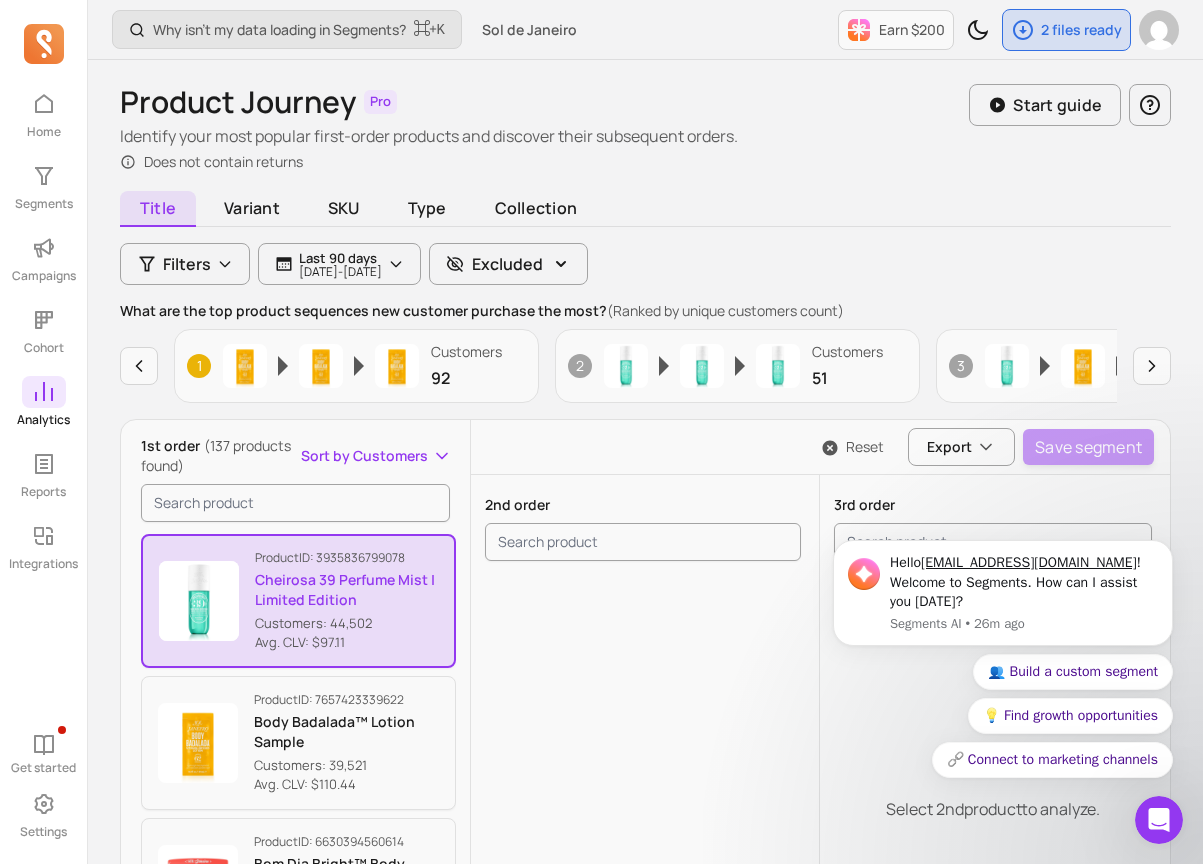 click 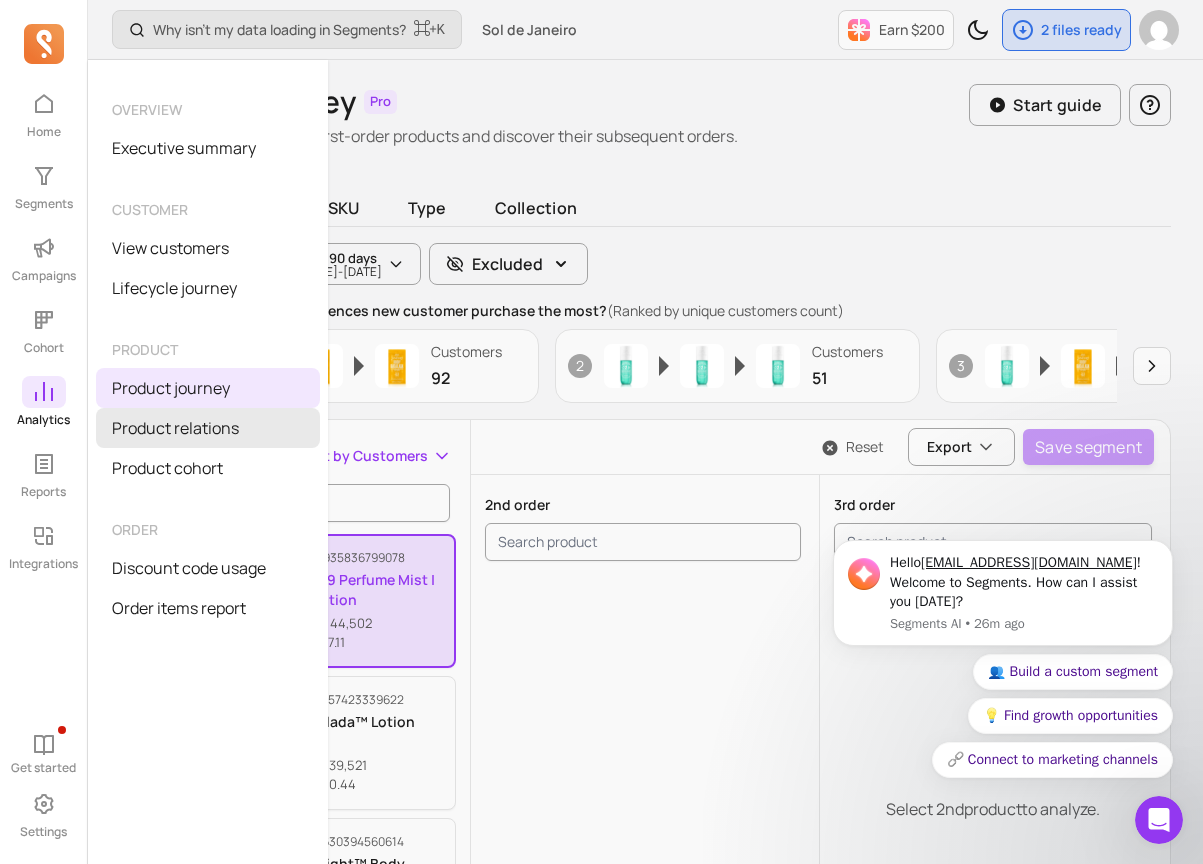 click on "Product relations" at bounding box center [208, 428] 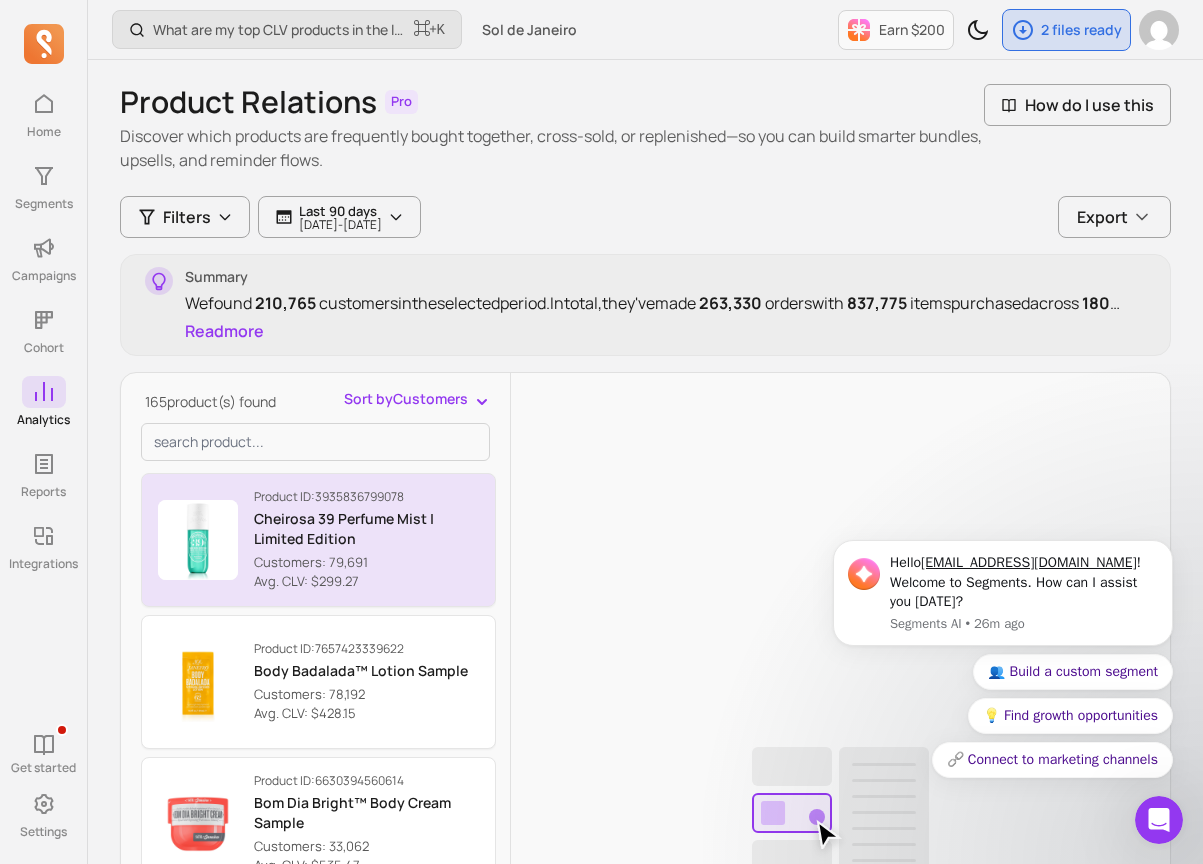 click on "Avg. CLV:   $299.27" at bounding box center (366, 582) 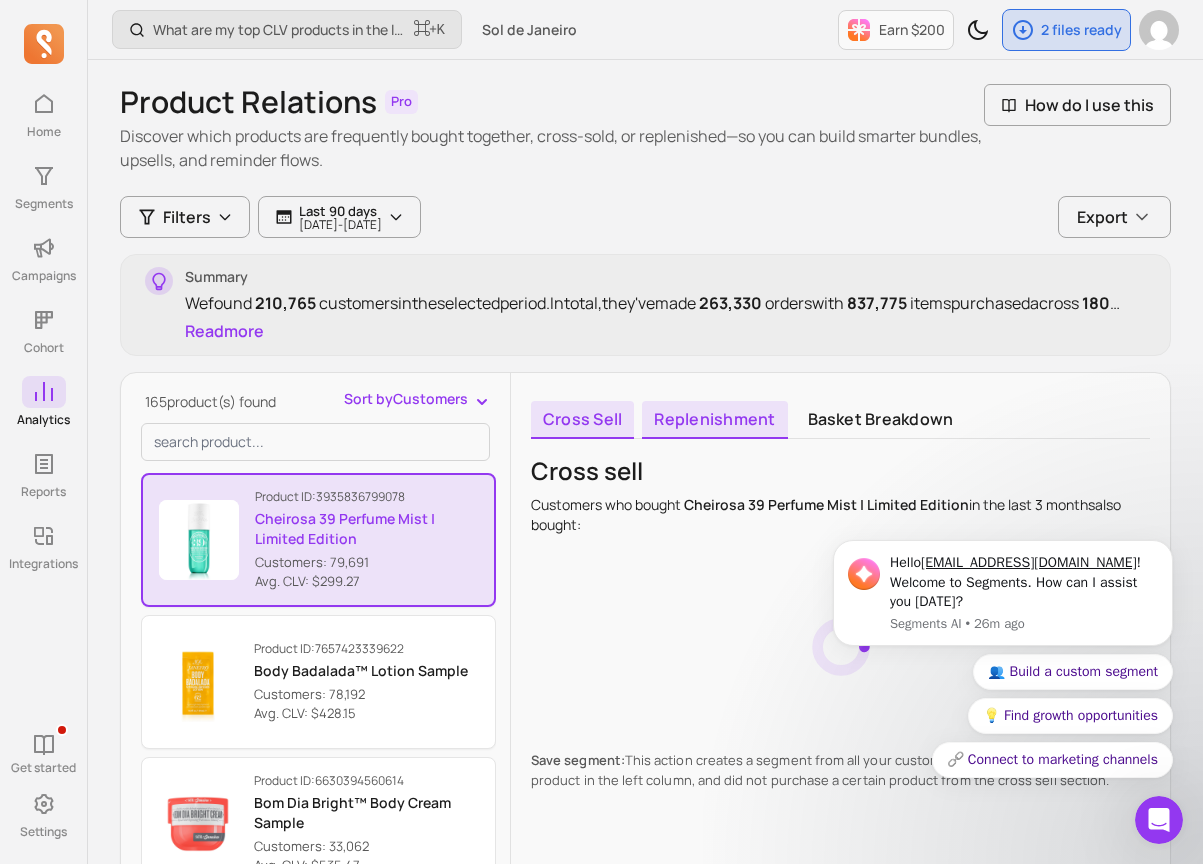 click on "Replenishment" at bounding box center (714, 420) 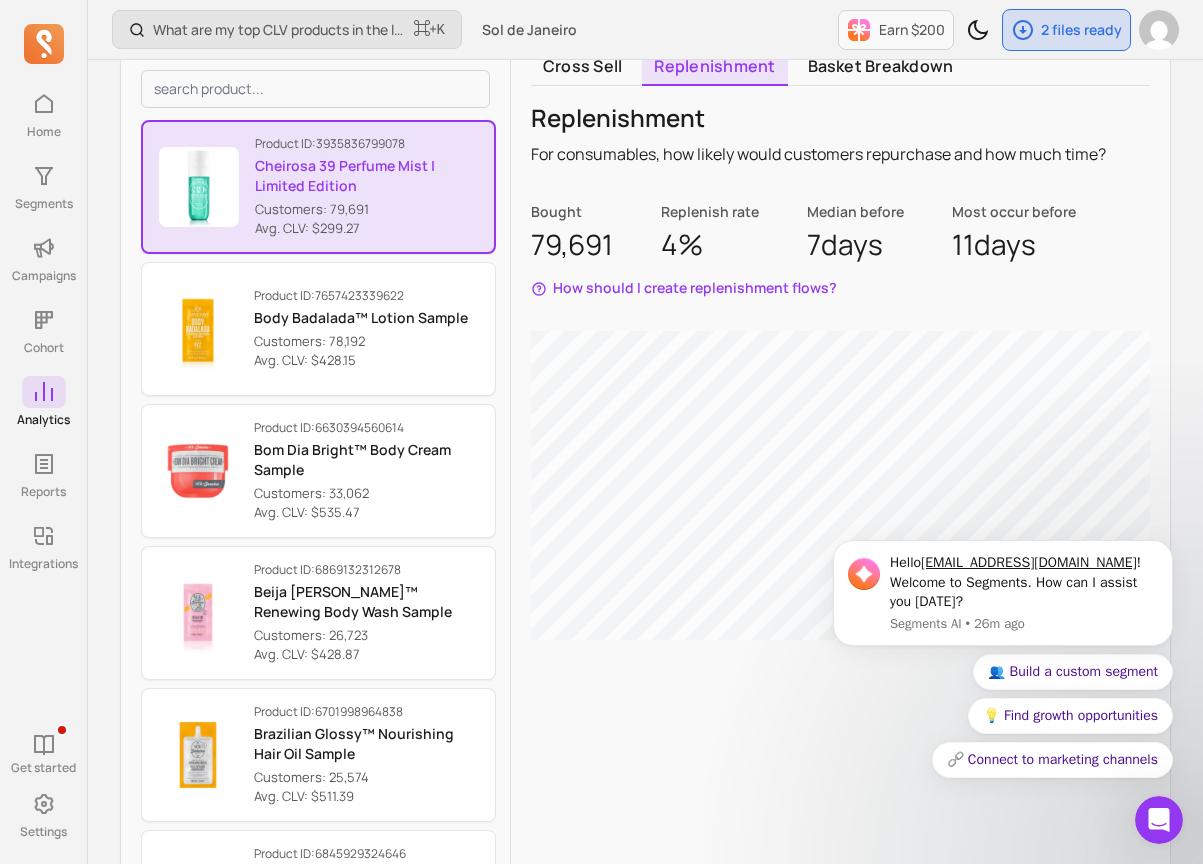 scroll, scrollTop: 526, scrollLeft: 0, axis: vertical 